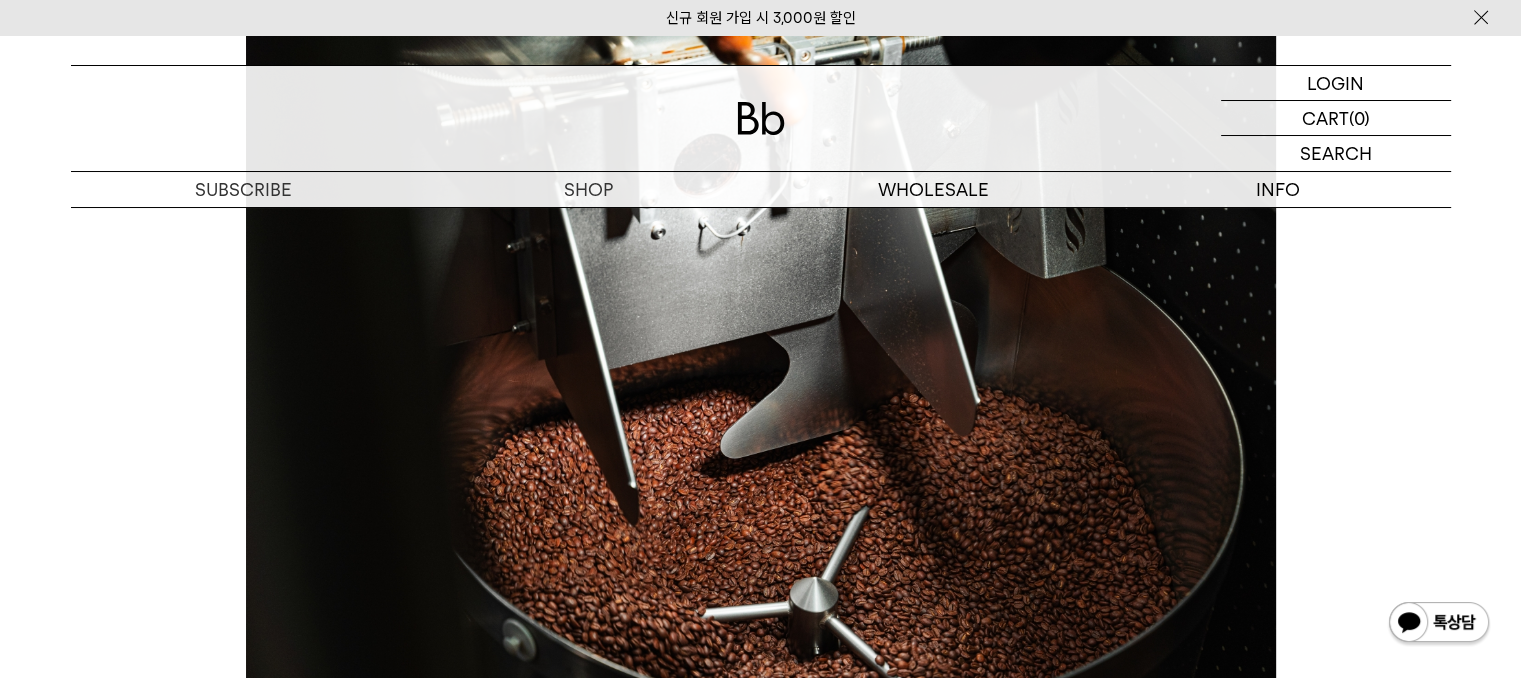 scroll, scrollTop: 0, scrollLeft: 0, axis: both 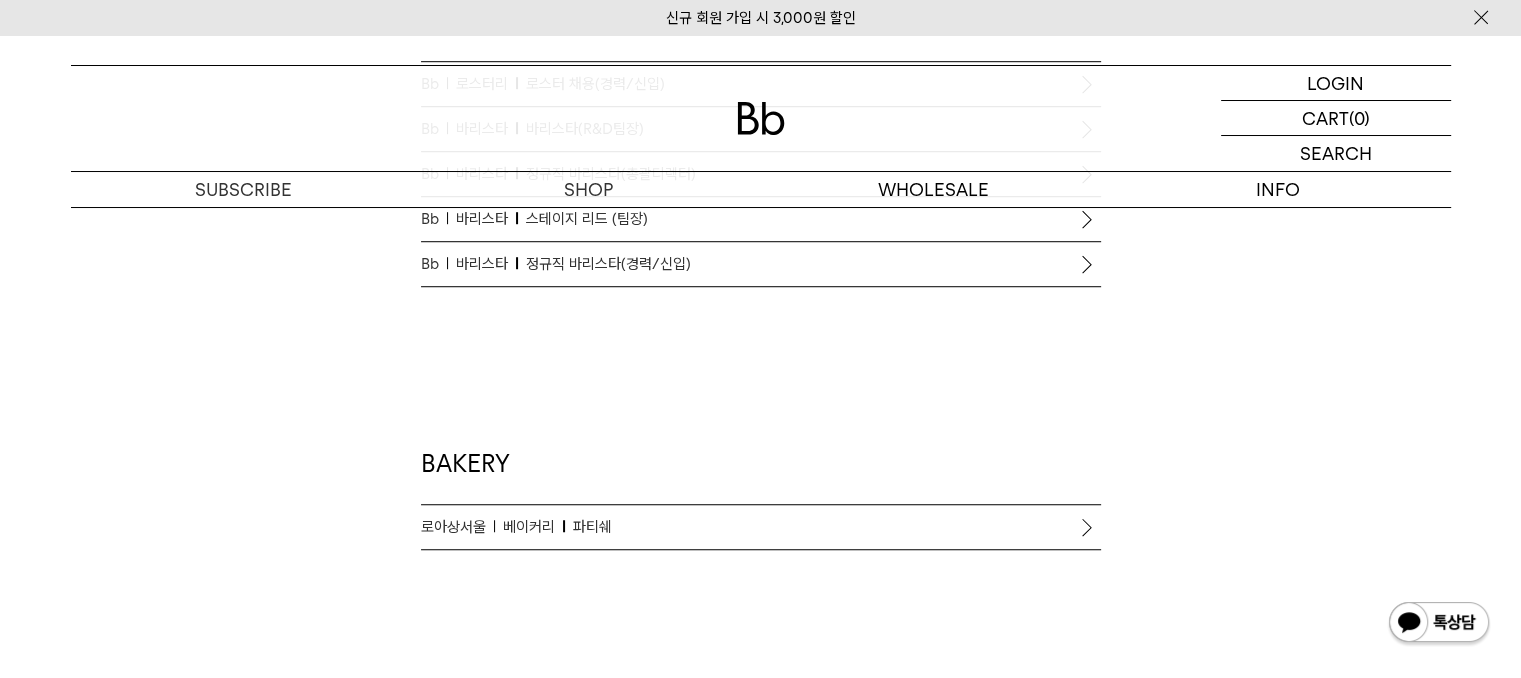 click on "Bb 바리스타 정규직 바리스타(경력/신입)" at bounding box center [761, 264] 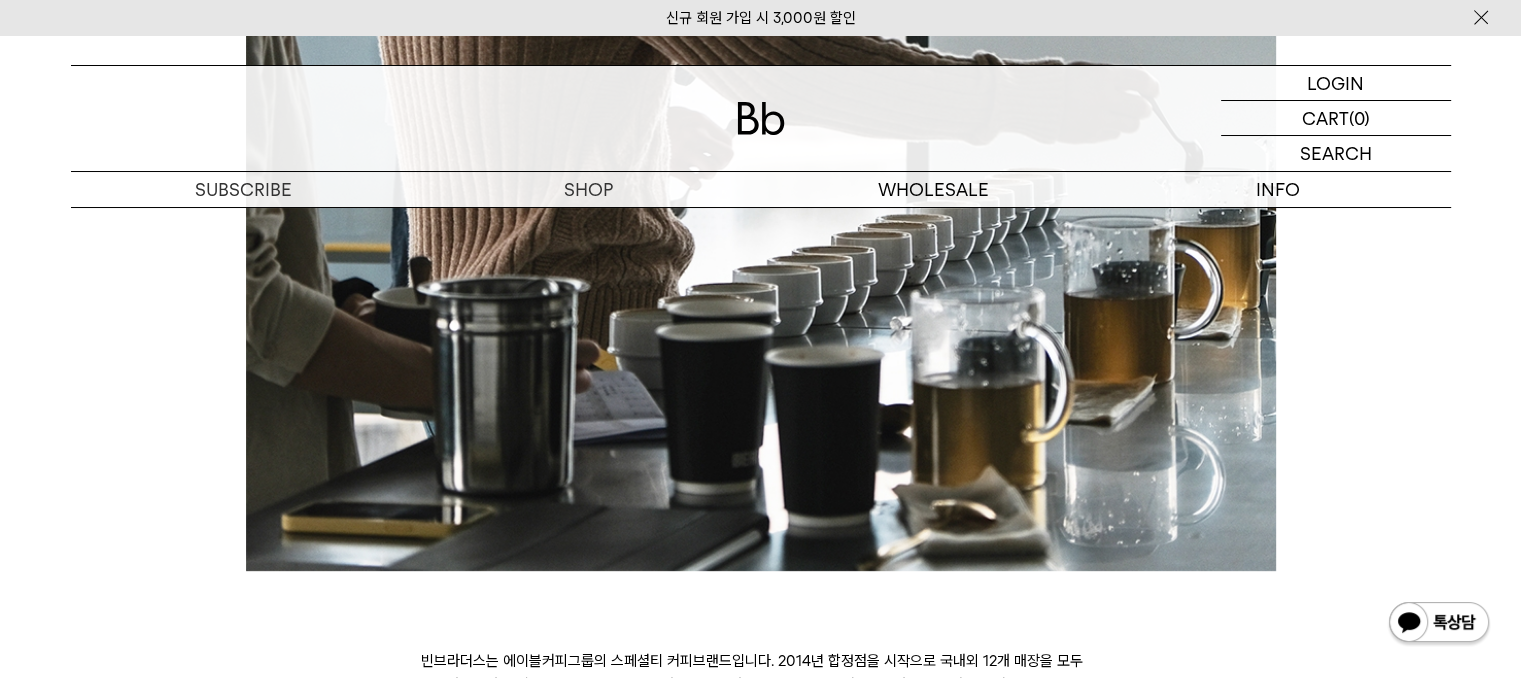 scroll, scrollTop: 700, scrollLeft: 0, axis: vertical 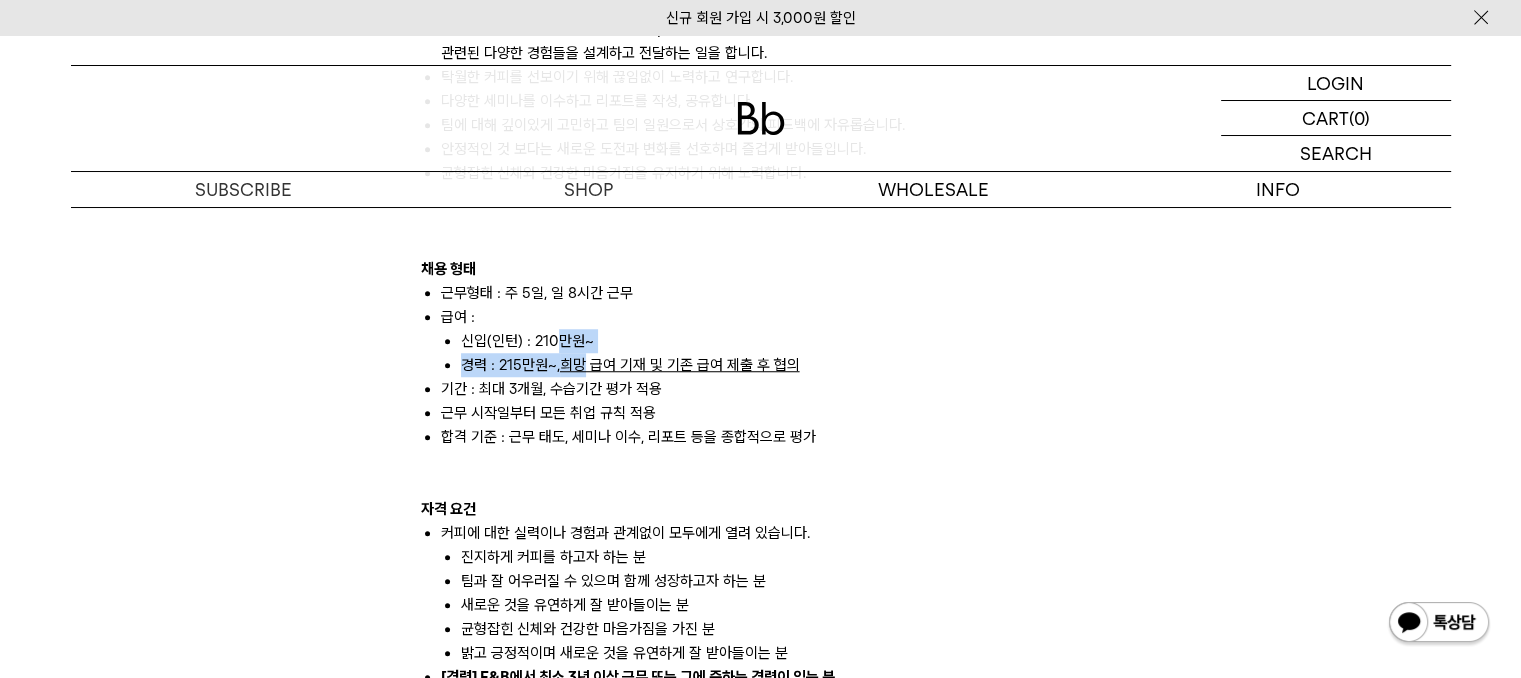 drag, startPoint x: 553, startPoint y: 342, endPoint x: 583, endPoint y: 373, distance: 43.13931 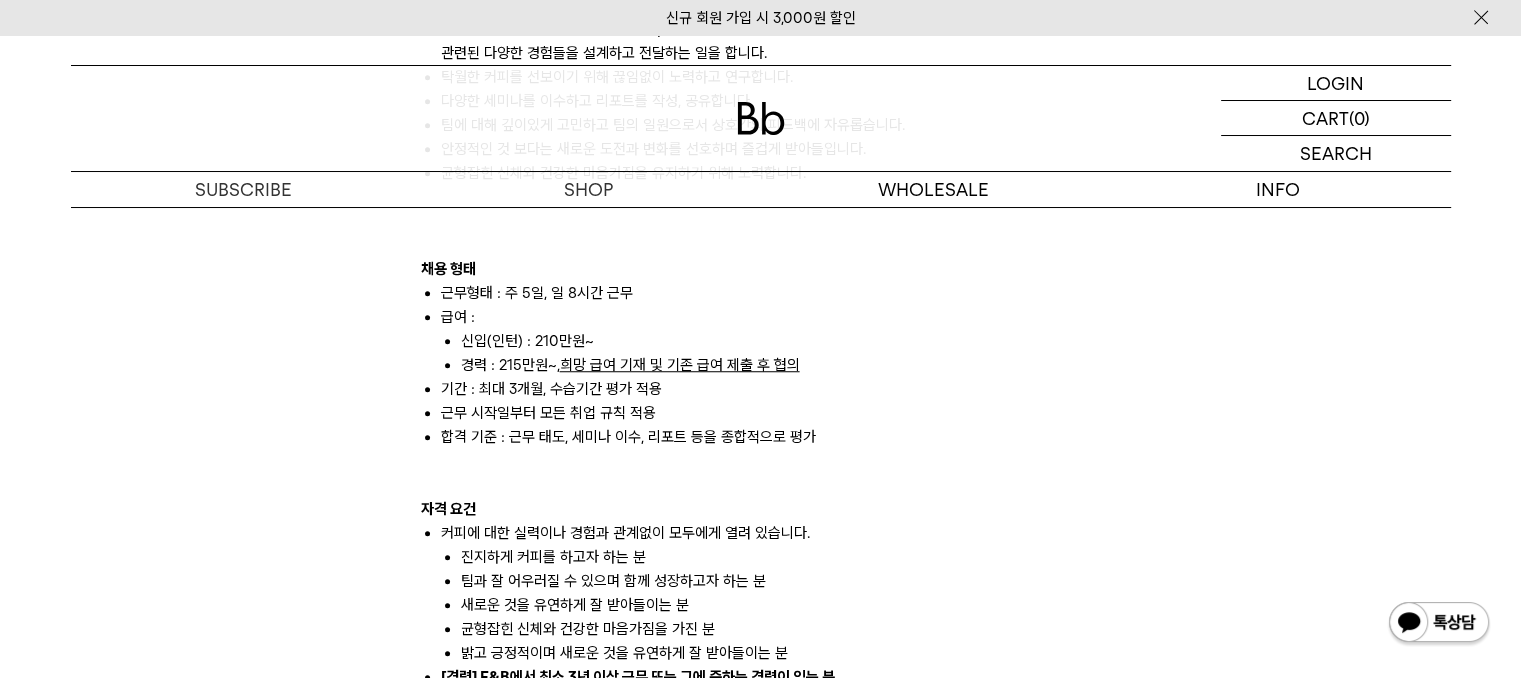 click at bounding box center [761, 461] 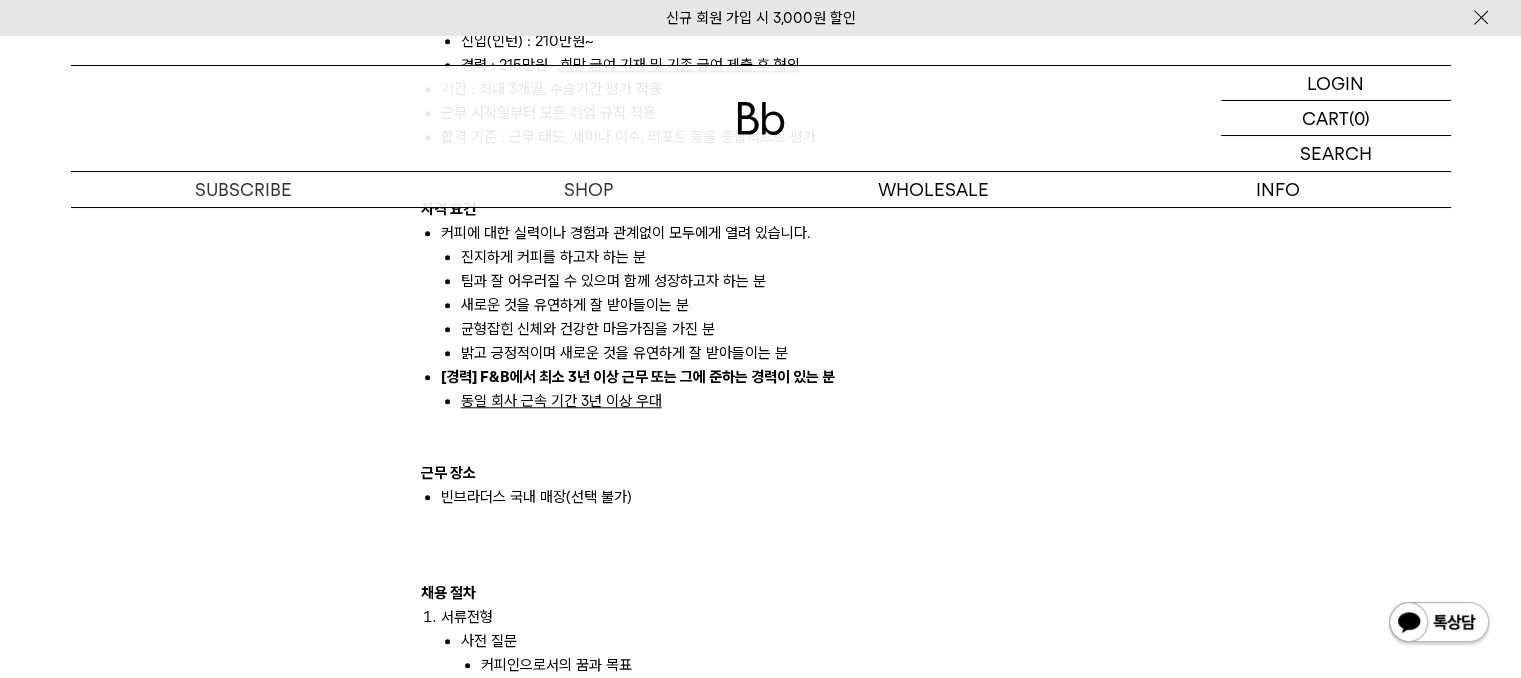 scroll, scrollTop: 1700, scrollLeft: 0, axis: vertical 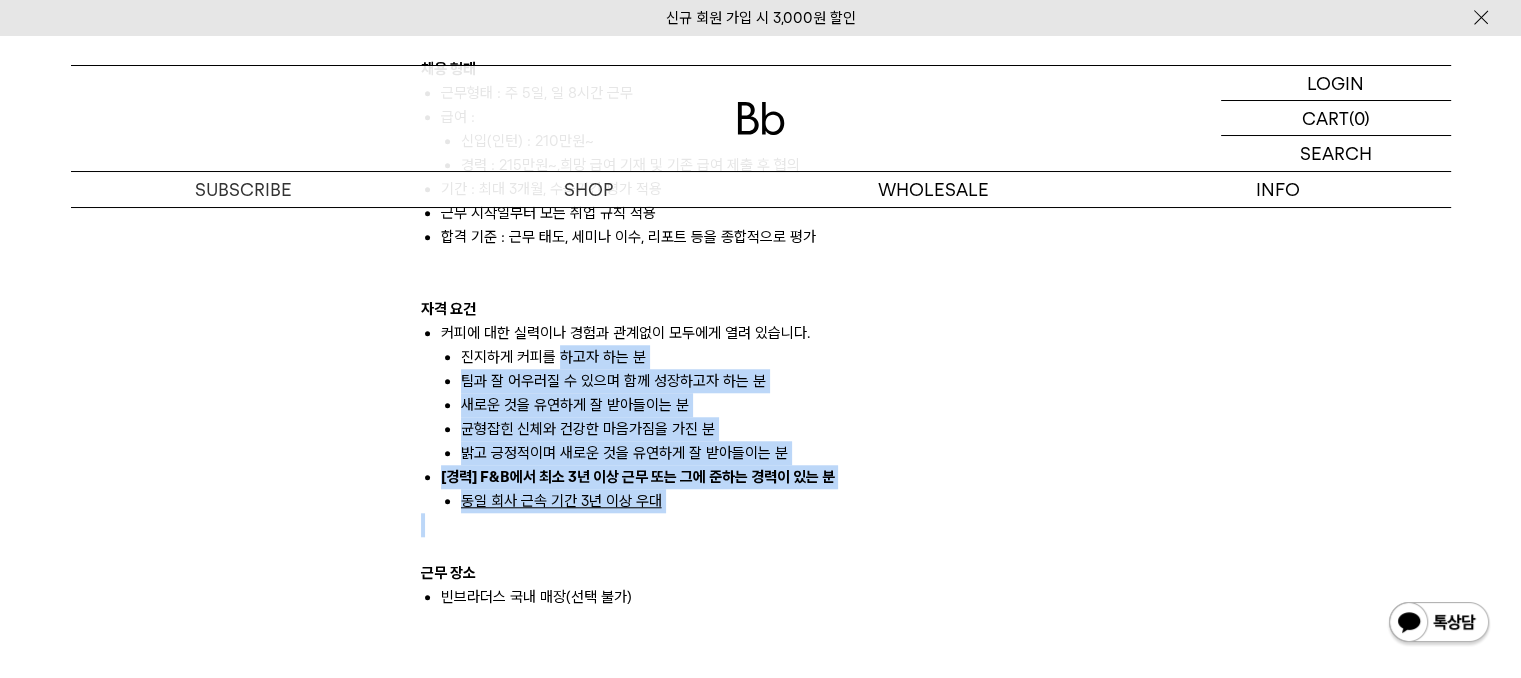 drag, startPoint x: 571, startPoint y: 370, endPoint x: 732, endPoint y: 547, distance: 239.26973 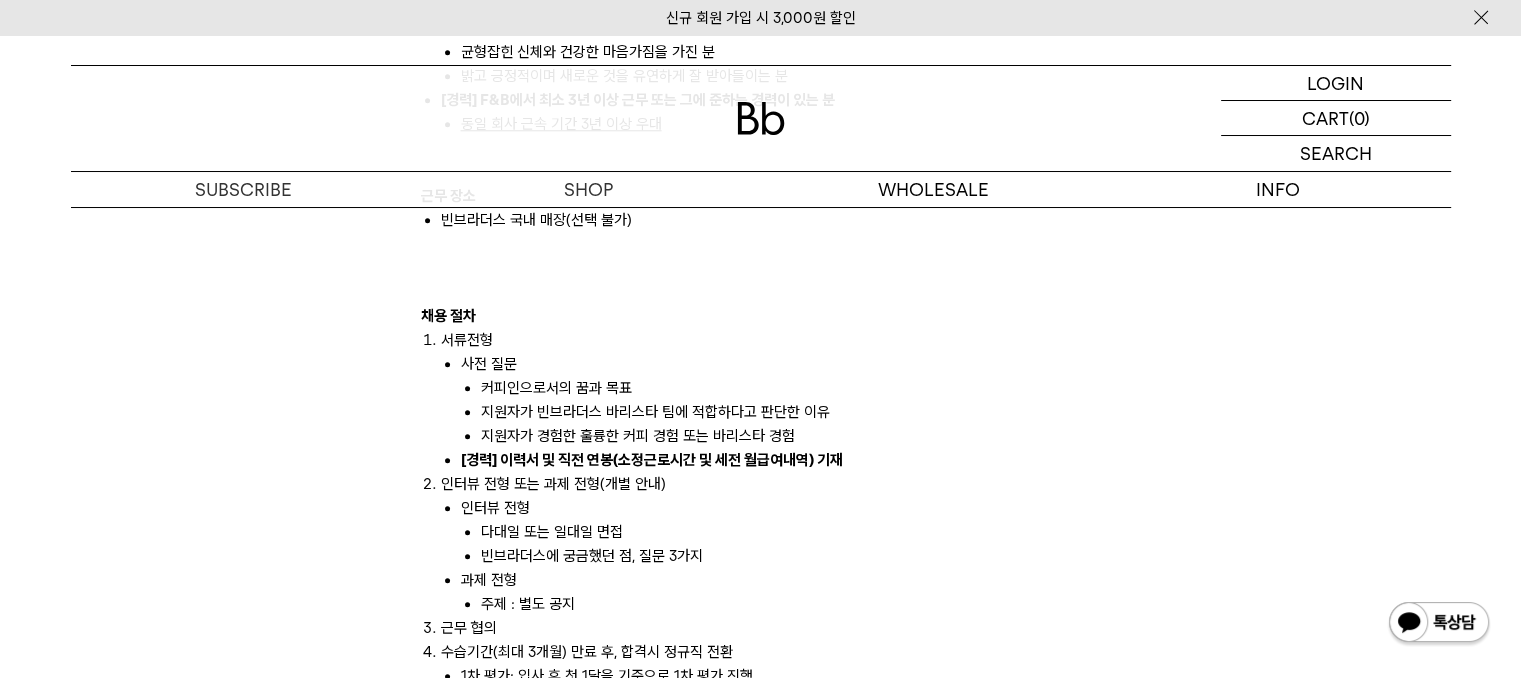 scroll, scrollTop: 2100, scrollLeft: 0, axis: vertical 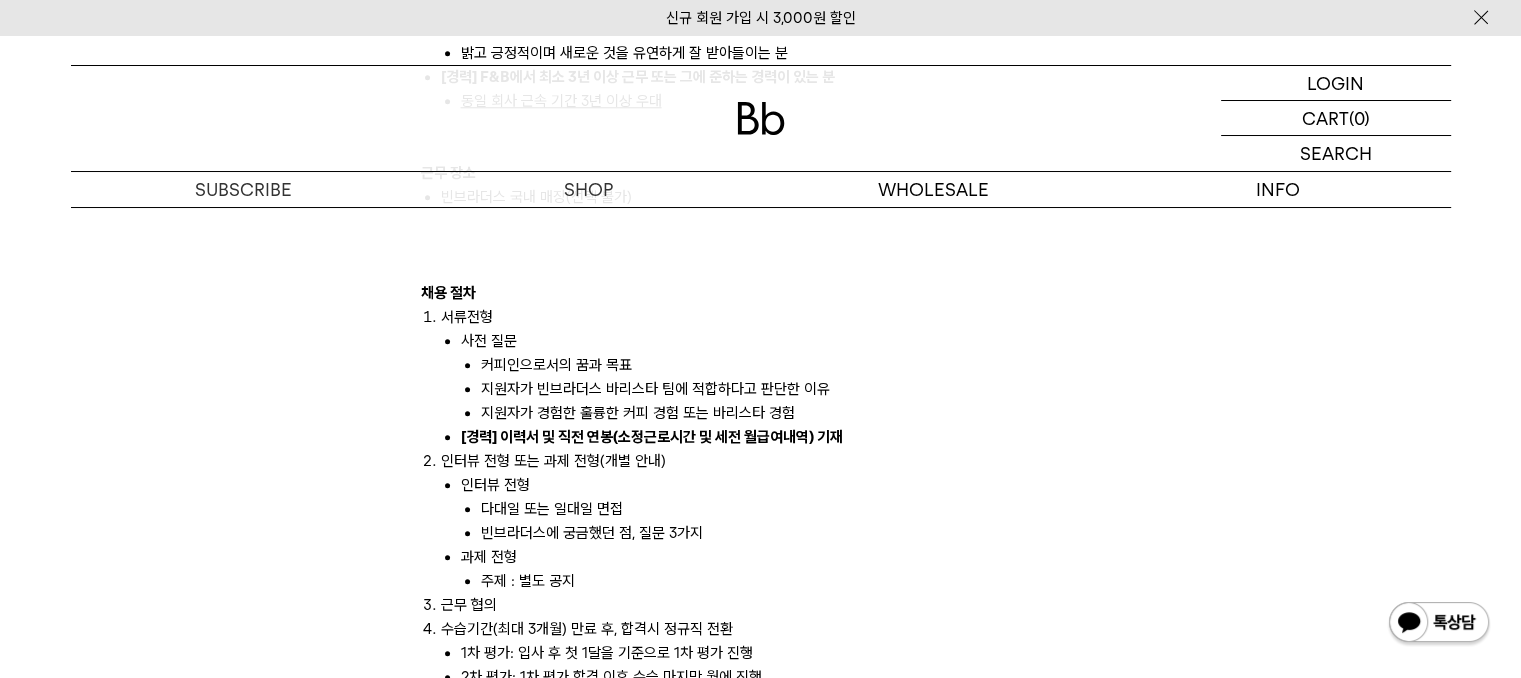 click on "다대일 또는 일대일 면접" at bounding box center [791, 509] 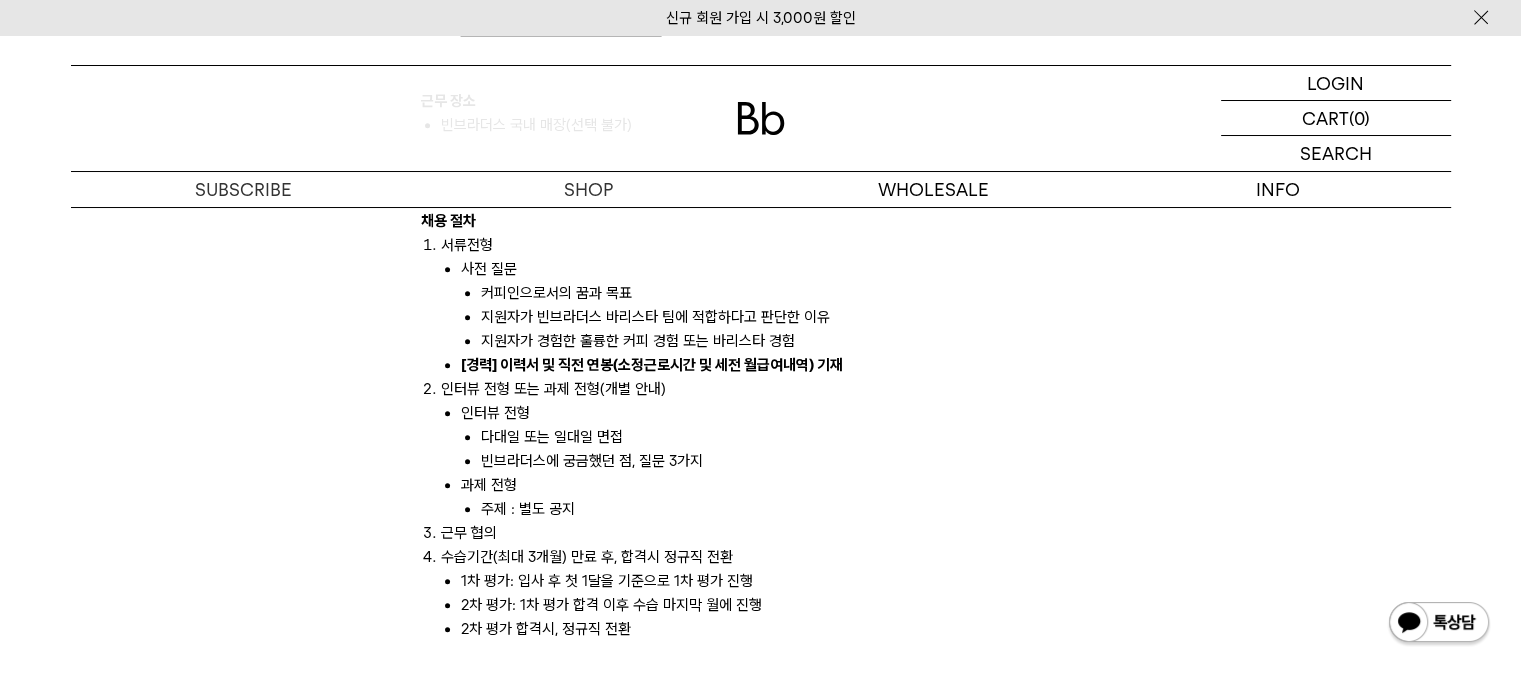 scroll, scrollTop: 2200, scrollLeft: 0, axis: vertical 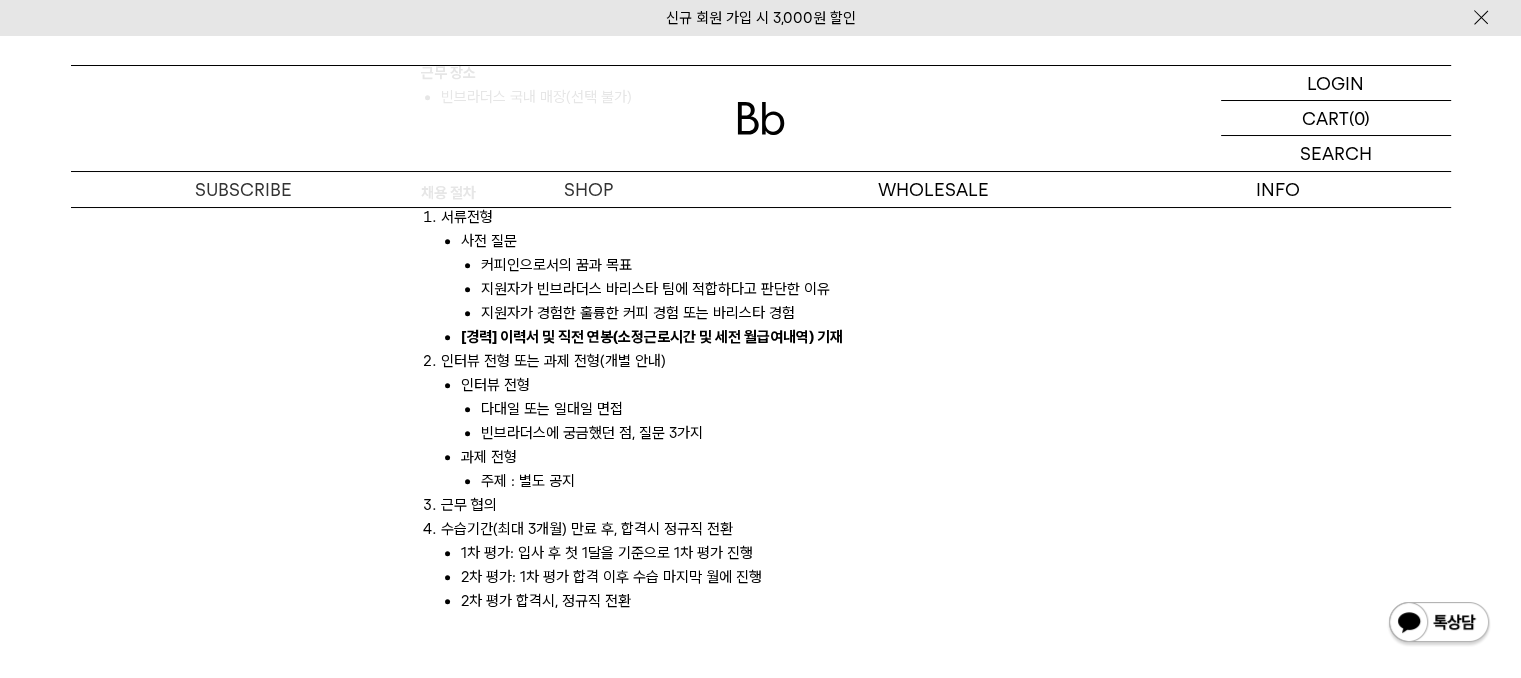 click on "지원자가 빈브라더스 바리스타 팀에 적합하다고 판단한 이유" at bounding box center (791, 289) 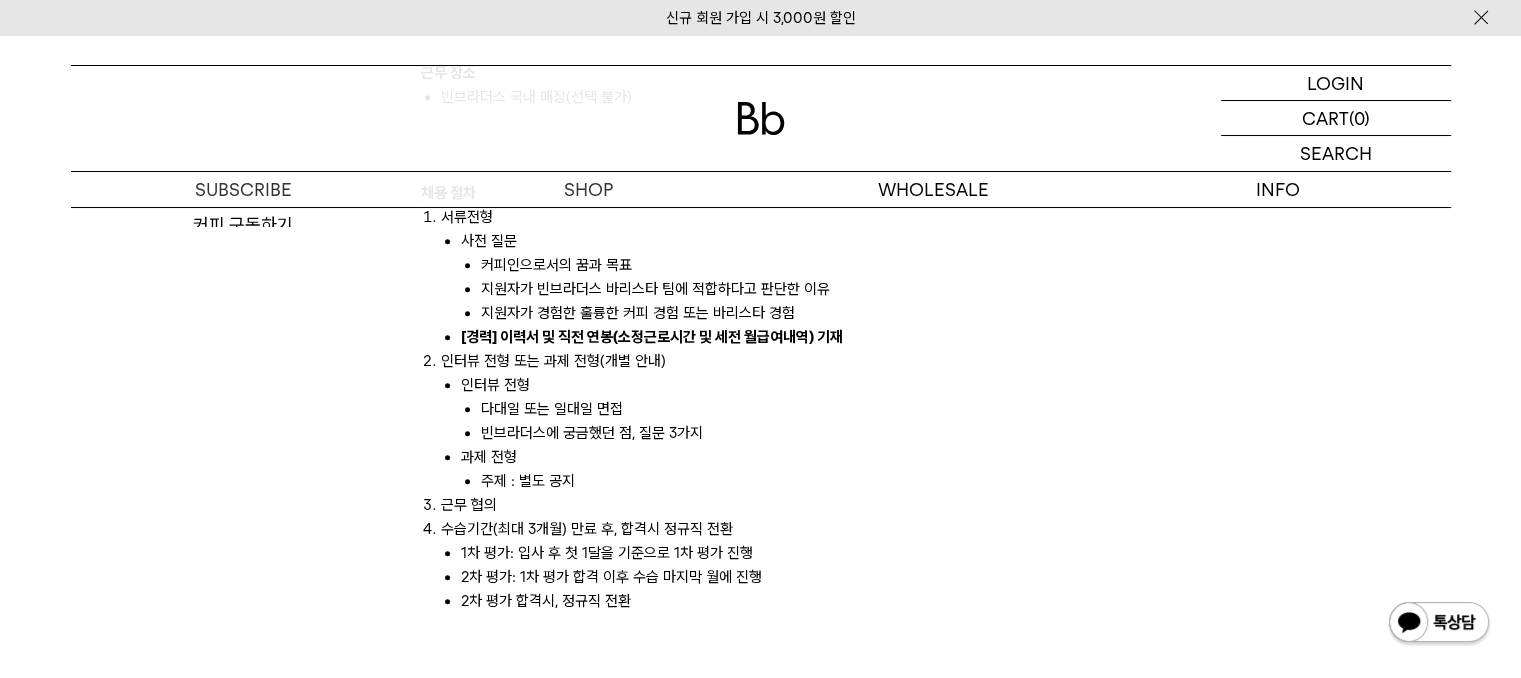 click on "인터뷰 전형 또는 과제 전형(개별 안내)
인터뷰 전형
다대일 또는 일대일 면접
빈브라더스에 궁금했던 점, 질문 3가지
과제 전형
주제 : 별도 공지" at bounding box center (771, 421) 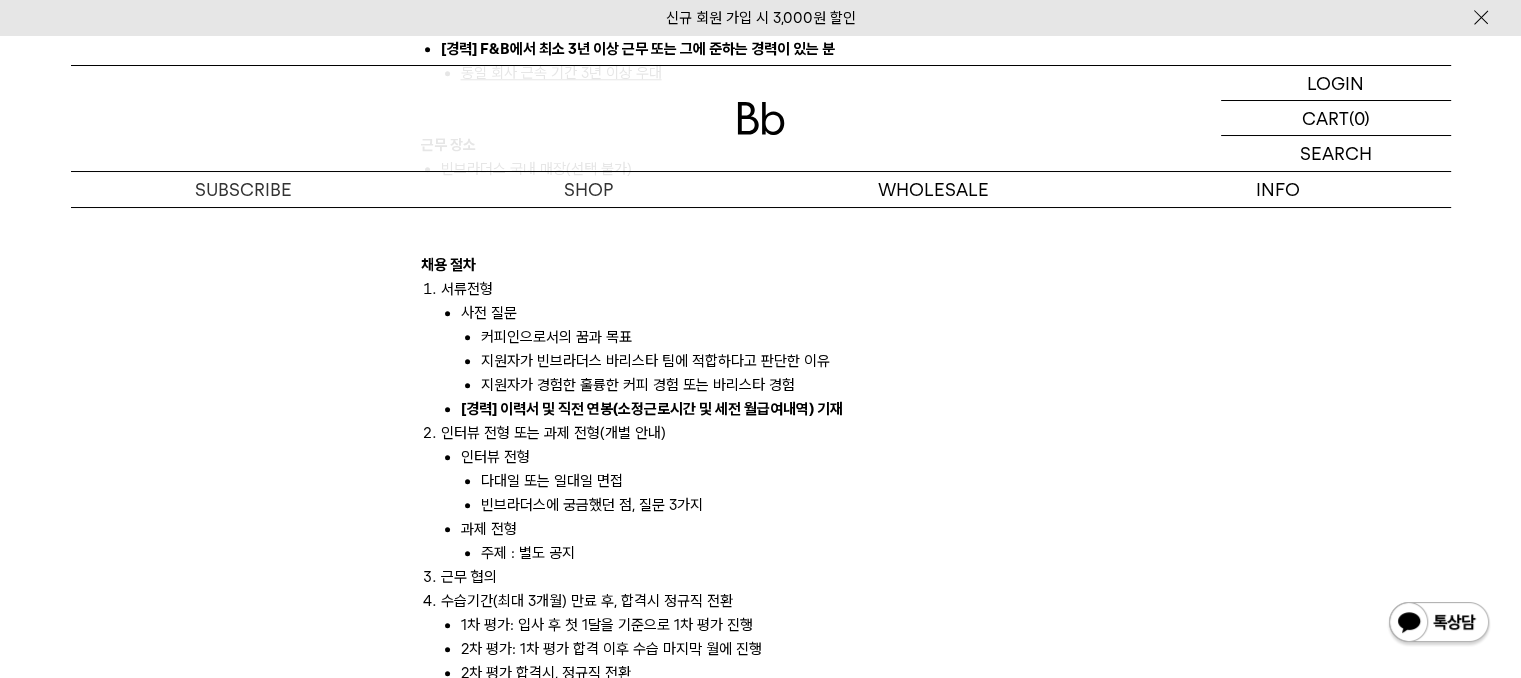 scroll, scrollTop: 2000, scrollLeft: 0, axis: vertical 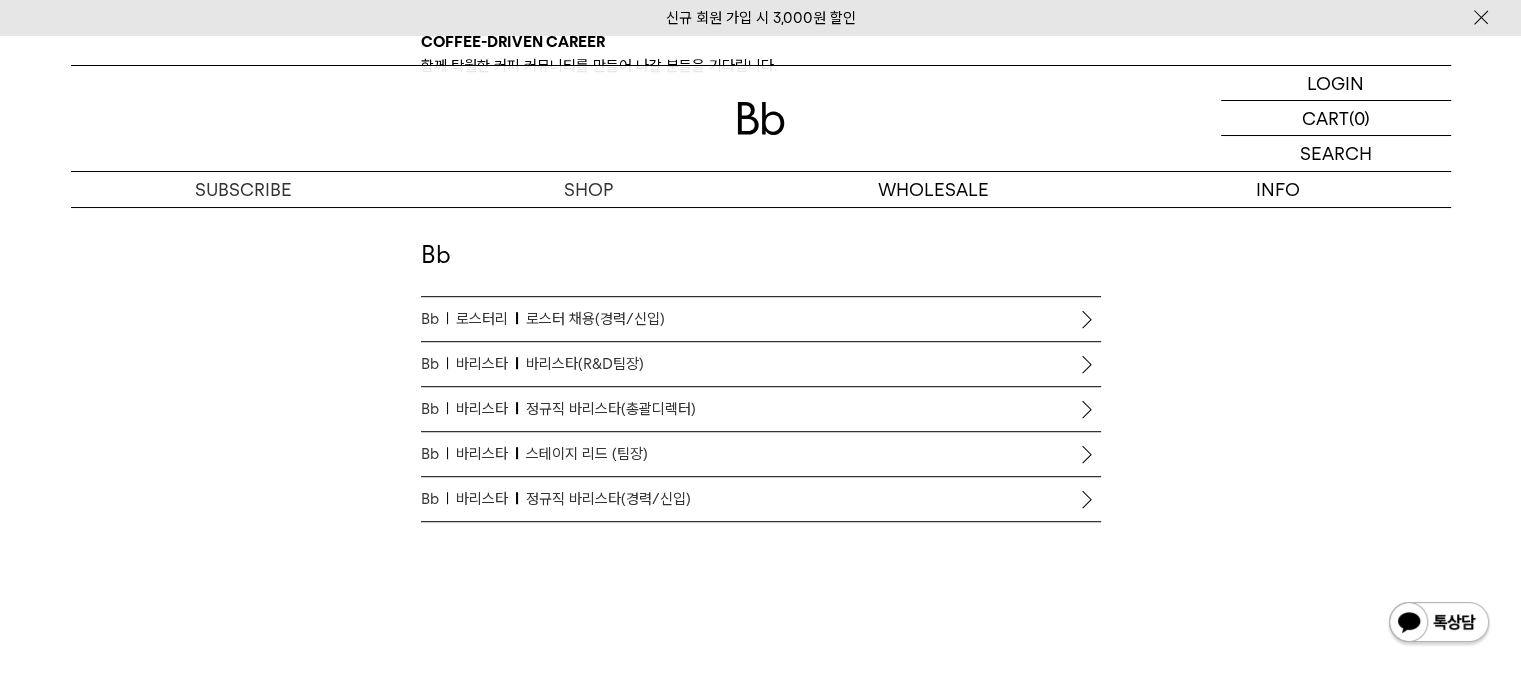 click on "로스터 채용(경력/신입)" at bounding box center [595, 319] 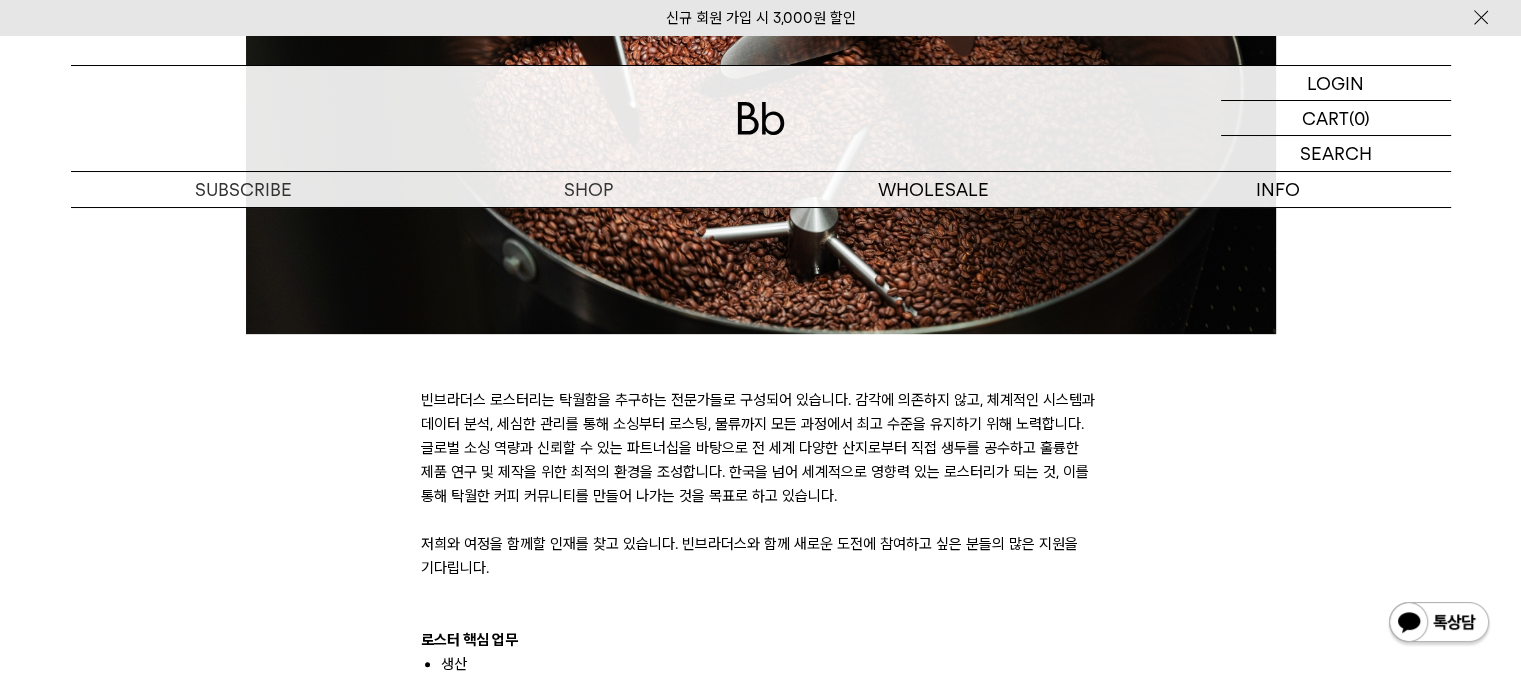 scroll, scrollTop: 0, scrollLeft: 0, axis: both 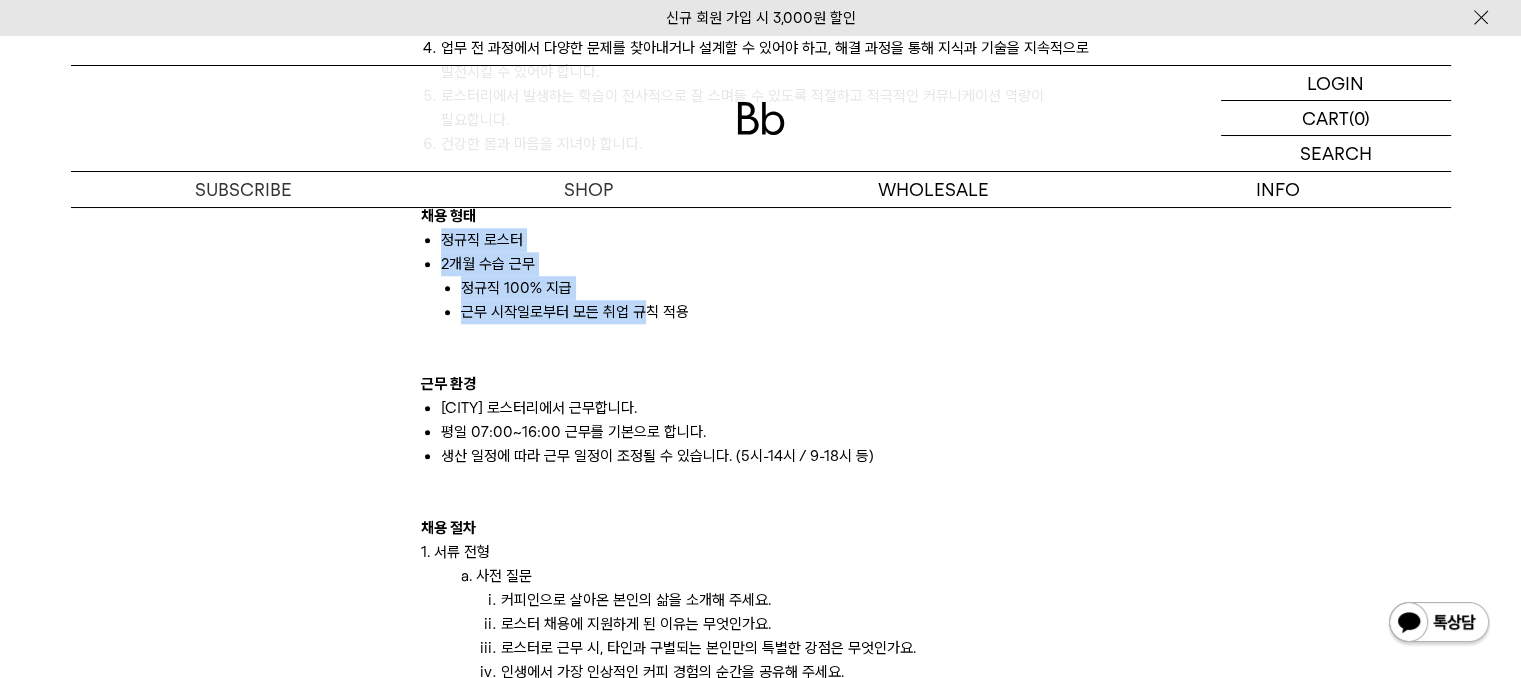 drag, startPoint x: 431, startPoint y: 243, endPoint x: 640, endPoint y: 320, distance: 222.73302 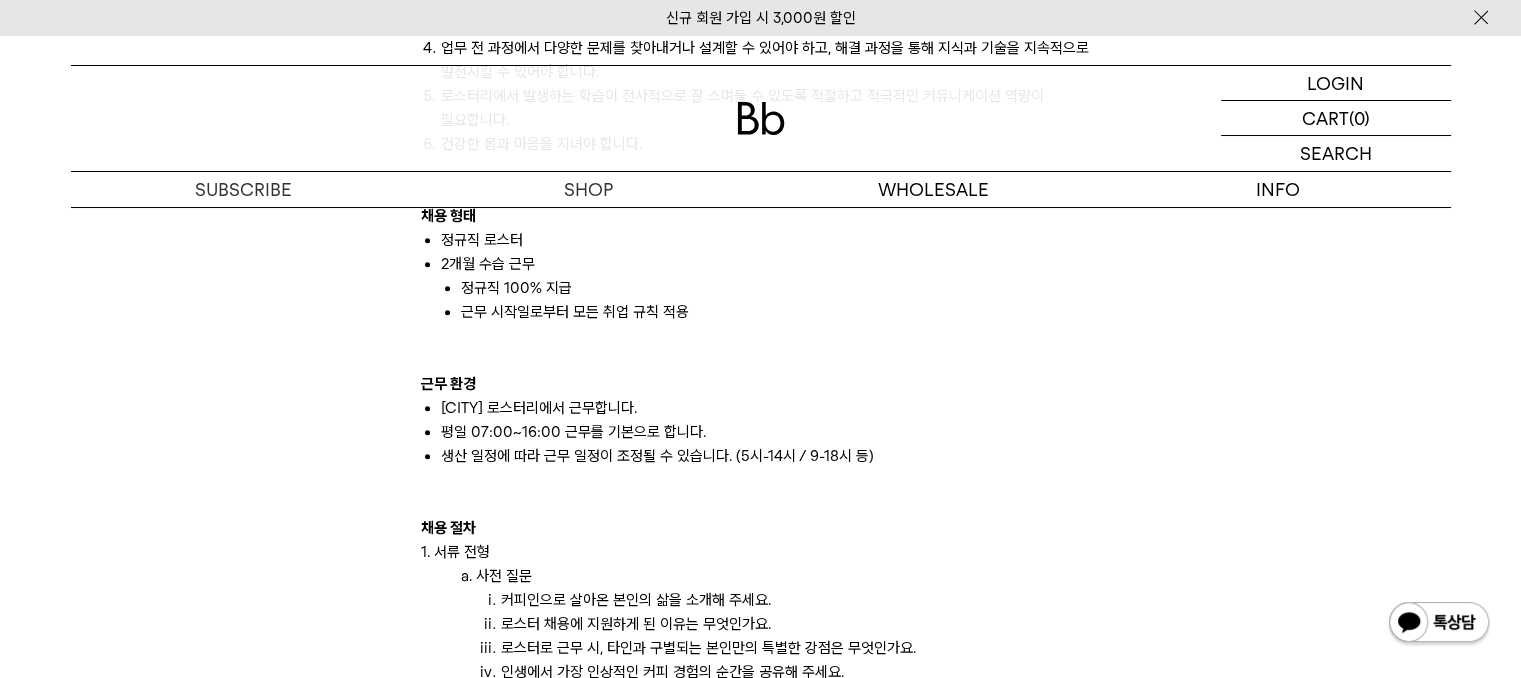 click at bounding box center (761, 360) 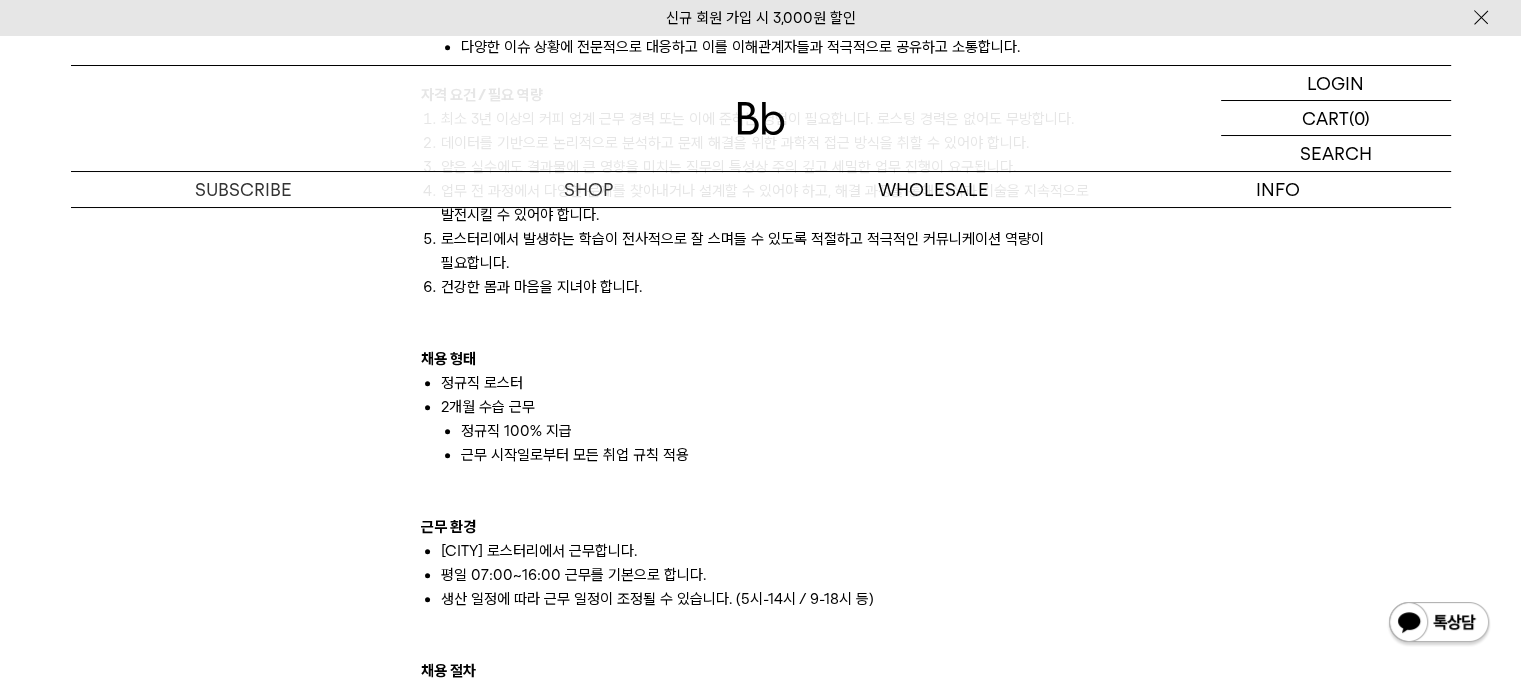 scroll, scrollTop: 1700, scrollLeft: 0, axis: vertical 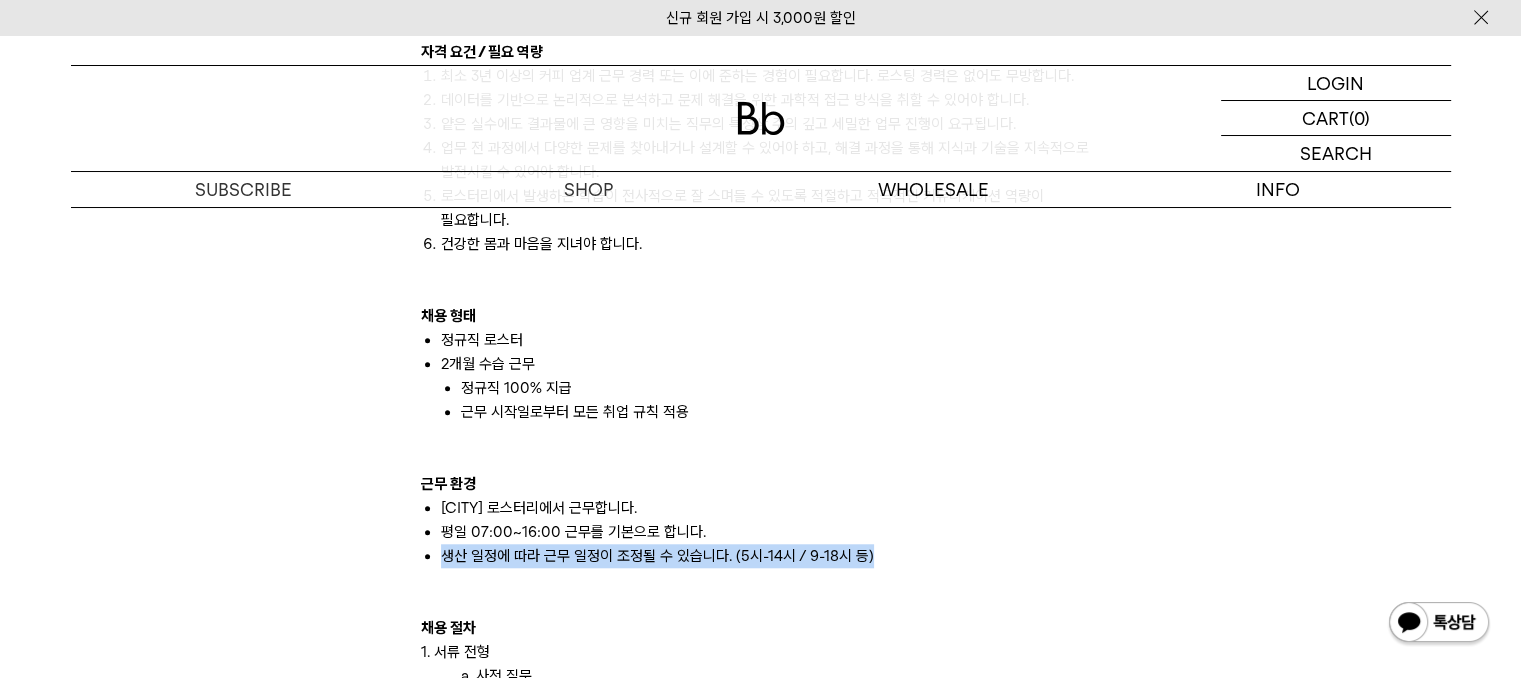 drag, startPoint x: 436, startPoint y: 551, endPoint x: 1004, endPoint y: 557, distance: 568.0317 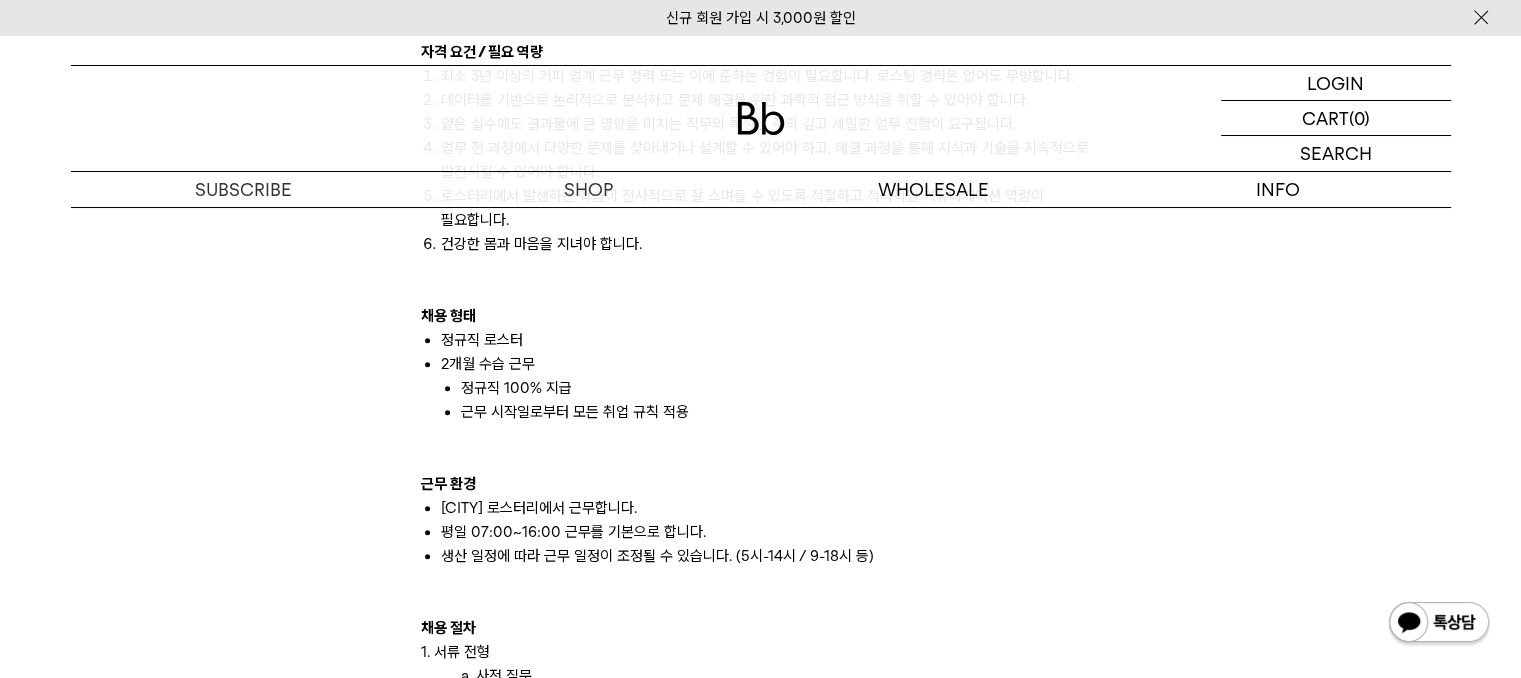 drag, startPoint x: 675, startPoint y: 581, endPoint x: 686, endPoint y: 584, distance: 11.401754 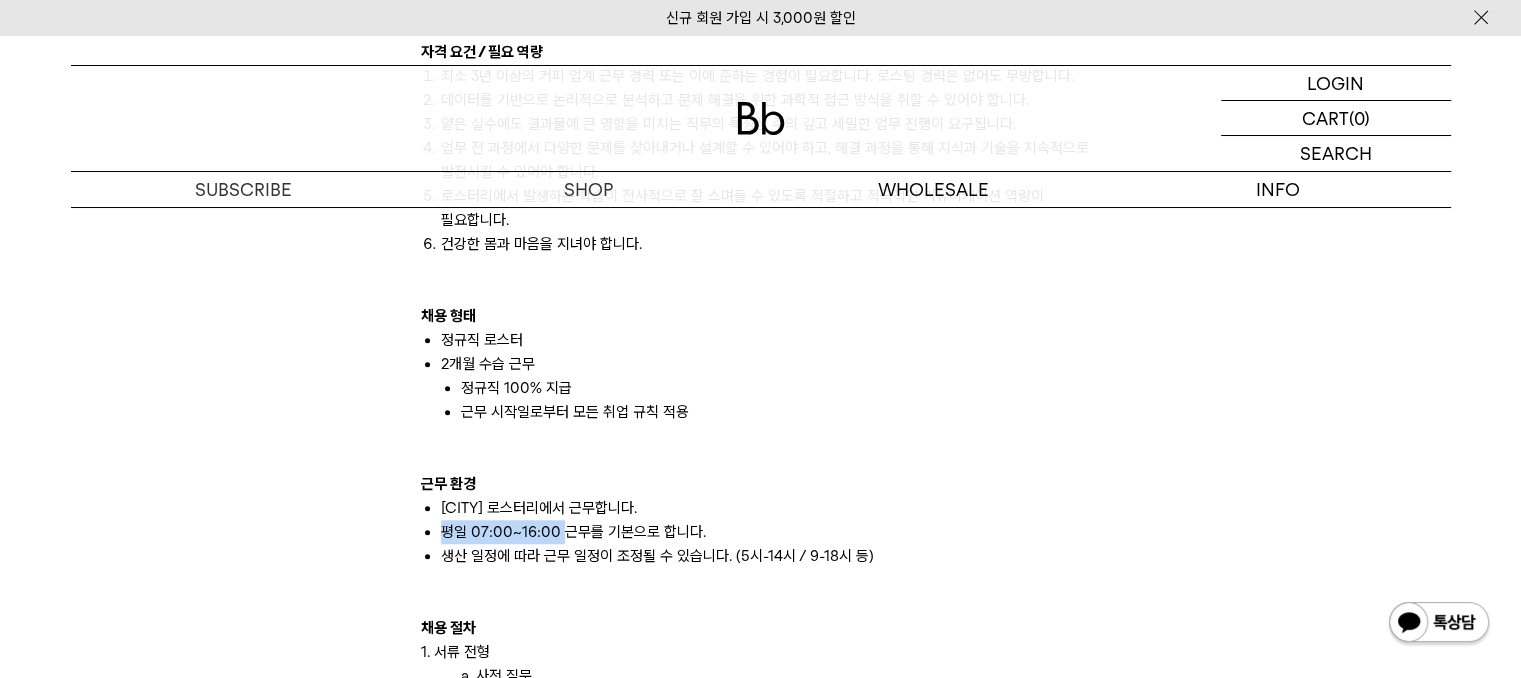 drag, startPoint x: 428, startPoint y: 534, endPoint x: 560, endPoint y: 541, distance: 132.18547 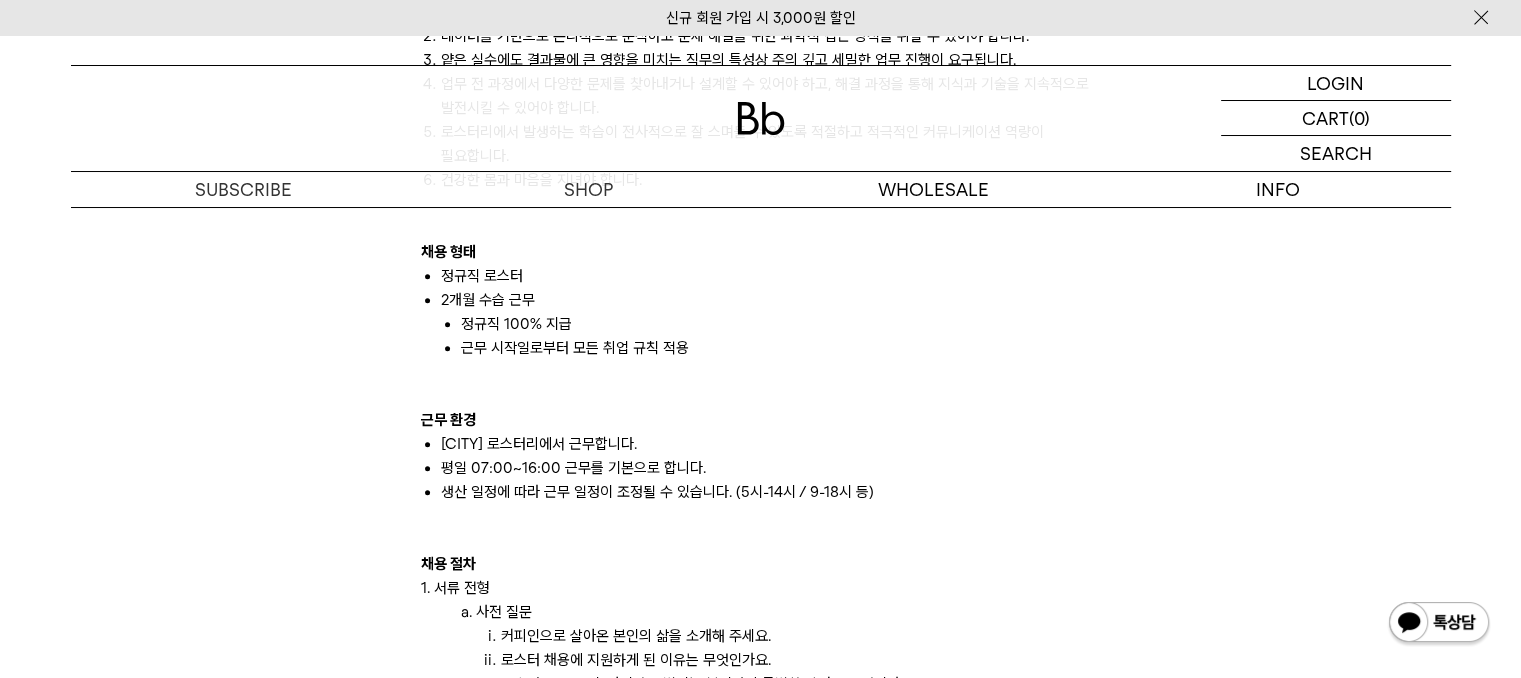 scroll, scrollTop: 1800, scrollLeft: 0, axis: vertical 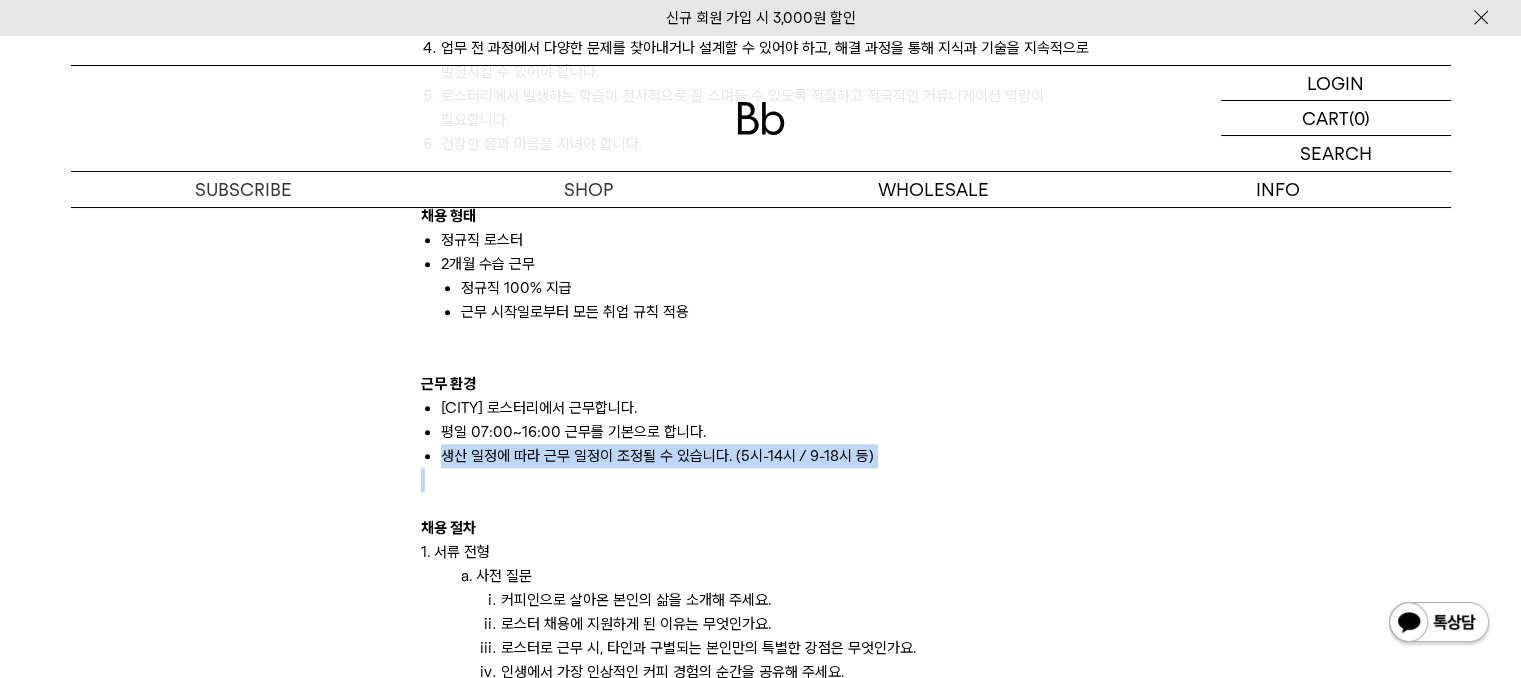 drag, startPoint x: 437, startPoint y: 450, endPoint x: 980, endPoint y: 468, distance: 543.2983 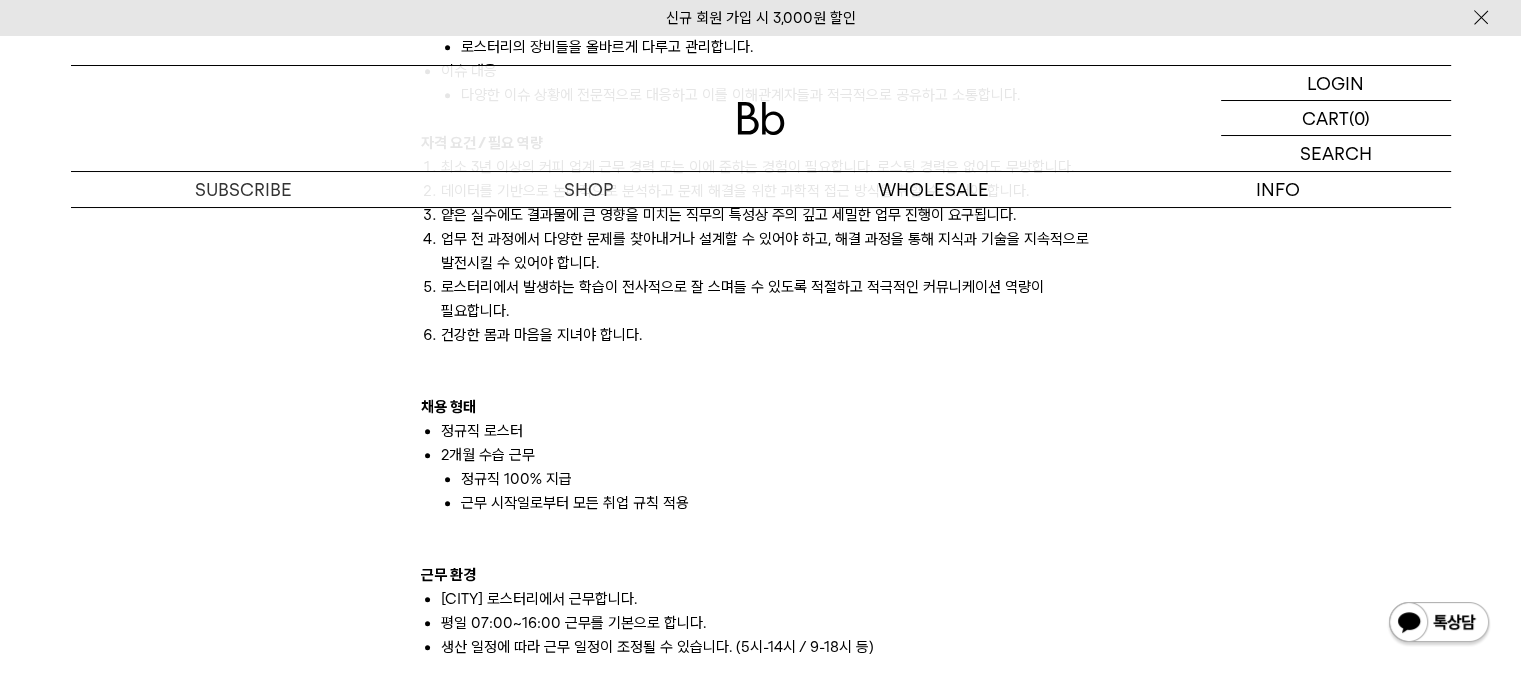 scroll, scrollTop: 1632, scrollLeft: 0, axis: vertical 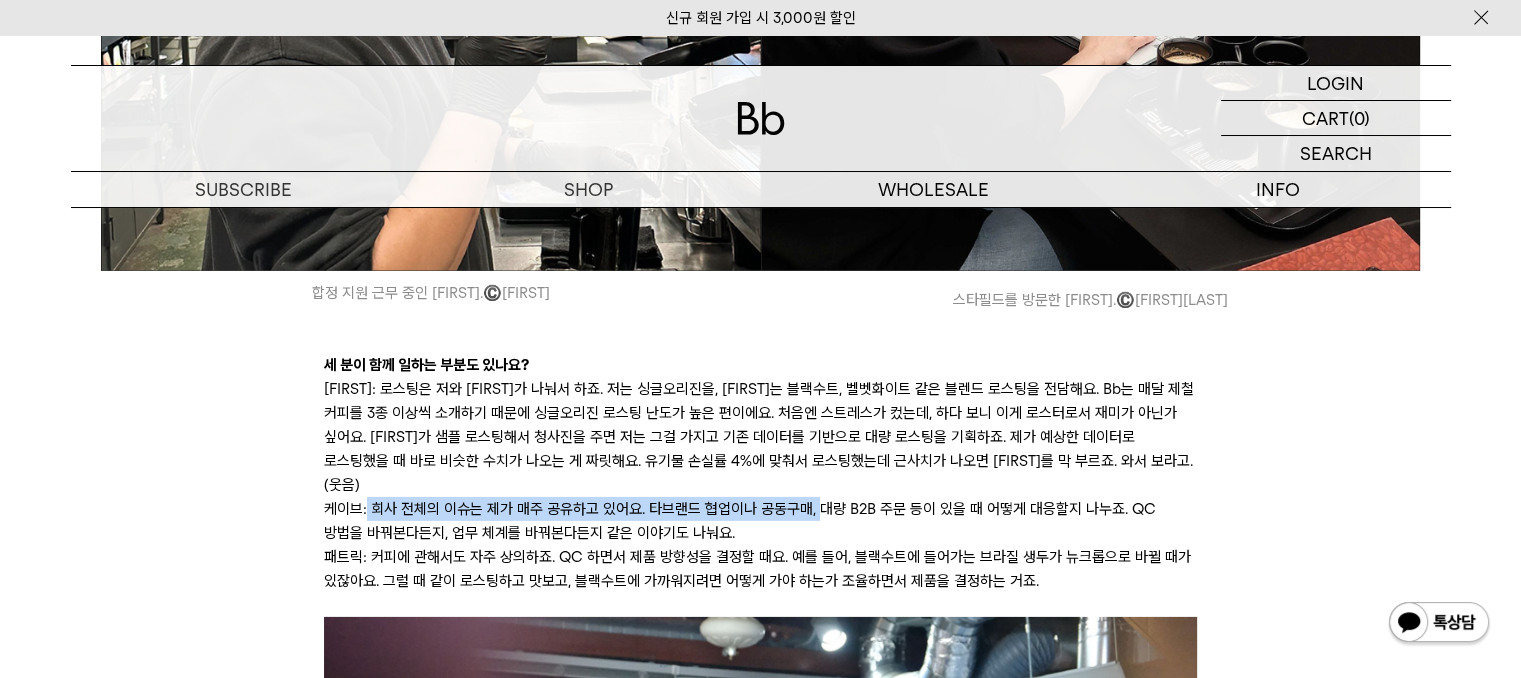 drag, startPoint x: 368, startPoint y: 393, endPoint x: 816, endPoint y: 401, distance: 448.0714 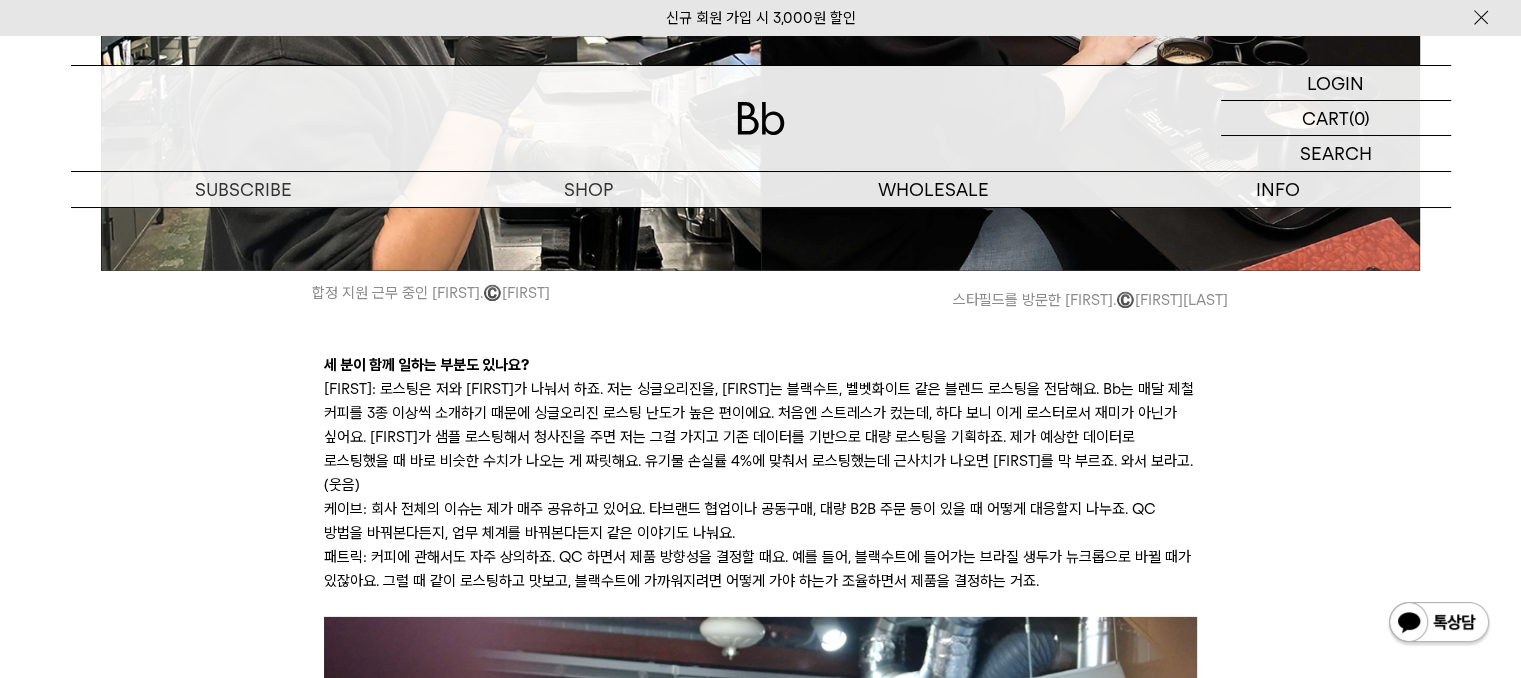 click on "케이브: 회사 전체의 이슈는 제가 매주 공유하고 있어요. 타브랜드 협업이나 공동구매, 대량 B2B 주문 등이 있을 때 어떻게 대응할지 나누죠. QC 방법을 바꿔본다든지, 업무 체계를 바꿔본다든지 같은 이야기도 나눠요." at bounding box center (760, 521) 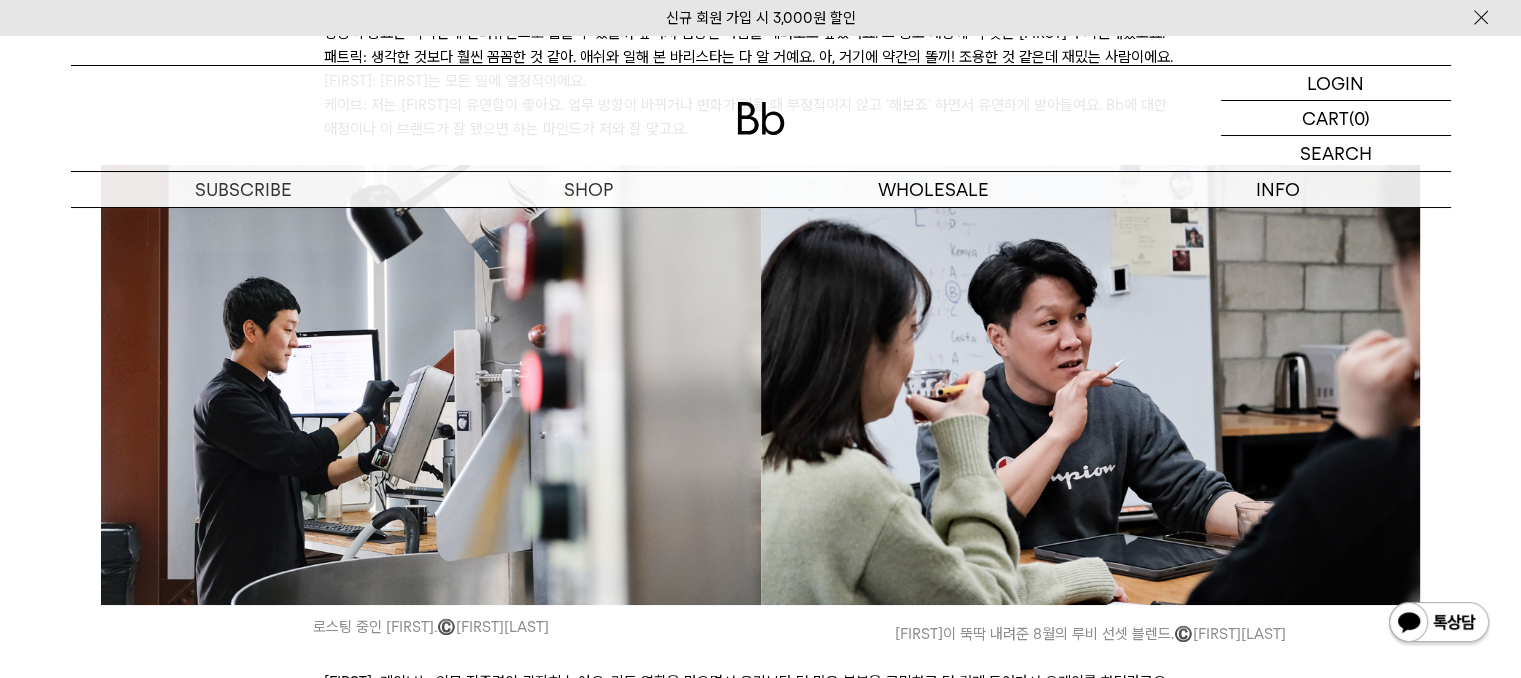 scroll, scrollTop: 7400, scrollLeft: 0, axis: vertical 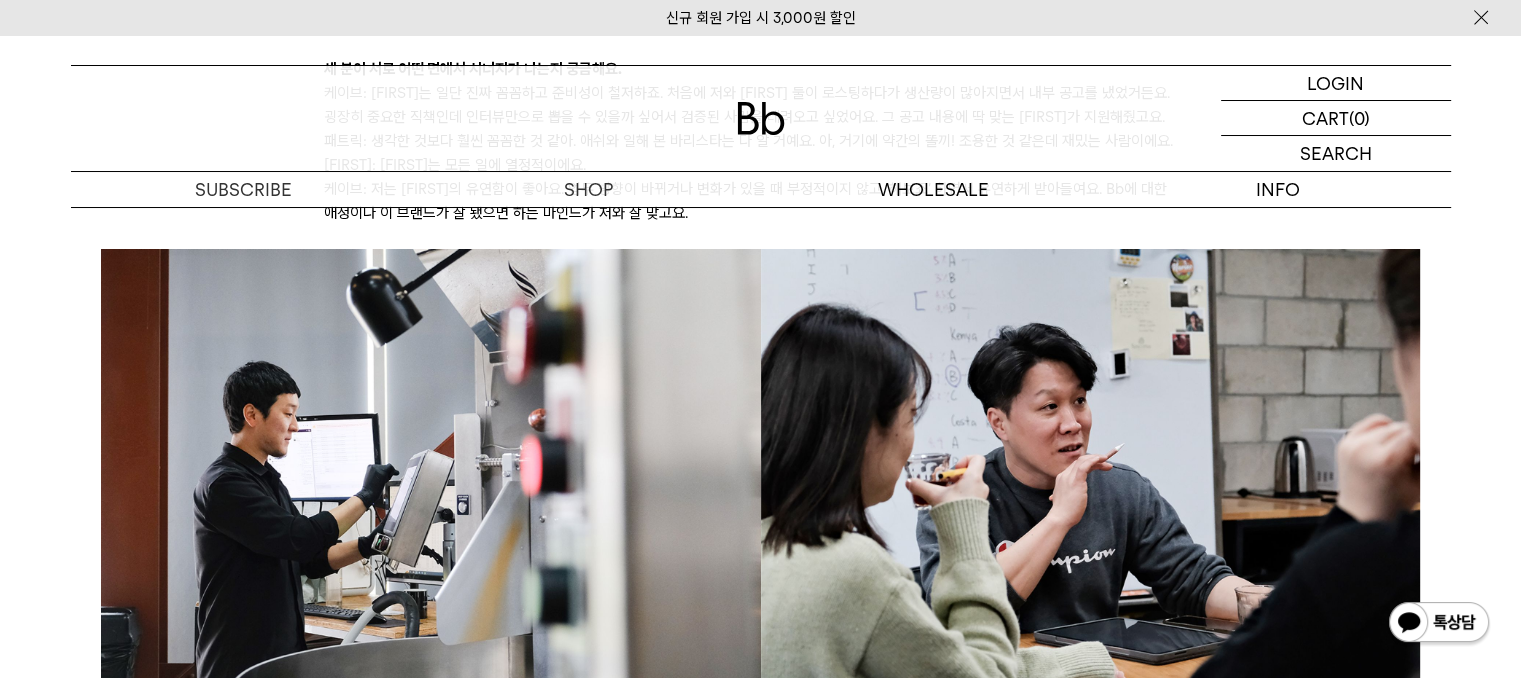 click at bounding box center (431, 469) 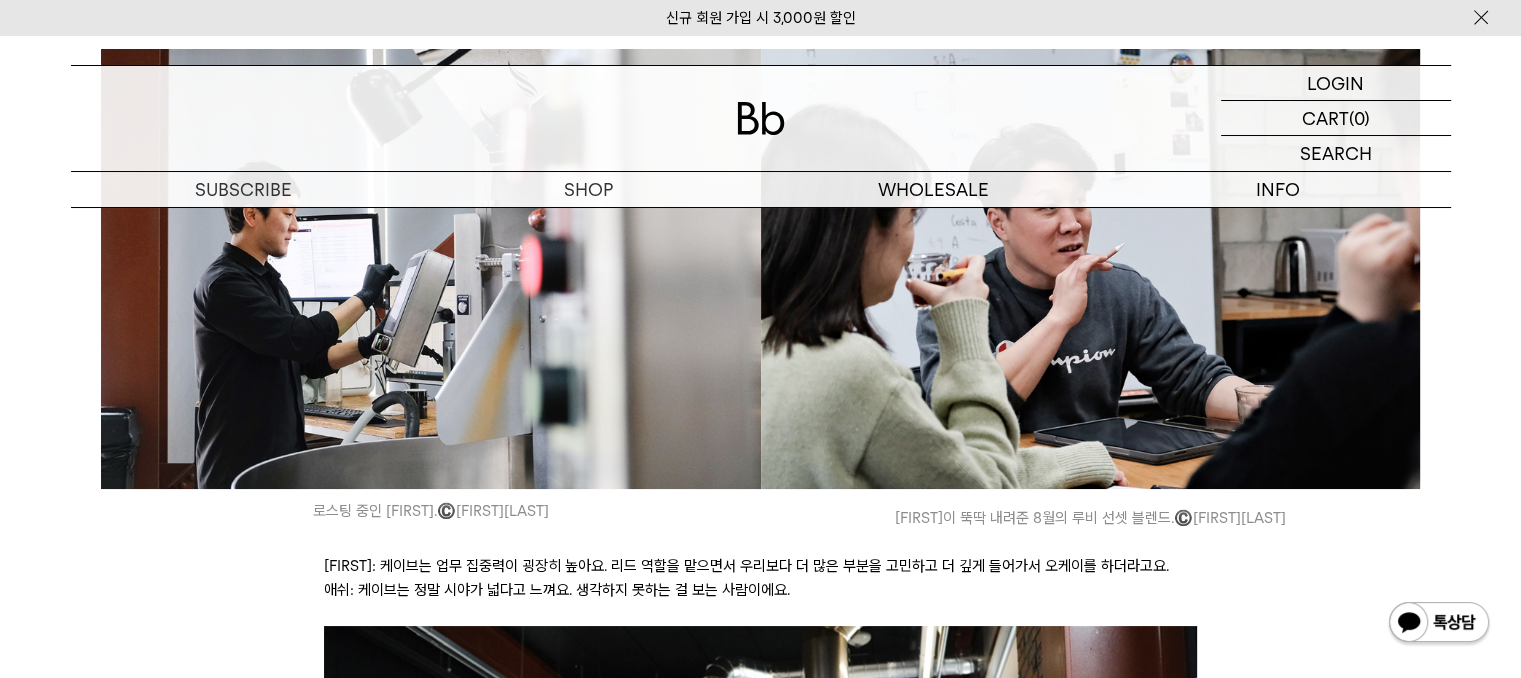 scroll, scrollTop: 7700, scrollLeft: 0, axis: vertical 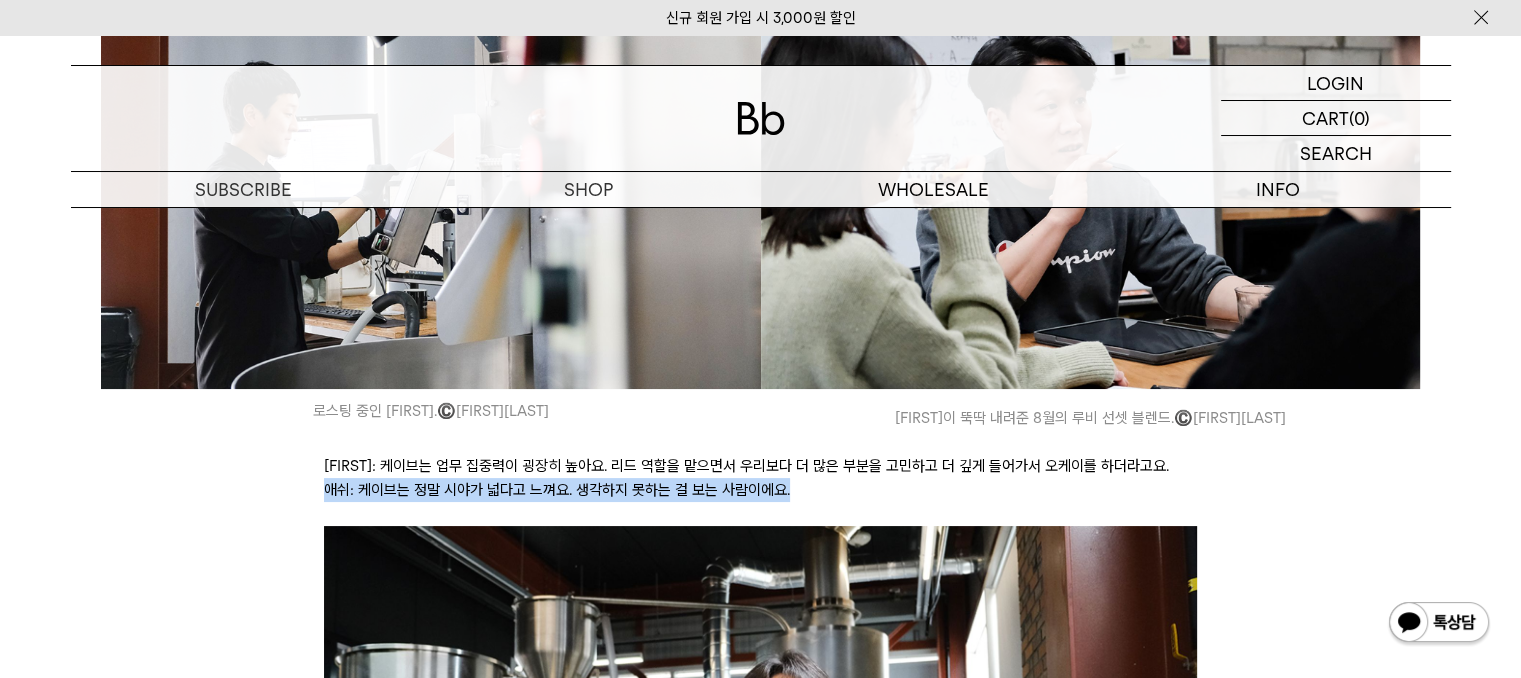 drag, startPoint x: 319, startPoint y: 383, endPoint x: 962, endPoint y: 380, distance: 643.007 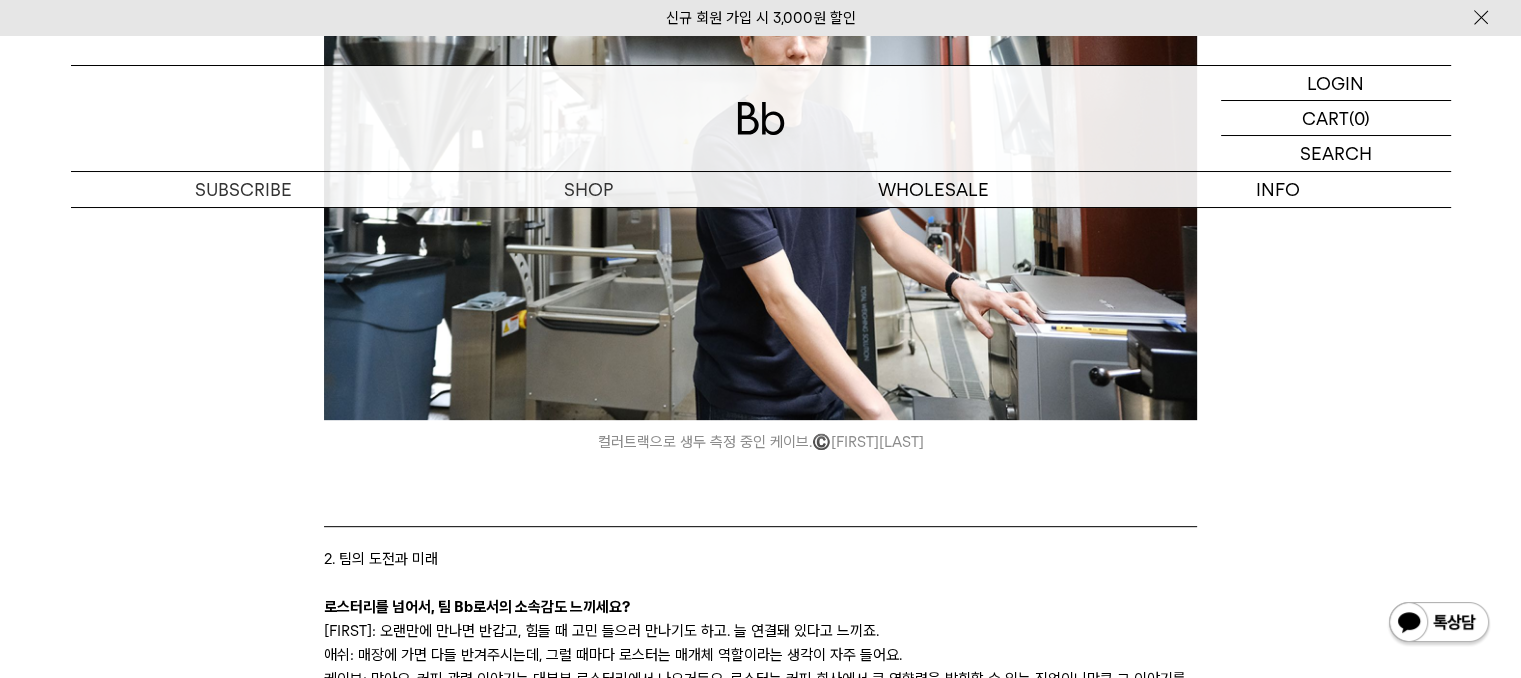 scroll, scrollTop: 8600, scrollLeft: 0, axis: vertical 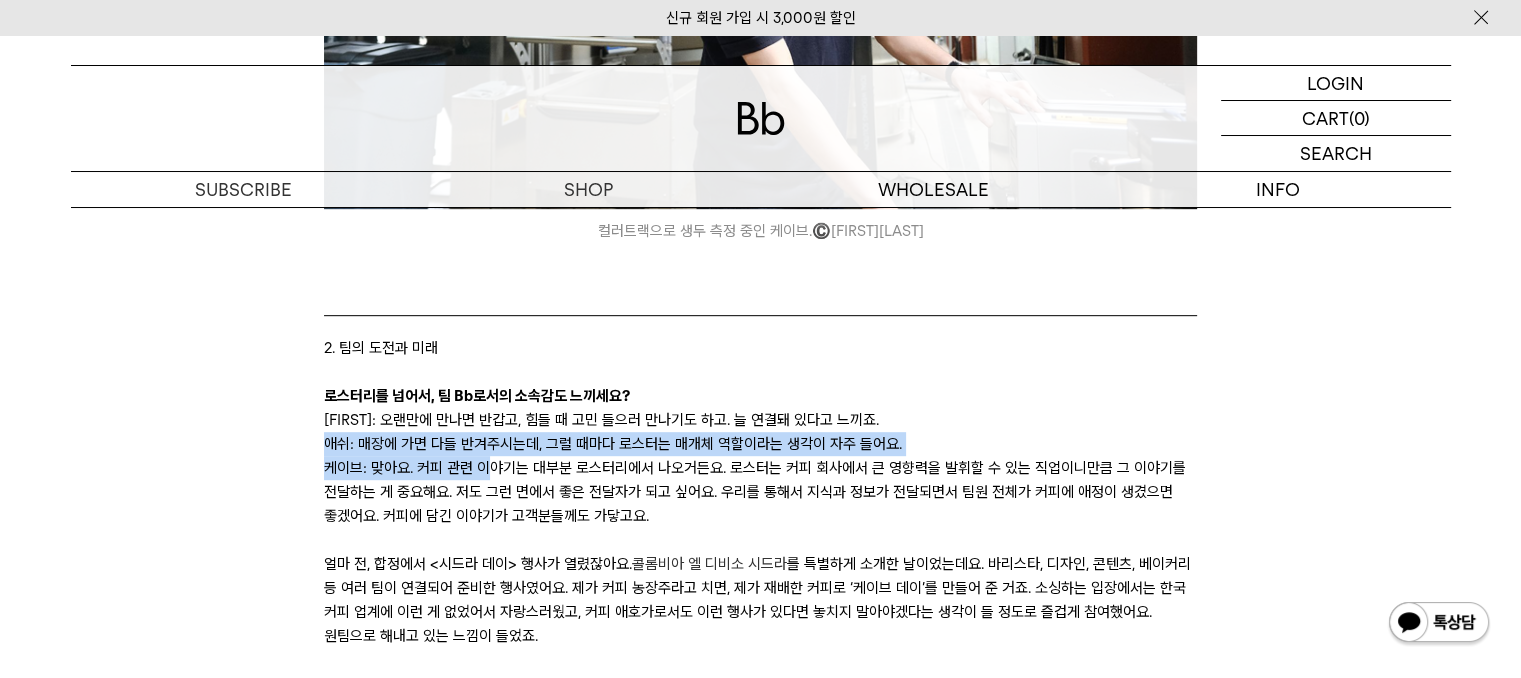 drag, startPoint x: 303, startPoint y: 320, endPoint x: 494, endPoint y: 354, distance: 194.00258 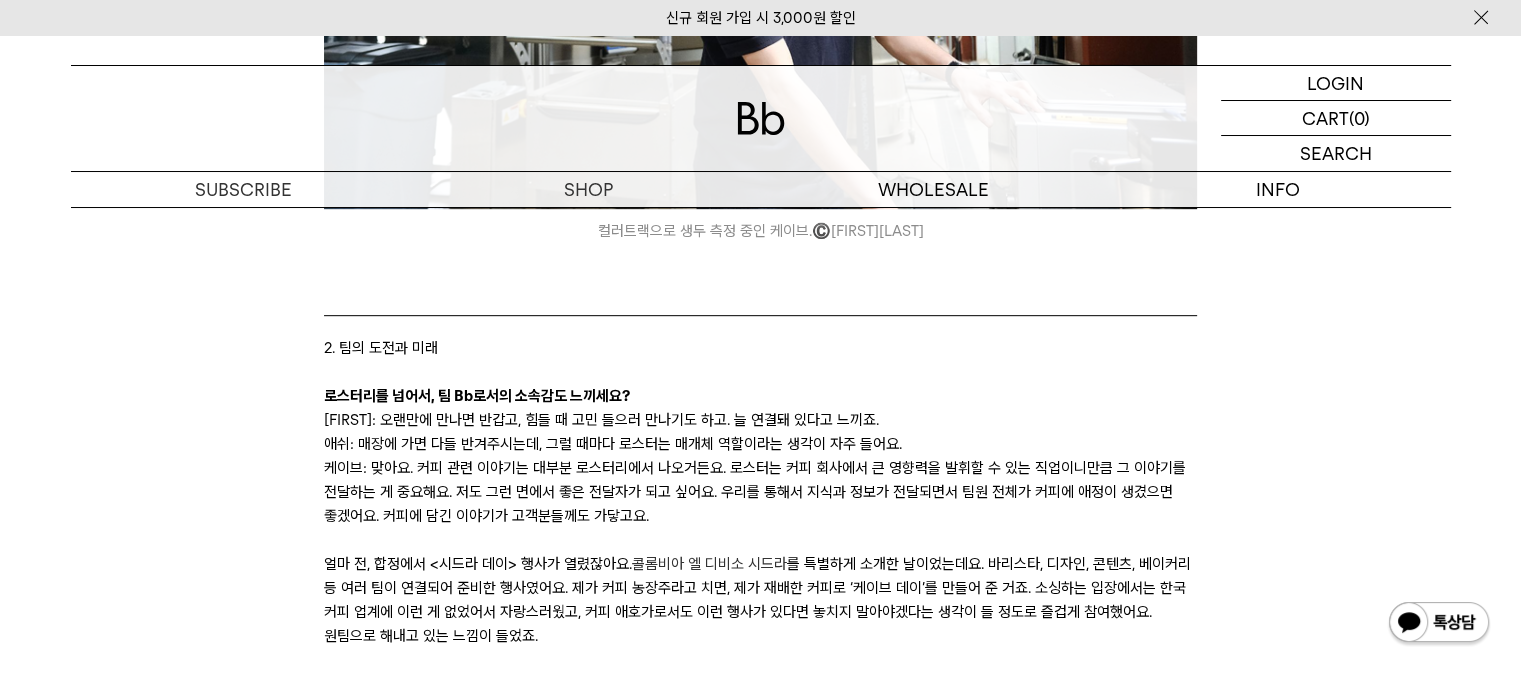 click on "케이브: 맞아요. 커피 관련 이야기는 대부분 로스터리에서 나오거든요. 로스터는 커피 회사에서 큰 영향력을 발휘할 수 있는 직업이니만큼 그 이야기를 전달하는 게 중요해요. 저도 그런 면에서 좋은 전달자가 되고 싶어요. 우리를 통해서 지식과 정보가 전달되면서 팀원 전체가 커피에 애정이 생겼으면 좋겠어요. 커피에 담긴 이야기가 고객분들께도 가닿고요." at bounding box center [760, 492] 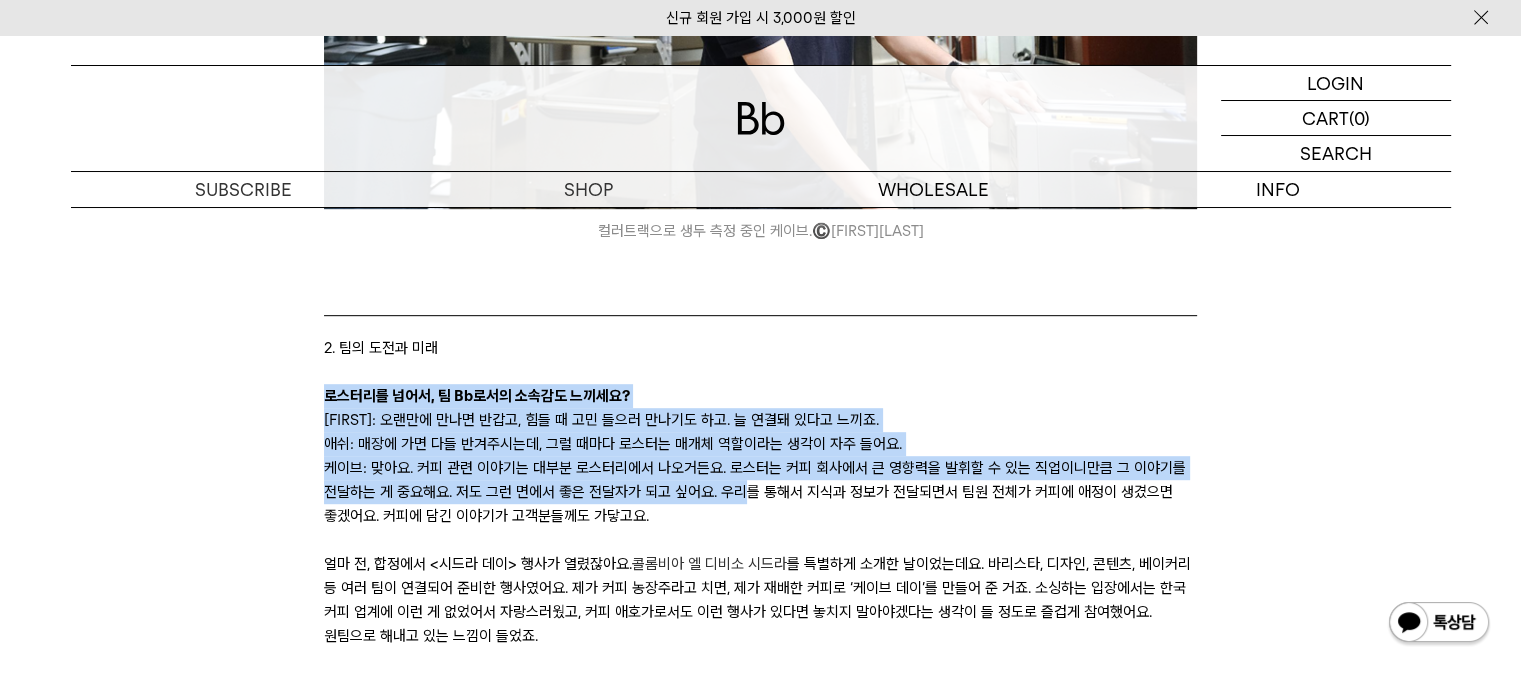 drag, startPoint x: 296, startPoint y: 281, endPoint x: 741, endPoint y: 381, distance: 456.09756 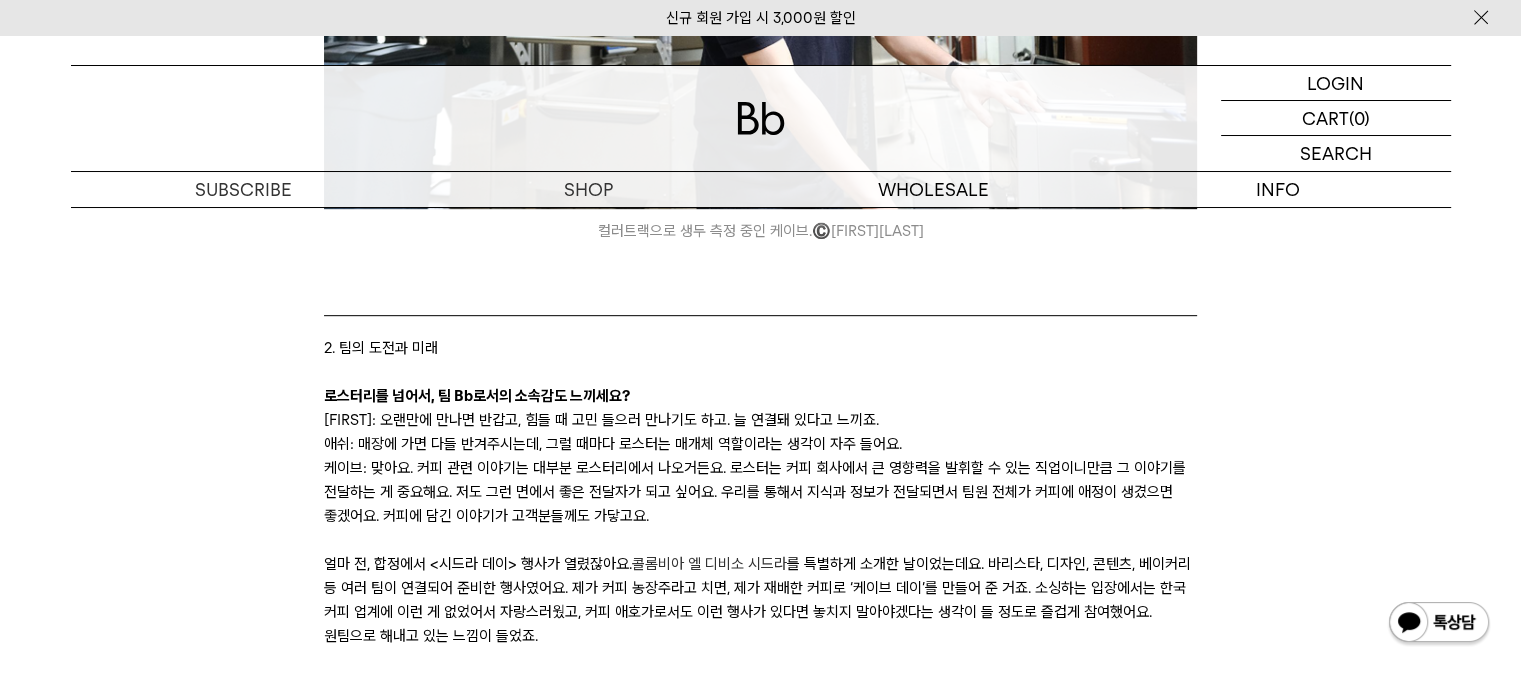 click on "케이브: 맞아요. 커피 관련 이야기는 대부분 로스터리에서 나오거든요. 로스터는 커피 회사에서 큰 영향력을 발휘할 수 있는 직업이니만큼 그 이야기를 전달하는 게 중요해요. 저도 그런 면에서 좋은 전달자가 되고 싶어요. 우리를 통해서 지식과 정보가 전달되면서 팀원 전체가 커피에 애정이 생겼으면 좋겠어요. 커피에 담긴 이야기가 고객분들께도 가닿고요." at bounding box center (760, 492) 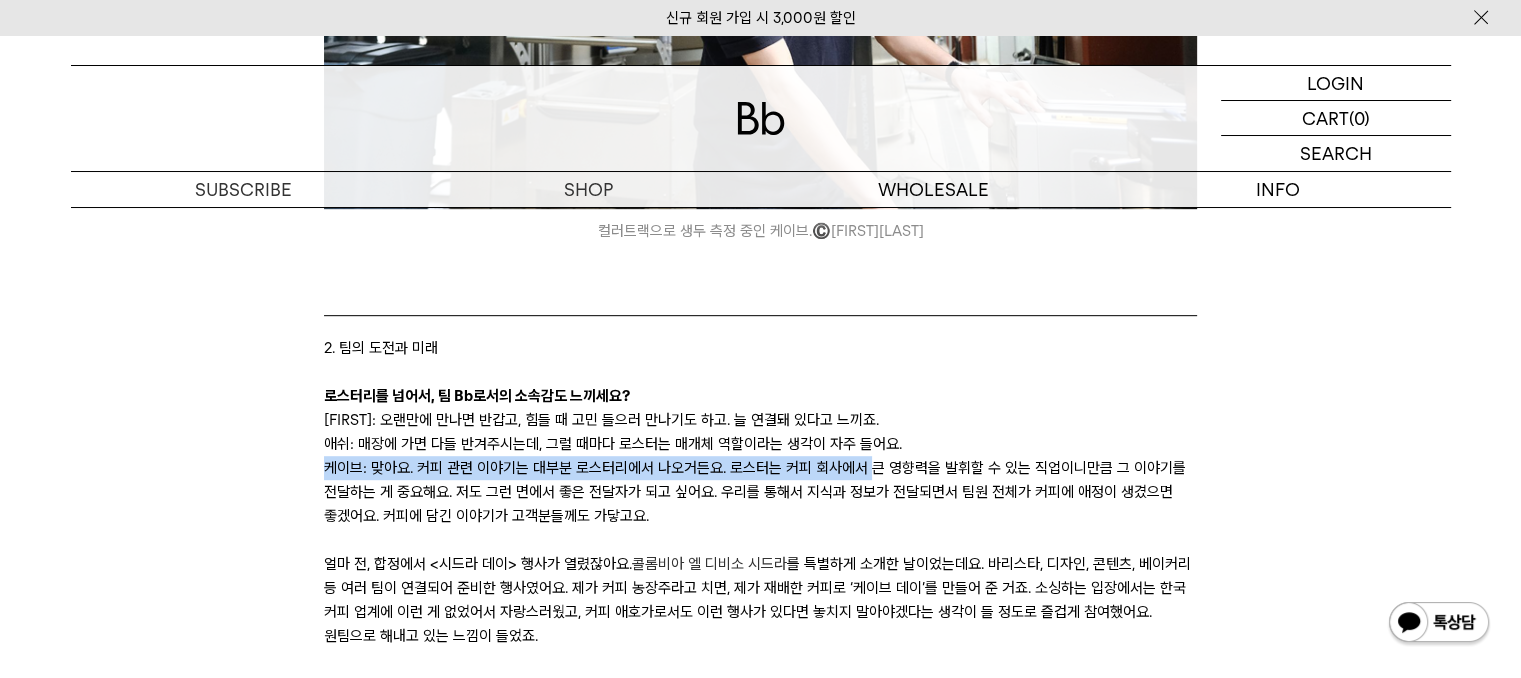 drag, startPoint x: 321, startPoint y: 360, endPoint x: 871, endPoint y: 361, distance: 550.0009 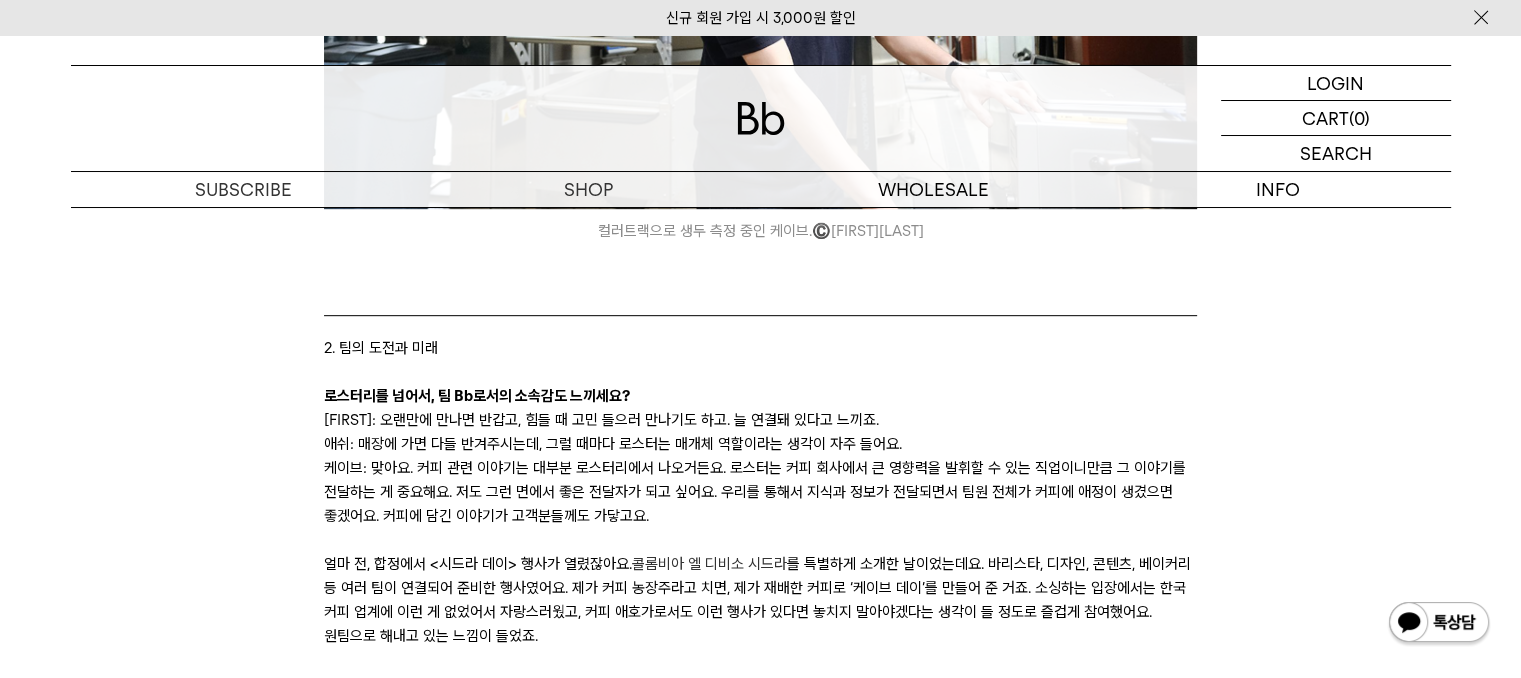 click on "케이브: 맞아요. 커피 관련 이야기는 대부분 로스터리에서 나오거든요. 로스터는 커피 회사에서 큰 영향력을 발휘할 수 있는 직업이니만큼 그 이야기를 전달하는 게 중요해요. 저도 그런 면에서 좋은 전달자가 되고 싶어요. 우리를 통해서 지식과 정보가 전달되면서 팀원 전체가 커피에 애정이 생겼으면 좋겠어요. 커피에 담긴 이야기가 고객분들께도 가닿고요." at bounding box center [760, 492] 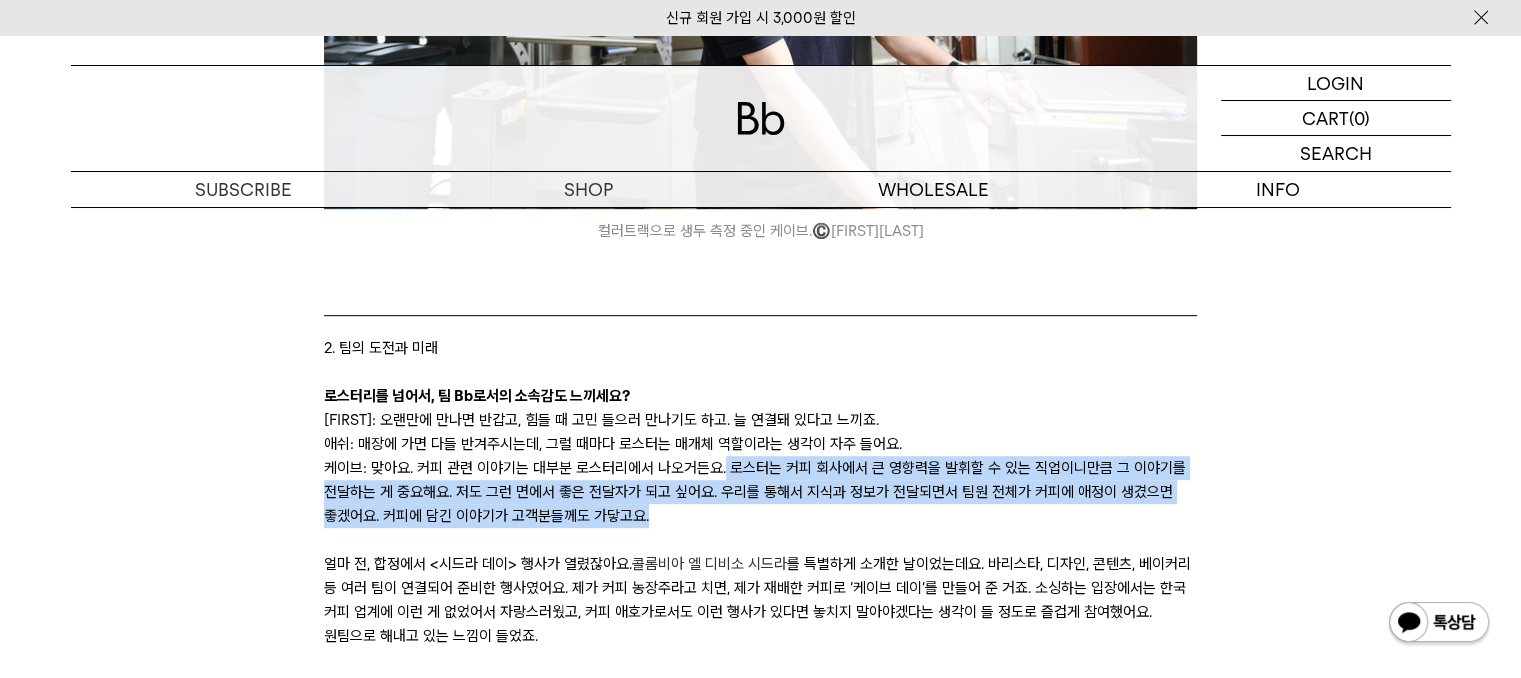 drag, startPoint x: 720, startPoint y: 349, endPoint x: 1189, endPoint y: 392, distance: 470.9671 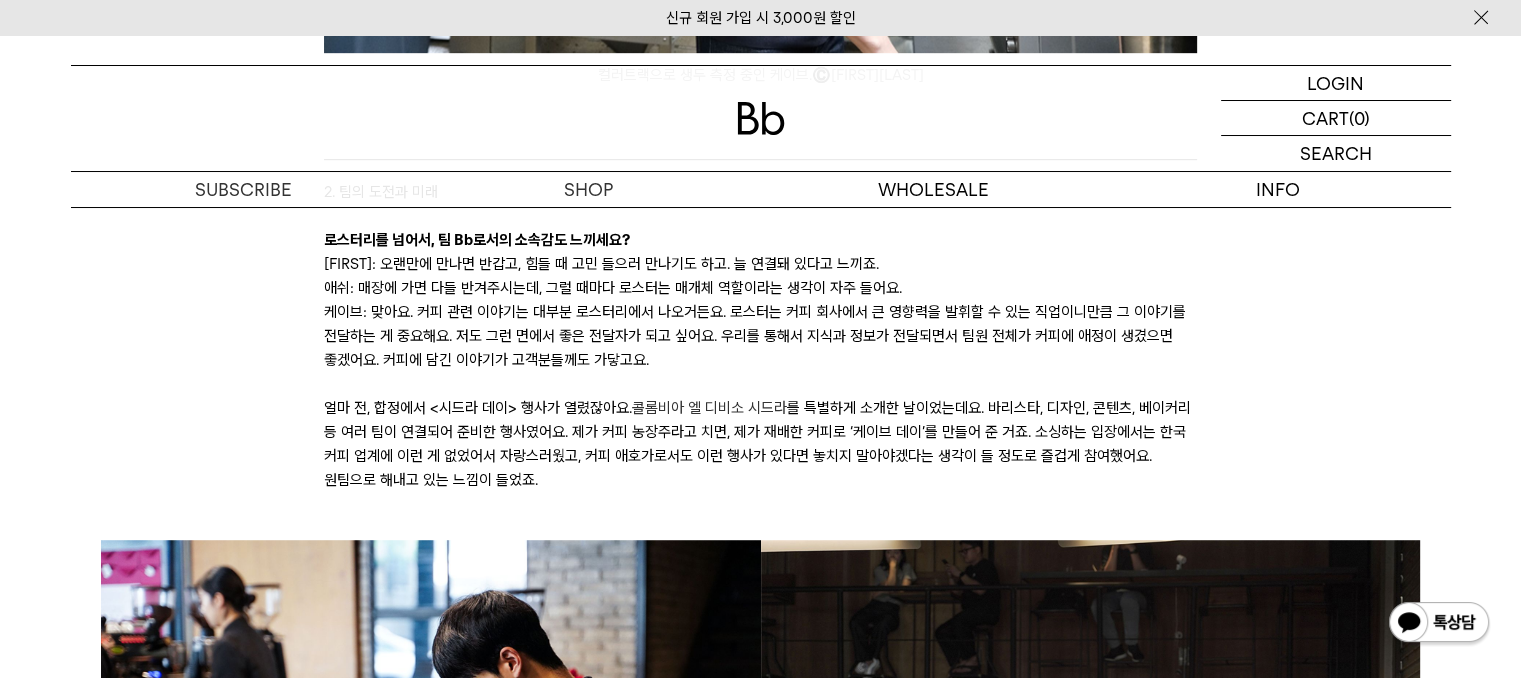 scroll, scrollTop: 8800, scrollLeft: 0, axis: vertical 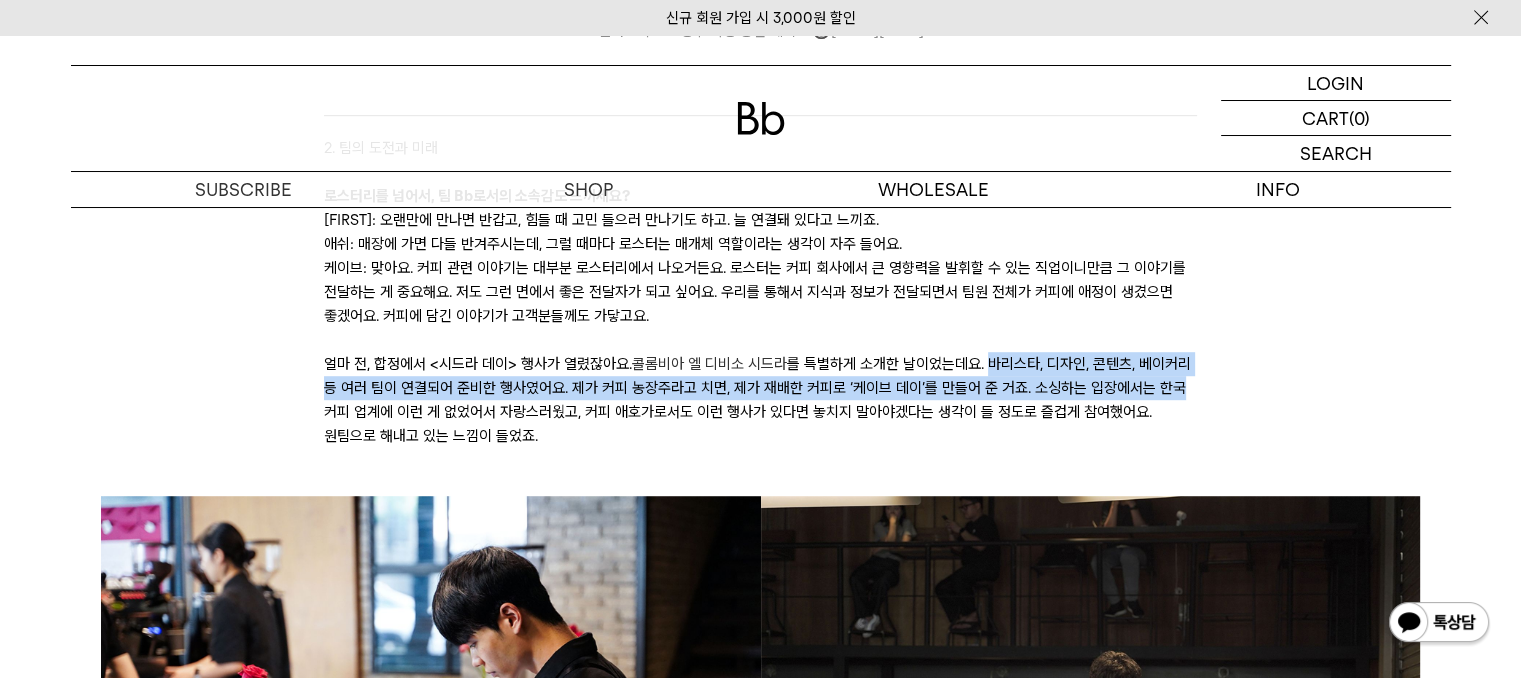 drag, startPoint x: 987, startPoint y: 249, endPoint x: 1224, endPoint y: 285, distance: 239.71858 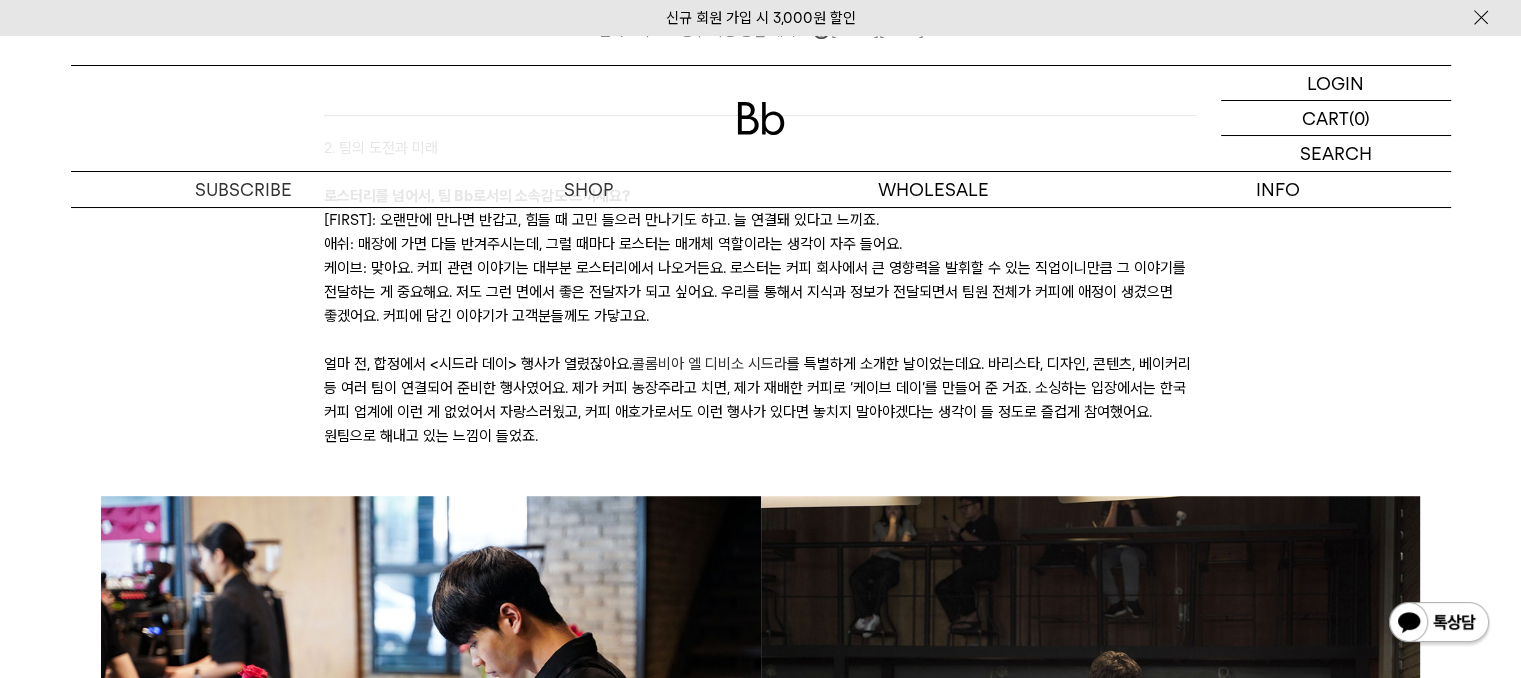 click on "얼마 전, 합정에서 <시드라 데이> 행사가 열렸잖아요.  콜롬비아 엘 디비소 시드라 를 특별하게 소개한 날이었는데요. 바리스타, 디자인, 콘텐츠, 베이커리 등 여러 팀이 연결되어 준비한 행사였어요. 제가 커피 농장주라고 치면, 제가 재배한 커피로 ‘케이브 데이’를 만들어 준 거죠. 소싱하는 입장에서는 한국 커피 업계에 이런 게 없었어서 자랑스러웠고, 커피 애호가로서도 이런 행사가 있다면 놓치지 말아야겠다는 생각이 들 정도로 즐겁게 참여했어요. 원팀으로 해내고 있는 느낌이 들었죠." at bounding box center (760, 400) 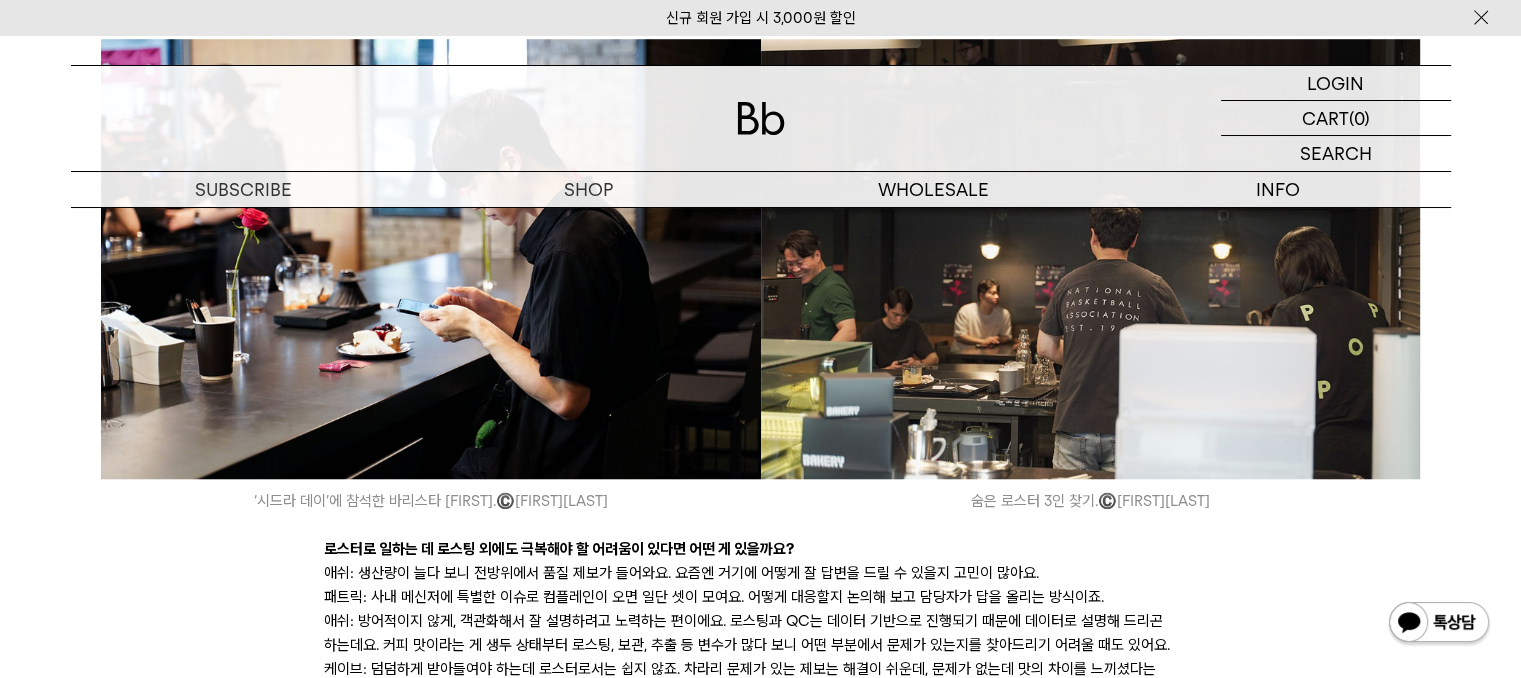 scroll, scrollTop: 9300, scrollLeft: 0, axis: vertical 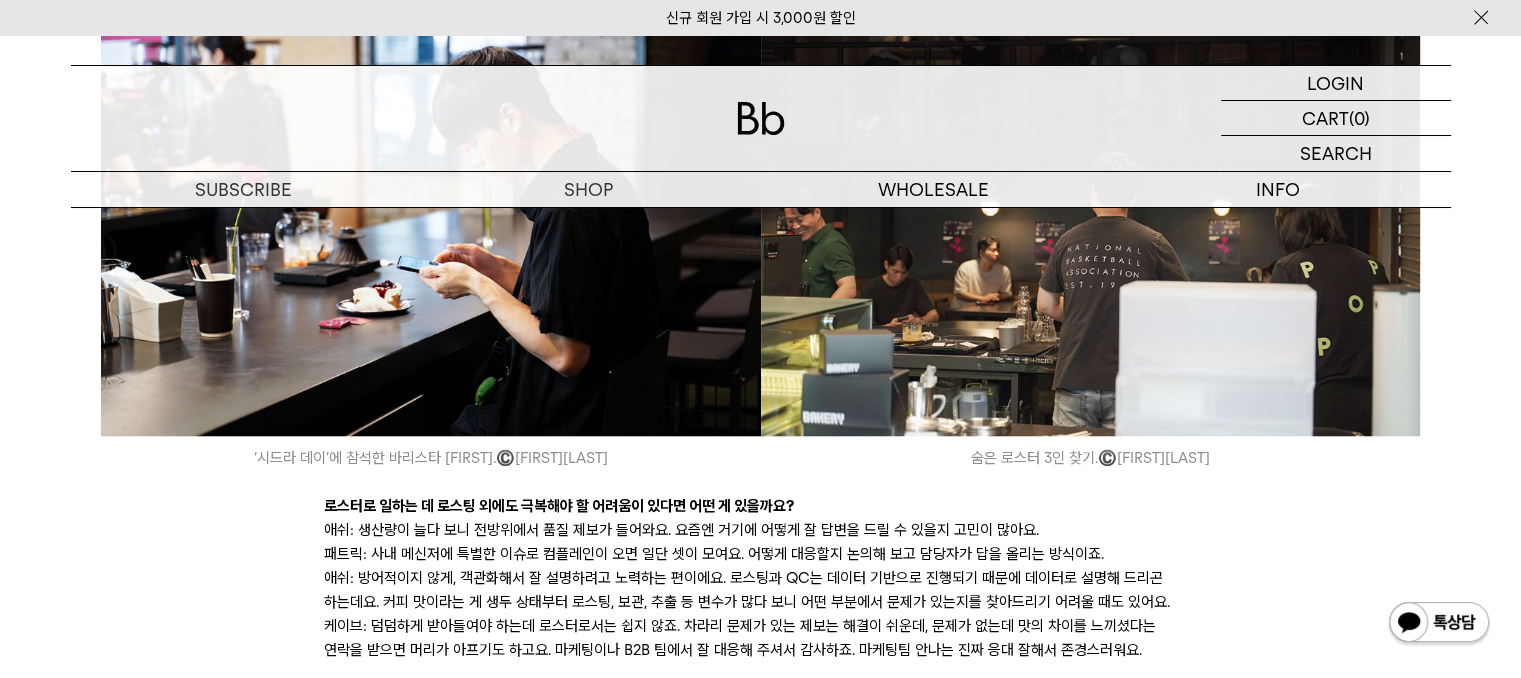 click on "애쉬: 생산량이 늘다 보니 전방위에서 품질 제보가 들어와요. 요즘엔 거기에 어떻게 잘 답변을 드릴 수 있을지 고민이 많아요." at bounding box center [760, 530] 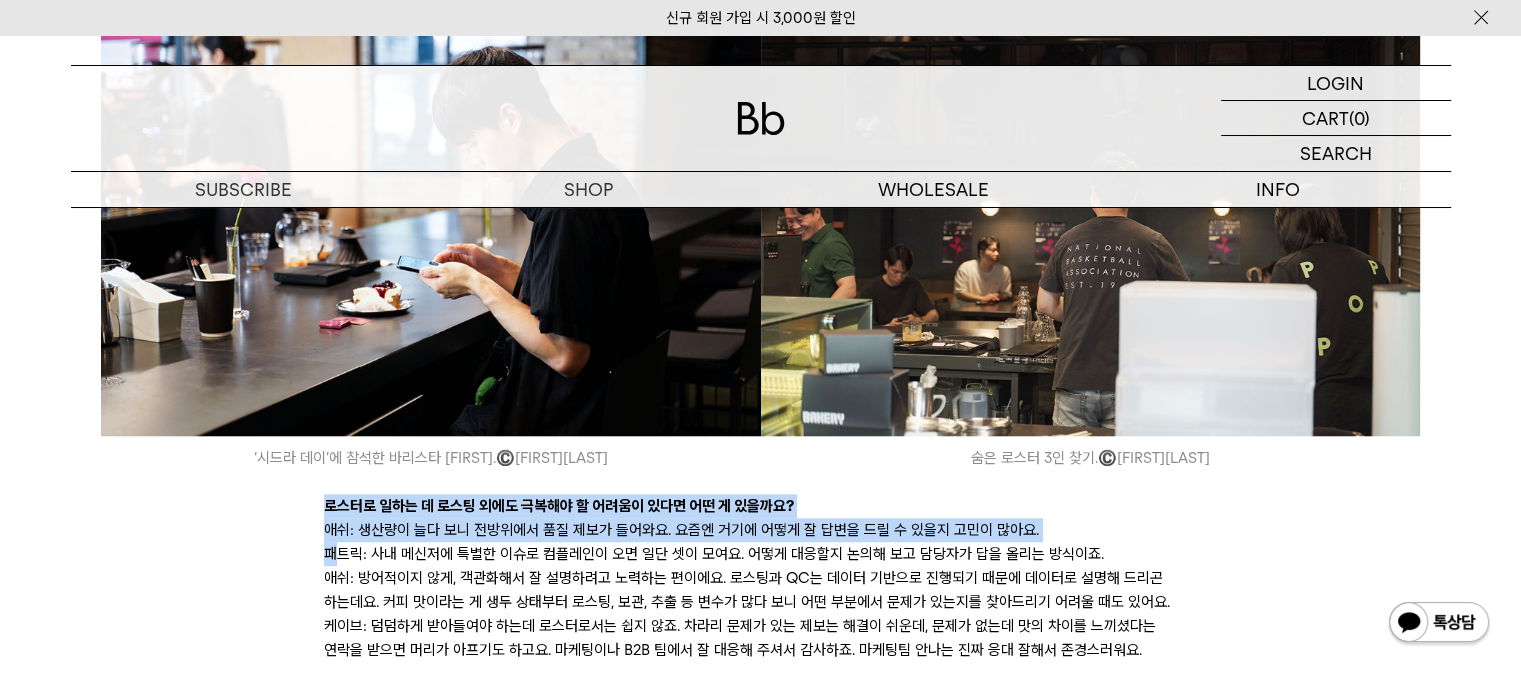 drag, startPoint x: 306, startPoint y: 391, endPoint x: 333, endPoint y: 431, distance: 48.259712 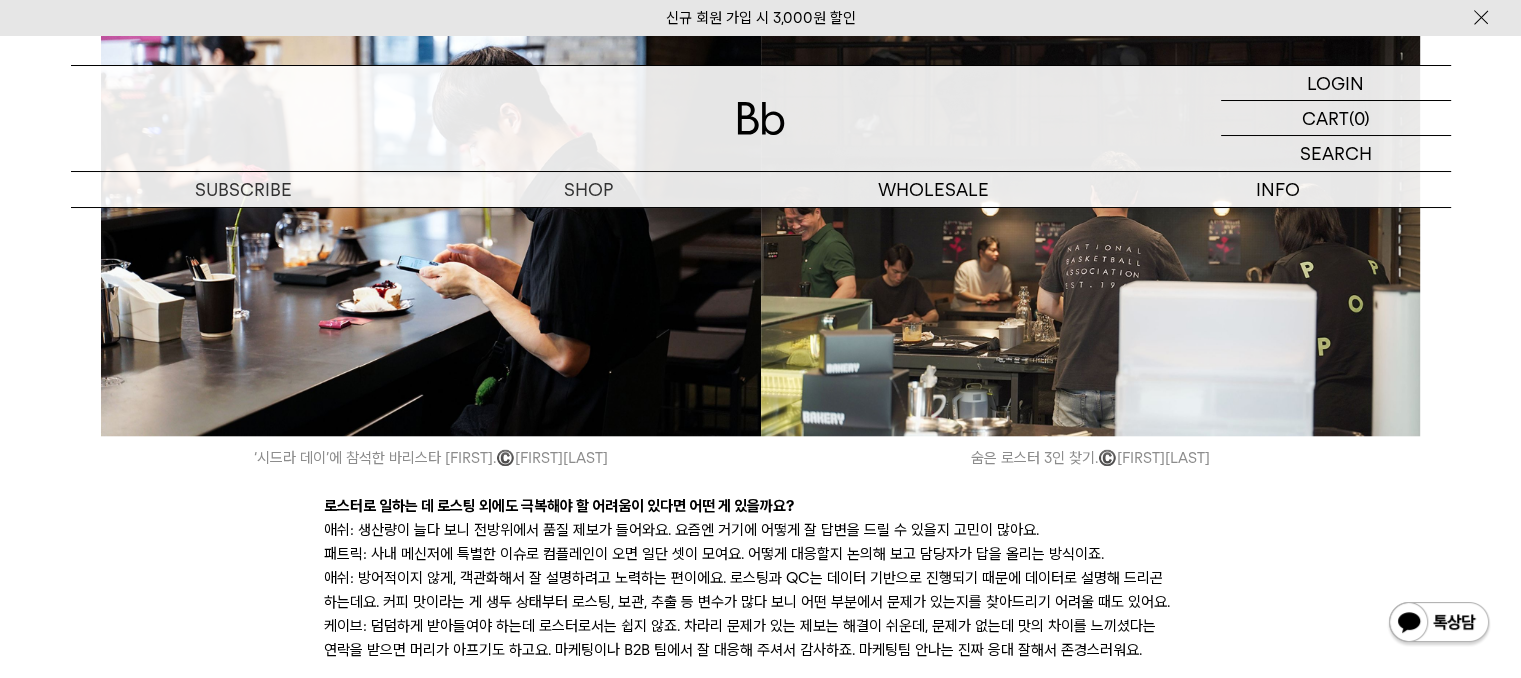 click on "애쉬: 방어적이지 않게, 객관화해서 잘 설명하려고 노력하는 편이에요. 로스팅과 QC는 데이터 기반으로 진행되기 때문에 데이터로 설명해 드리곤 하는데요. 커피 맛이라는 게 생두 상태부터 로스팅, 보관, 추출 등 변수가 많다 보니 어떤 부분에서 문제가 있는지를 찾아드리기 어려울 때도 있어요." at bounding box center (760, 590) 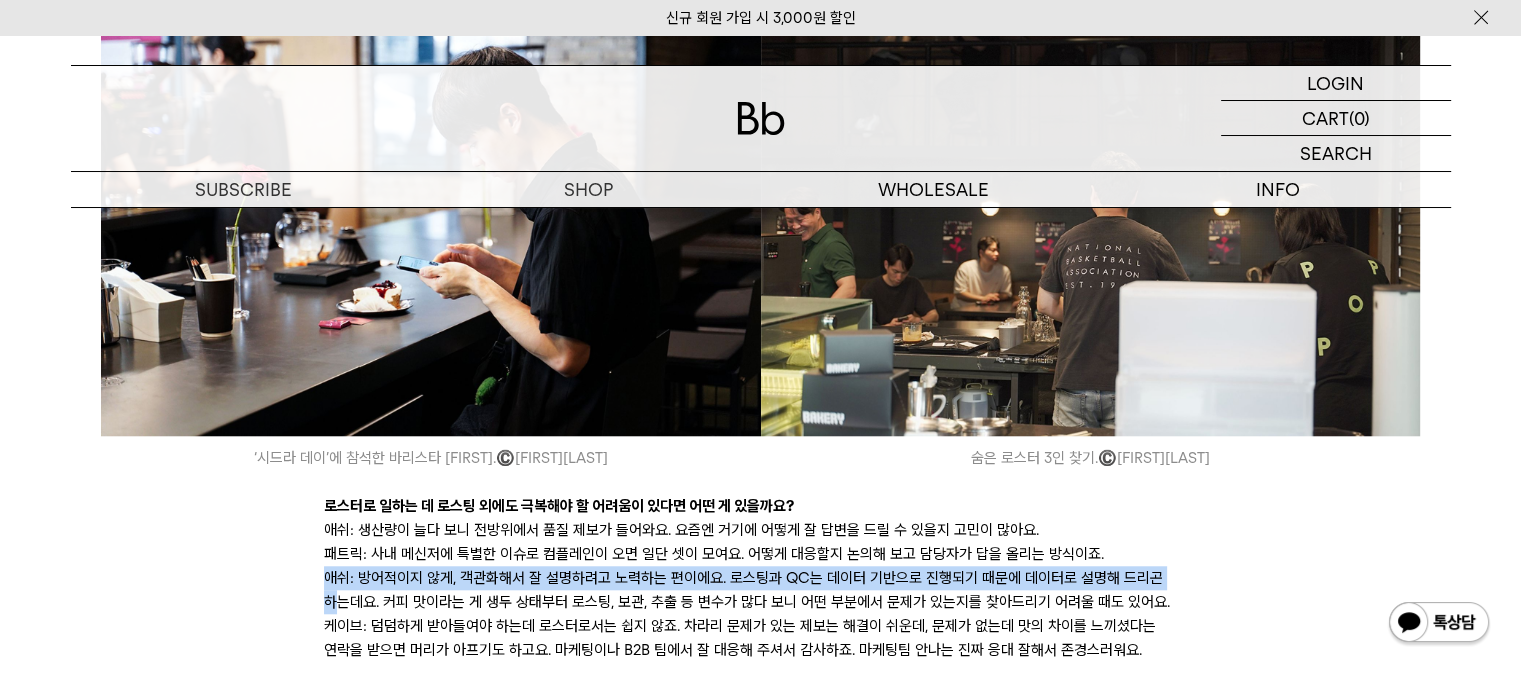 drag, startPoint x: 324, startPoint y: 477, endPoint x: 339, endPoint y: 493, distance: 21.931713 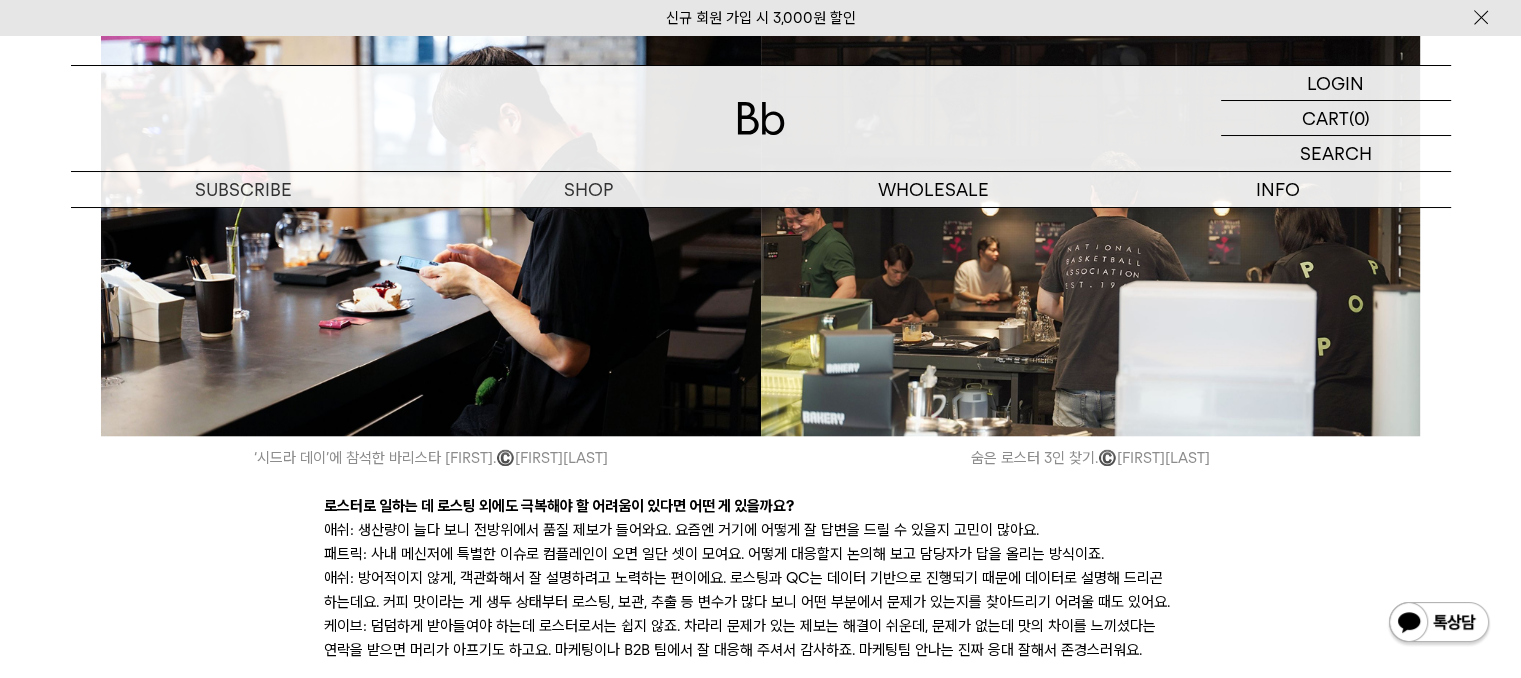 click on "케이브: 덤덤하게 받아들여야 하는데 로스터로서는 쉽지 않죠. 차라리 문제가 있는 제보는 해결이 쉬운데, 문제가 없는데 맛의 차이를 느끼셨다는 연락을 받으면 머리가 아프기도 하고요. 마케팅이나 B2B 팀에서 잘 대응해 주셔서 감사하죠. 마케팅팀 안나는 진짜 응대 잘해서 존경스러워요." at bounding box center (760, 638) 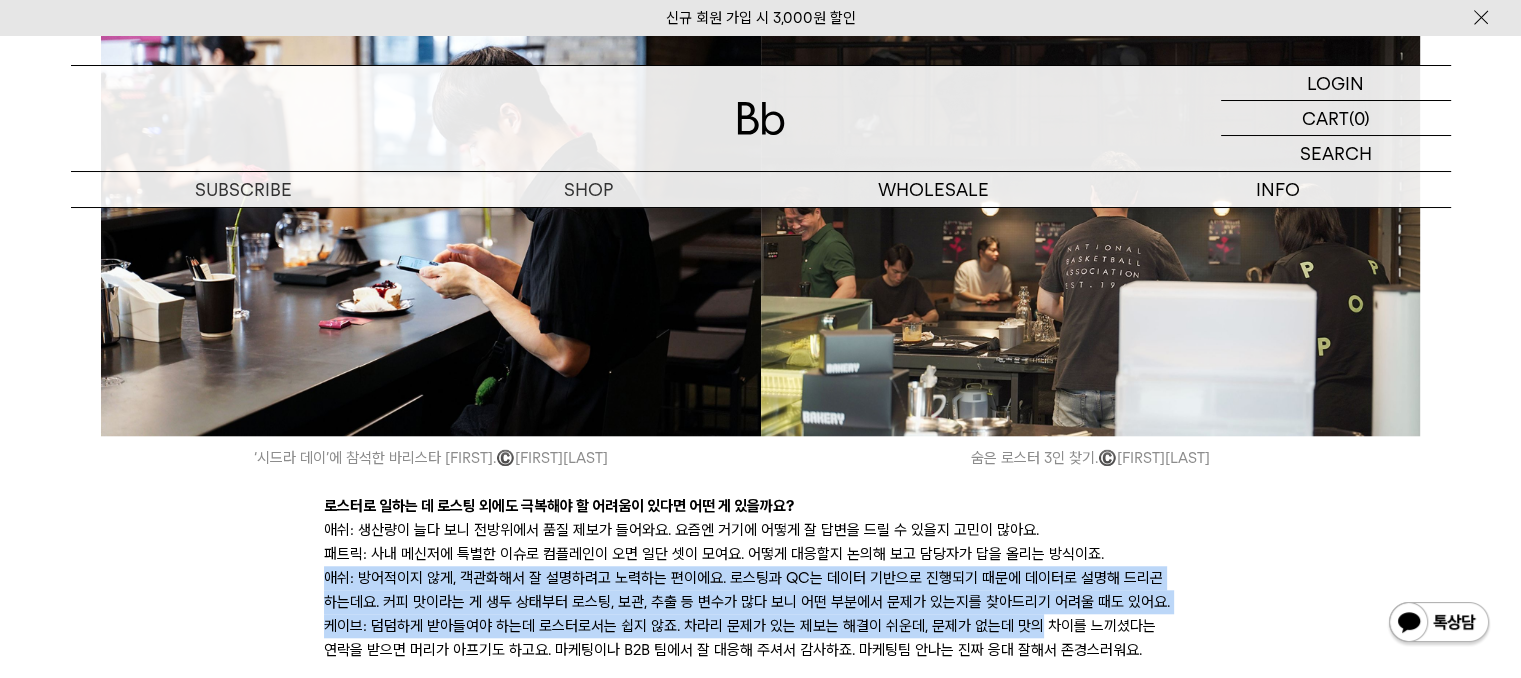 drag, startPoint x: 290, startPoint y: 470, endPoint x: 1033, endPoint y: 518, distance: 744.5488 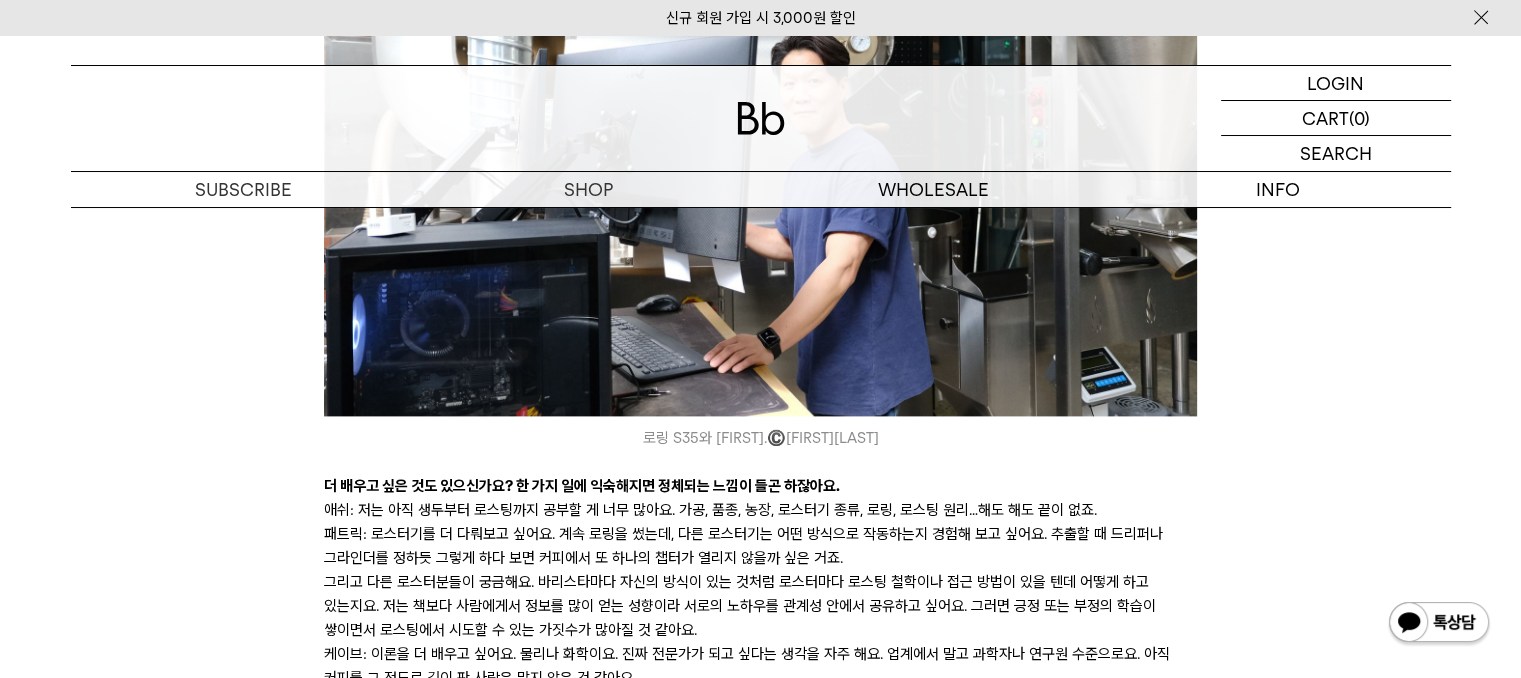 scroll, scrollTop: 10200, scrollLeft: 0, axis: vertical 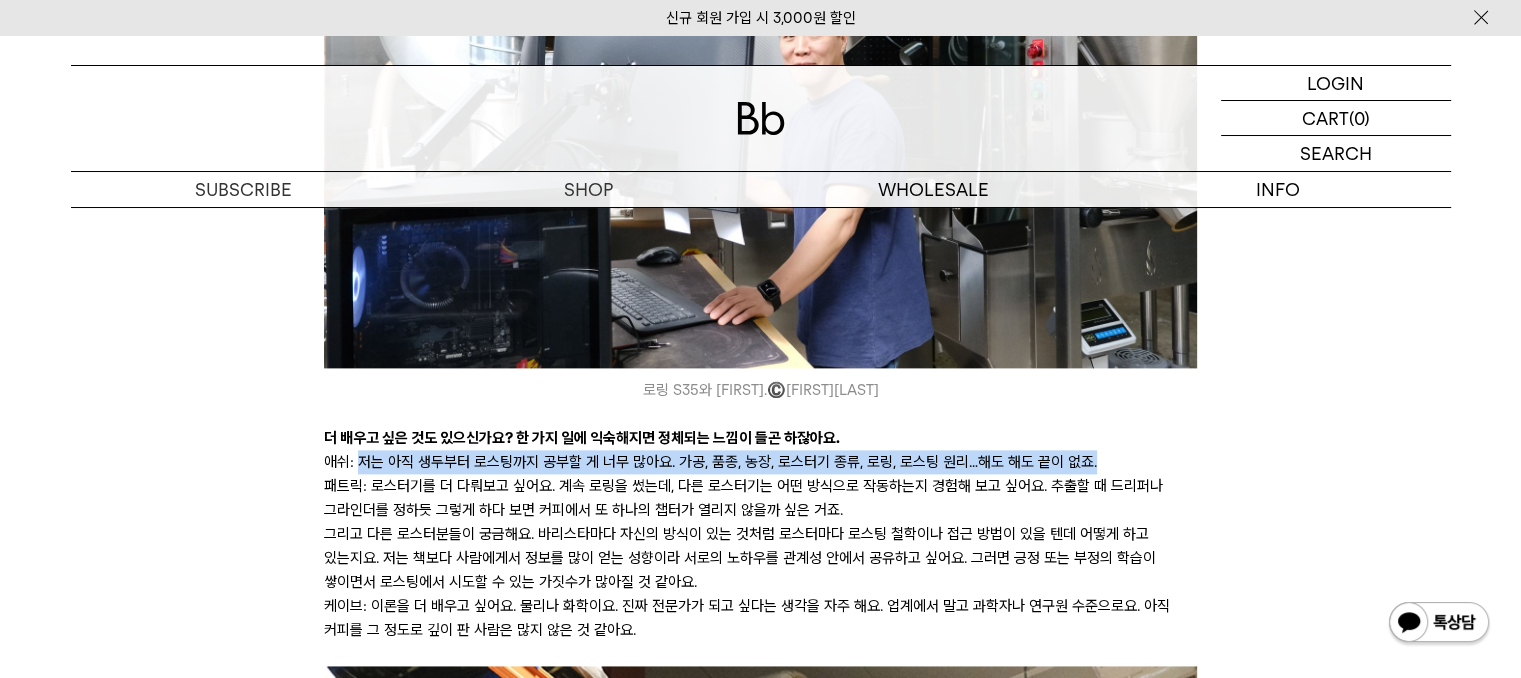 drag, startPoint x: 359, startPoint y: 352, endPoint x: 1144, endPoint y: 350, distance: 785.00256 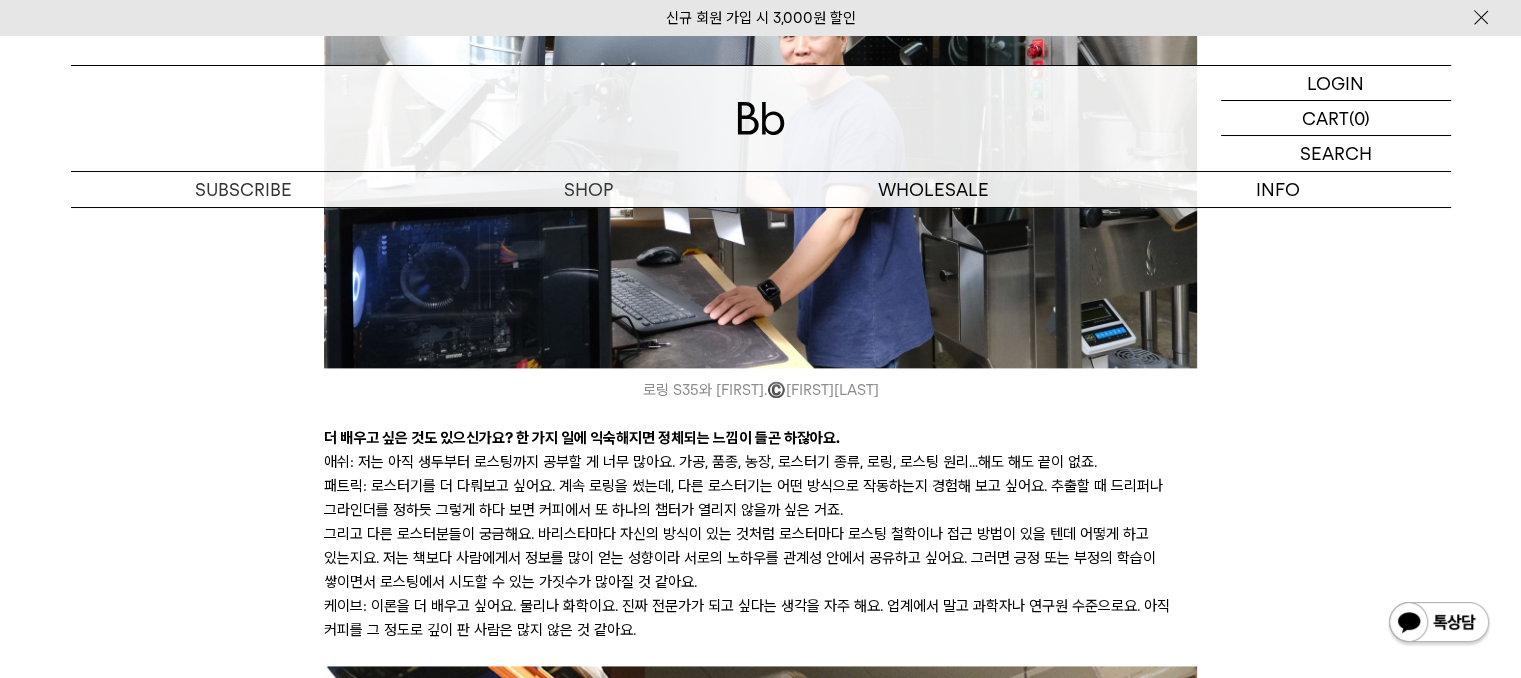 click on "그리고 다른 로스터분들이 궁금해요. 바리스타마다 자신의 방식이 있는 것처럼 로스터마다 로스팅 철학이나 접근 방법이 있을 텐데 어떻게 하고 있는지요. 저는 책보다 사람에게서 정보를 많이 얻는 성향이라 서로의 노하우를 관계성 안에서 공유하고 싶어요. 그러면 긍정 또는 부정의 학습이 쌓이면서 로스팅에서 시도할 수 있는 가짓수가 많아질 것 같아요." at bounding box center [760, 558] 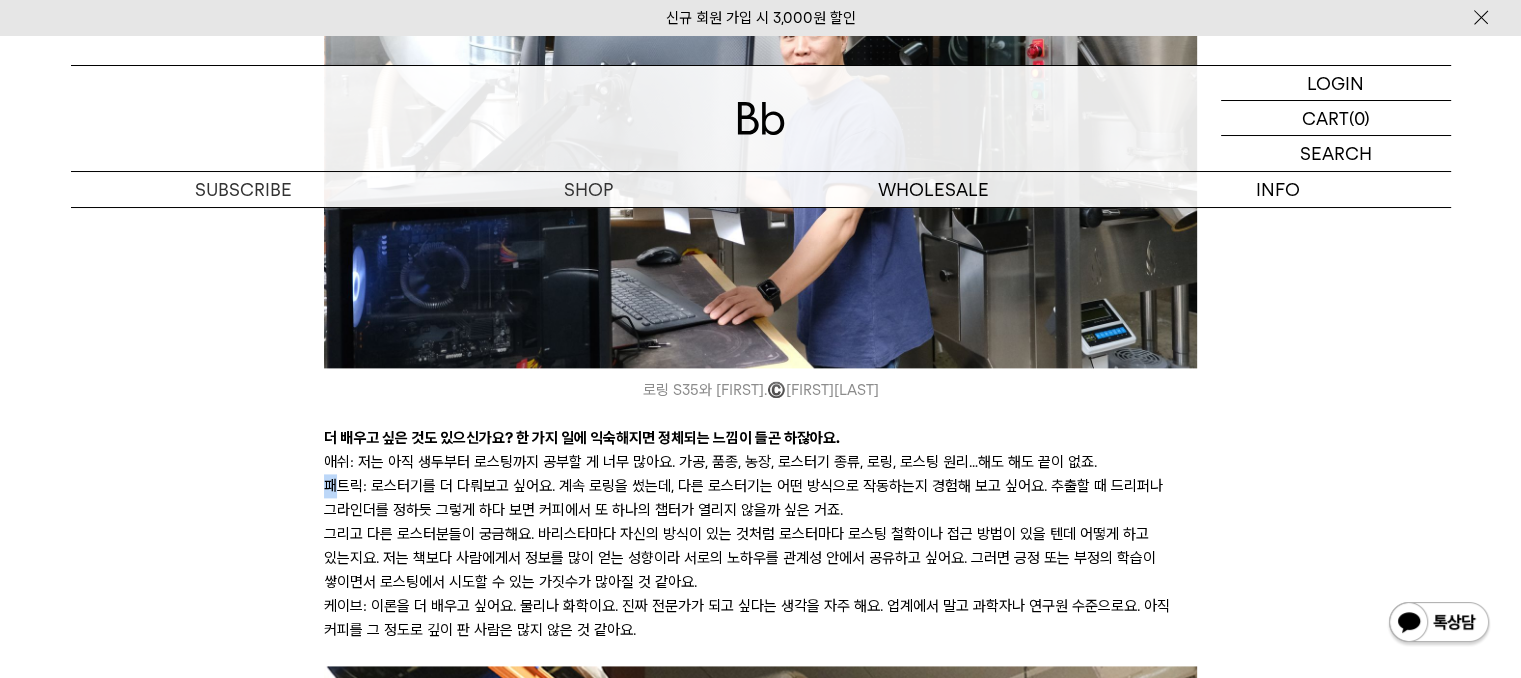 click on "패트릭: 로스터기를 더 다뤄보고 싶어요. 계속 로링을 썼는데, 다른 로스터기는 어떤 방식으로 작동하는지 경험해 보고 싶어요. 추출할 때 드리퍼나 그라인더를 정하듯 그렇게 하다 보면 커피에서 또 하나의 챕터가 열리지 않을까 싶은 거죠." at bounding box center (760, 498) 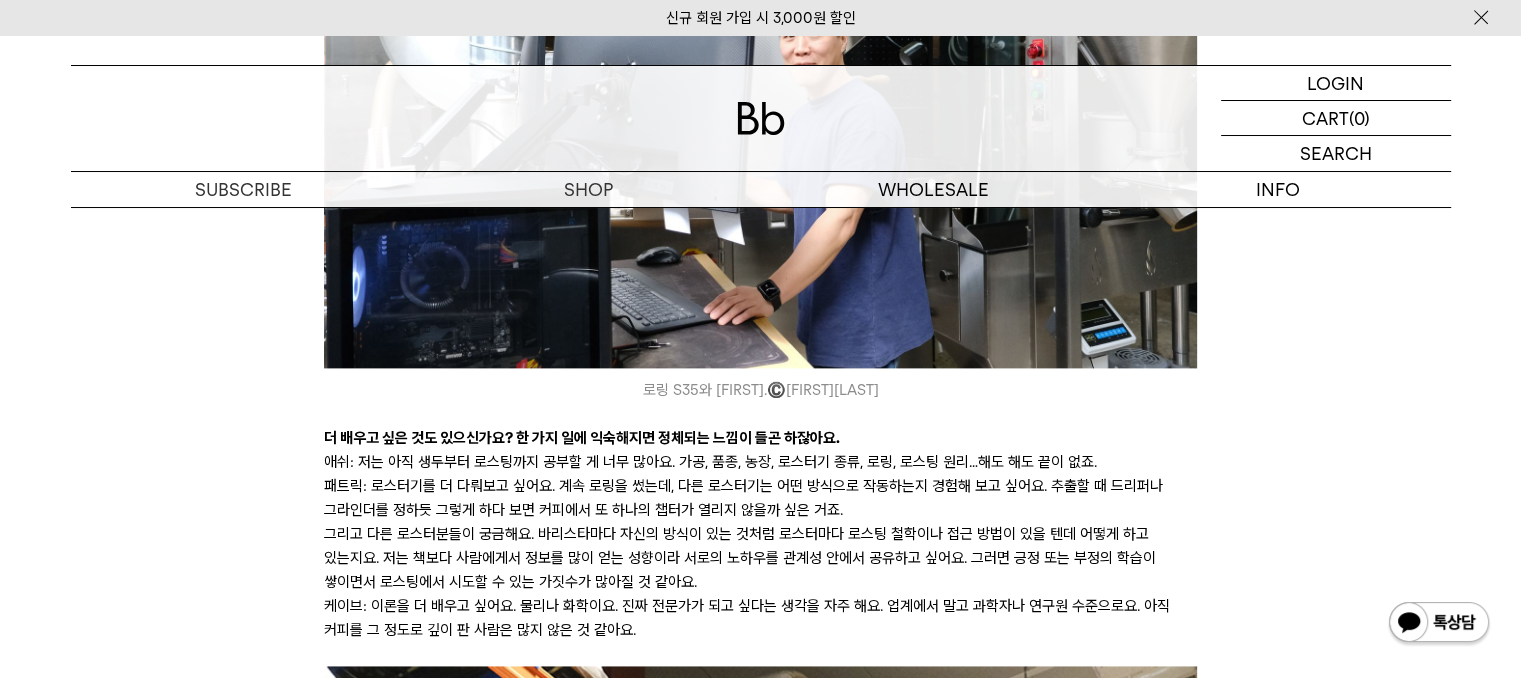 click on "안녕하세요, 독자님. 에디터 모모입니다. 건강한 커피 생활 즐기고 계신가요?
선선한 바람처럼 로스터리에도 반가운 변화가 생겼다는 소식이 들려왔습니다. 새로운 로스터기가 도착했다는 소식이었는데요. 그 핑계로 오랜만에 인천 가좌의 로스터리를 찾아 로스터분들을 만났습니다. Bb레터를 오래 구독하셨다면 오래 전 소개해 드렸던 로스터  케이브, 패트릭의 이야기  그리고  애쉬의 이야기 를 기억하실 텐데요. 시간이 꽤 흐른 지금, 이제는 한 팀이 된 세 명의 로스터는 어떻게 지내고 있을지. 오늘은 저와 함께 로스터리로 향해 보시죠. 왼쪽부터 이재철 로스터(애쉬), 이준명 로스터(패트릭), 김선민 로스터(케이브).  ©️ 박은실Momo 여러분, 안녕하셨어요? 로스터기 구경할 겸 놀러 왔습니다. 어떻게 지내셨나요?" at bounding box center [761, -3317] 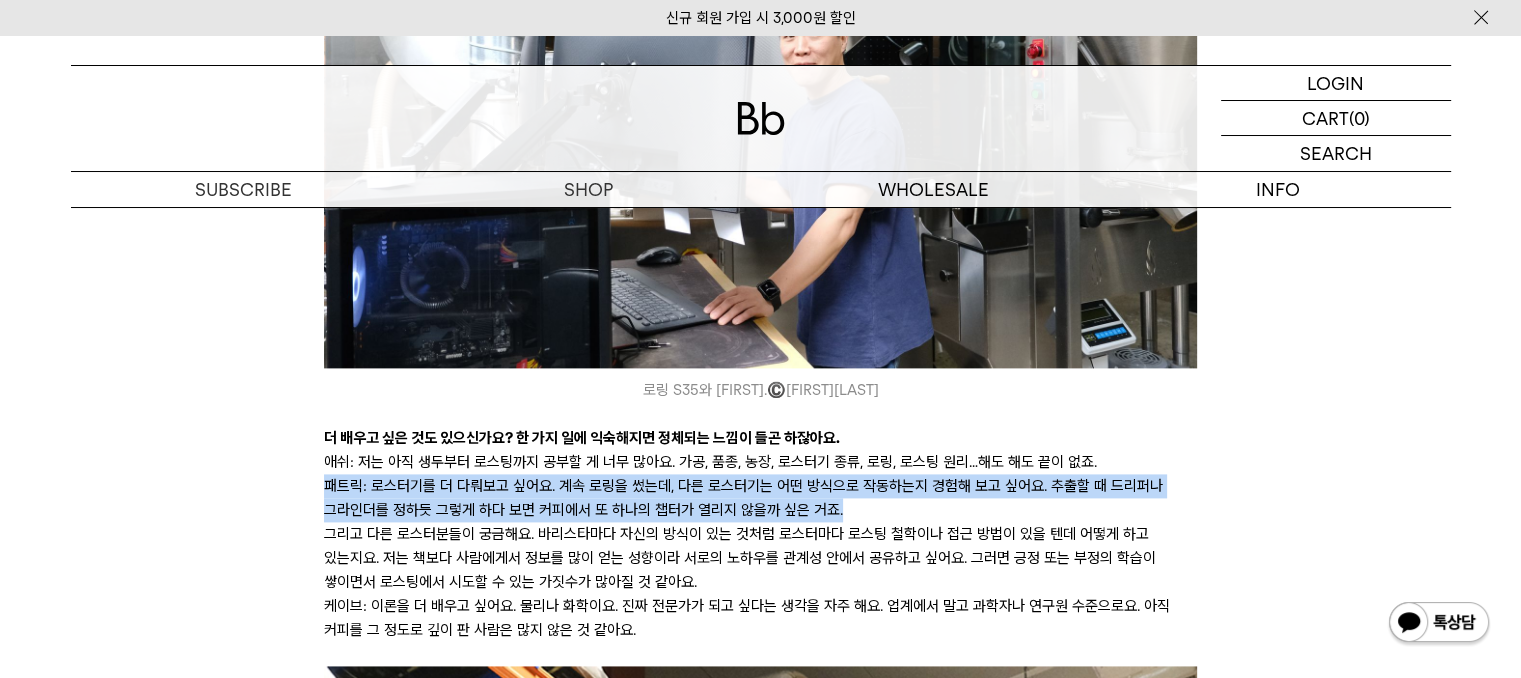 drag, startPoint x: 328, startPoint y: 373, endPoint x: 994, endPoint y: 401, distance: 666.5883 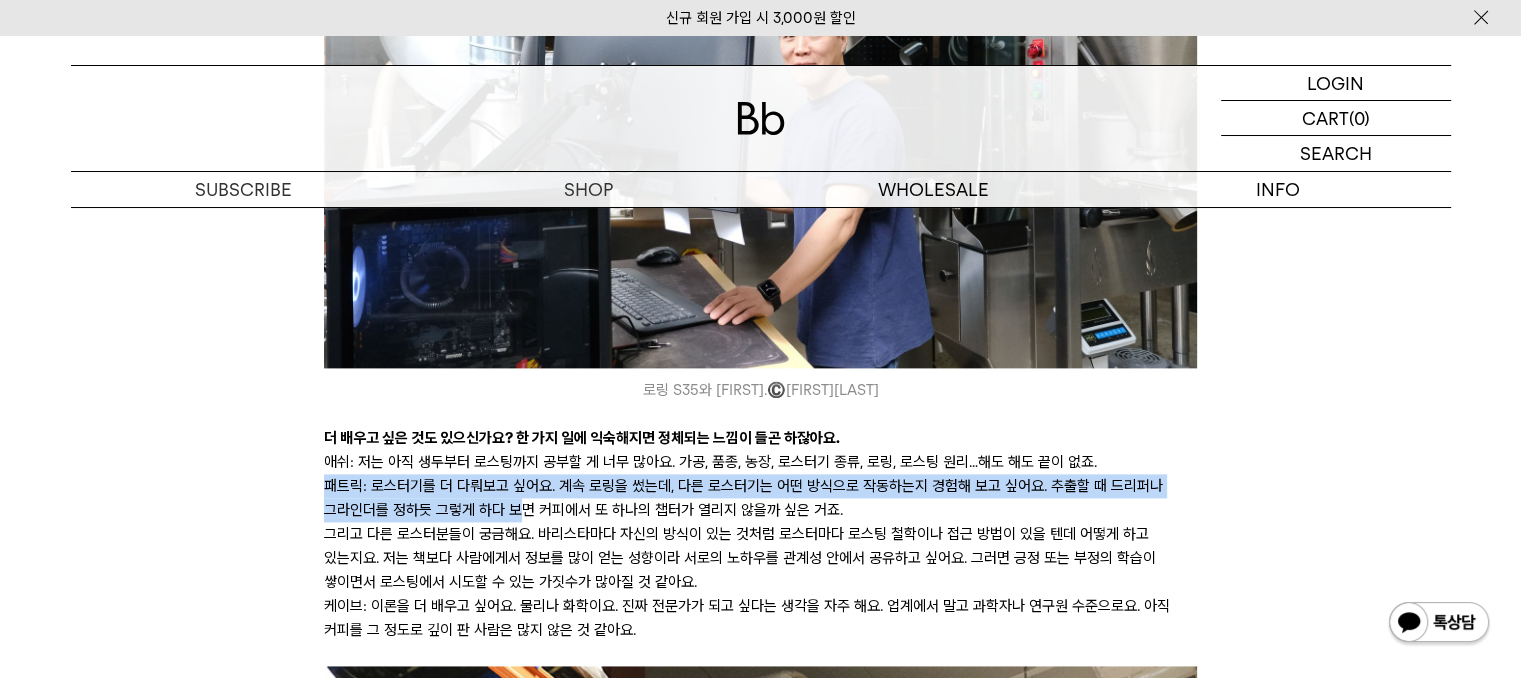 drag, startPoint x: 302, startPoint y: 379, endPoint x: 520, endPoint y: 401, distance: 219.10728 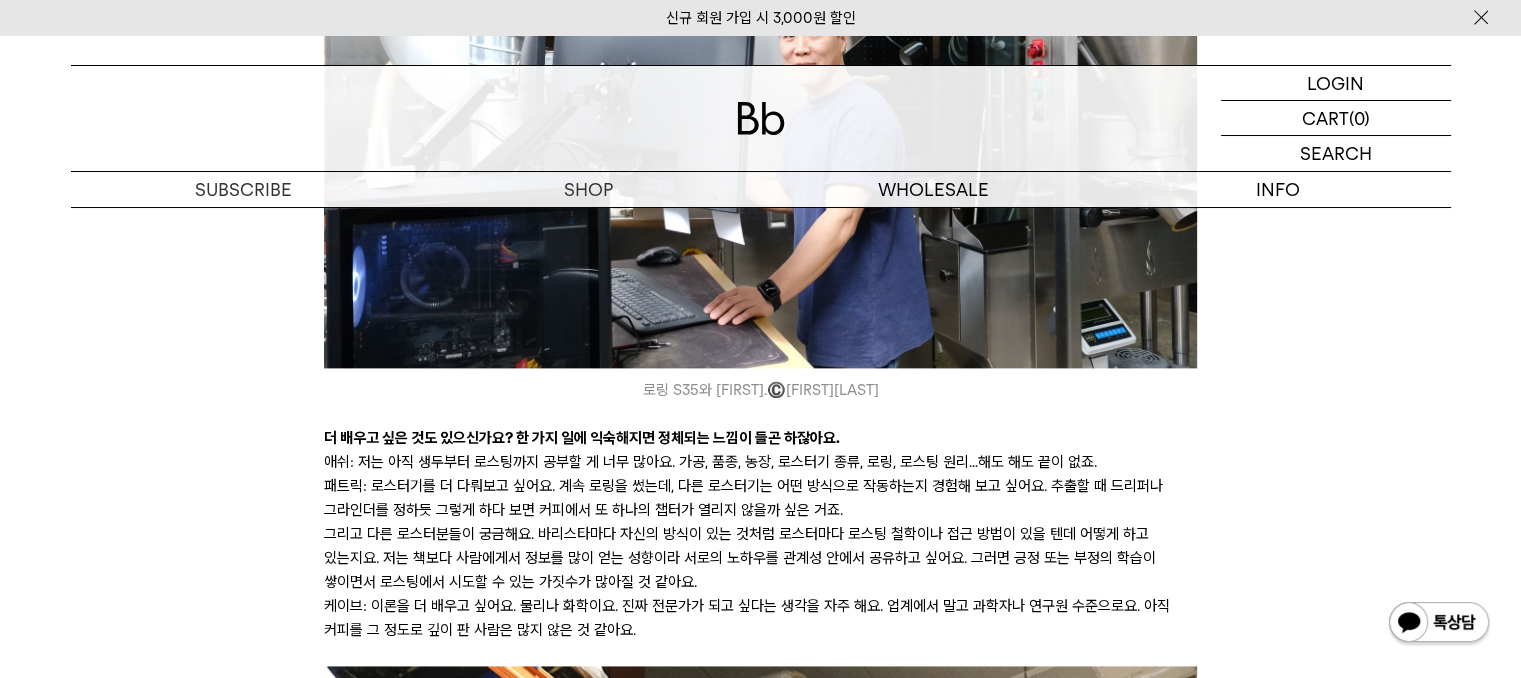 click on "그리고 다른 로스터분들이 궁금해요. 바리스타마다 자신의 방식이 있는 것처럼 로스터마다 로스팅 철학이나 접근 방법이 있을 텐데 어떻게 하고 있는지요. 저는 책보다 사람에게서 정보를 많이 얻는 성향이라 서로의 노하우를 관계성 안에서 공유하고 싶어요. 그러면 긍정 또는 부정의 학습이 쌓이면서 로스팅에서 시도할 수 있는 가짓수가 많아질 것 같아요." at bounding box center (760, 558) 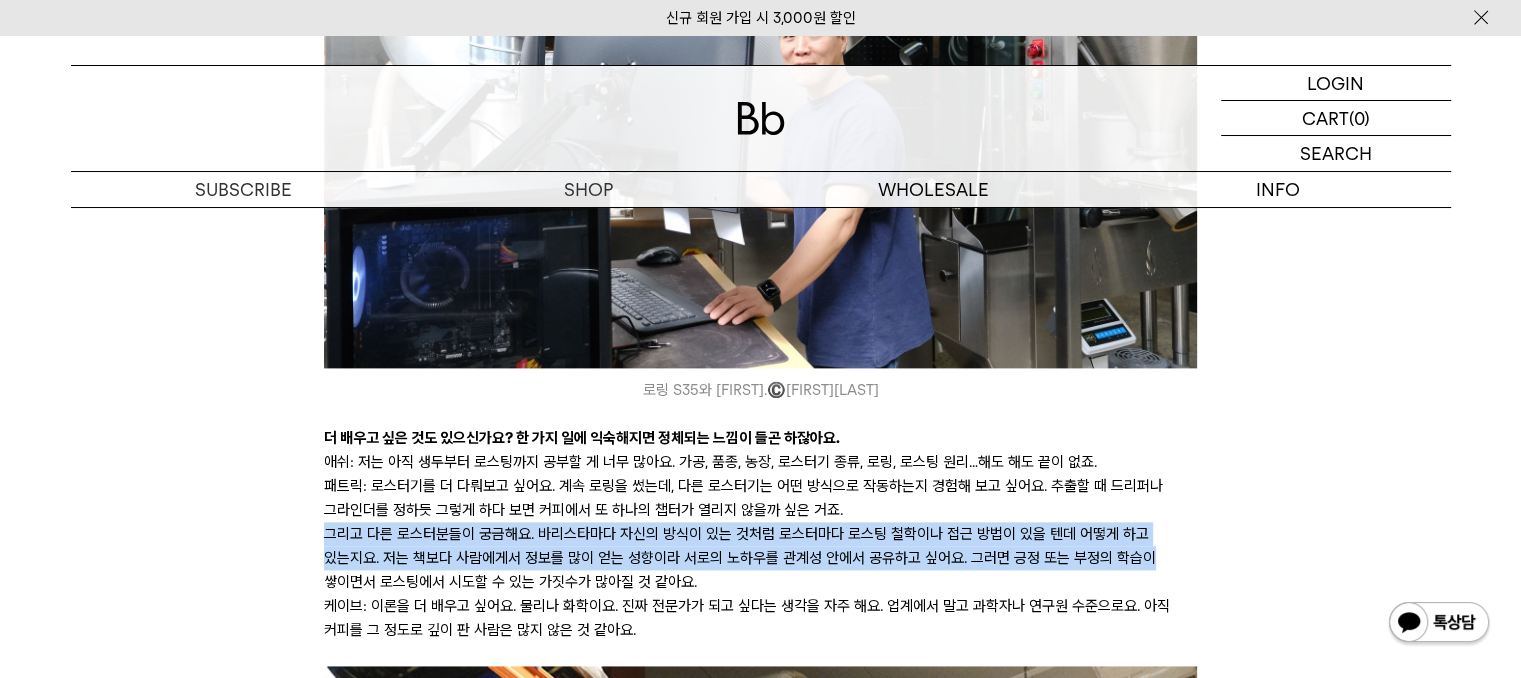 drag, startPoint x: 324, startPoint y: 421, endPoint x: 1261, endPoint y: 436, distance: 937.12006 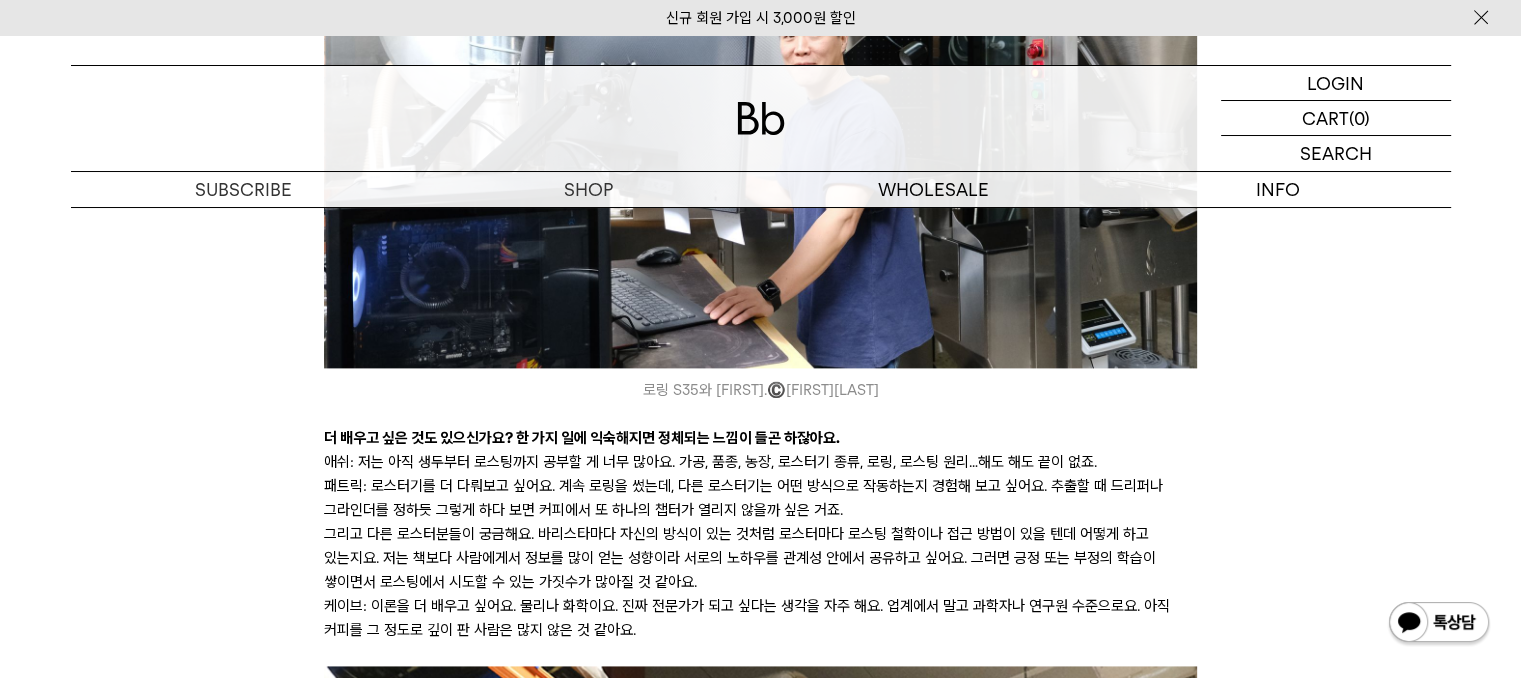 click on "케이브: 이론을 더 배우고 싶어요. 물리나 화학이요. 진짜 전문가가 되고 싶다는 생각을 자주 해요. 업계에서 말고 과학자나 연구원 수준으로요. 아직 커피를 그 정도로 깊이 판 사람은 많지 않은 것 같아요." at bounding box center [760, 618] 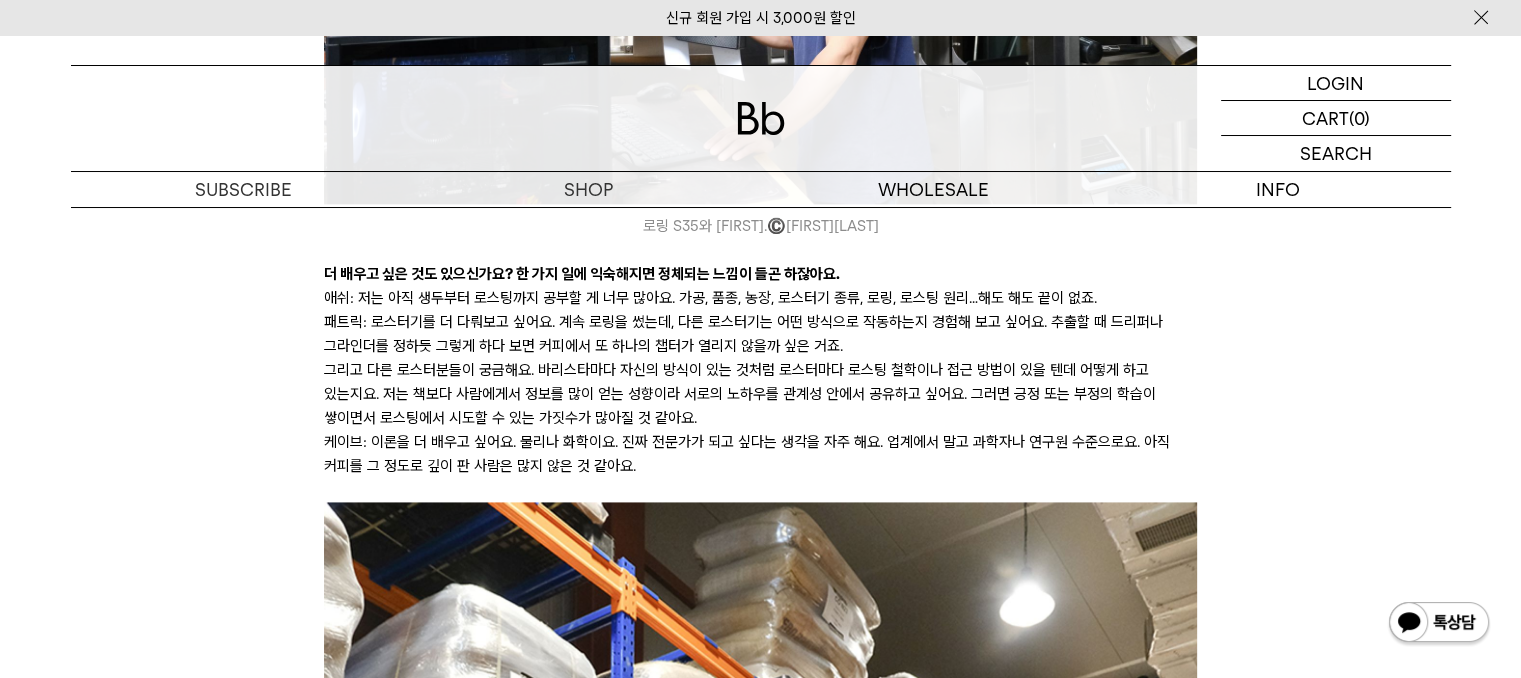 scroll, scrollTop: 10400, scrollLeft: 0, axis: vertical 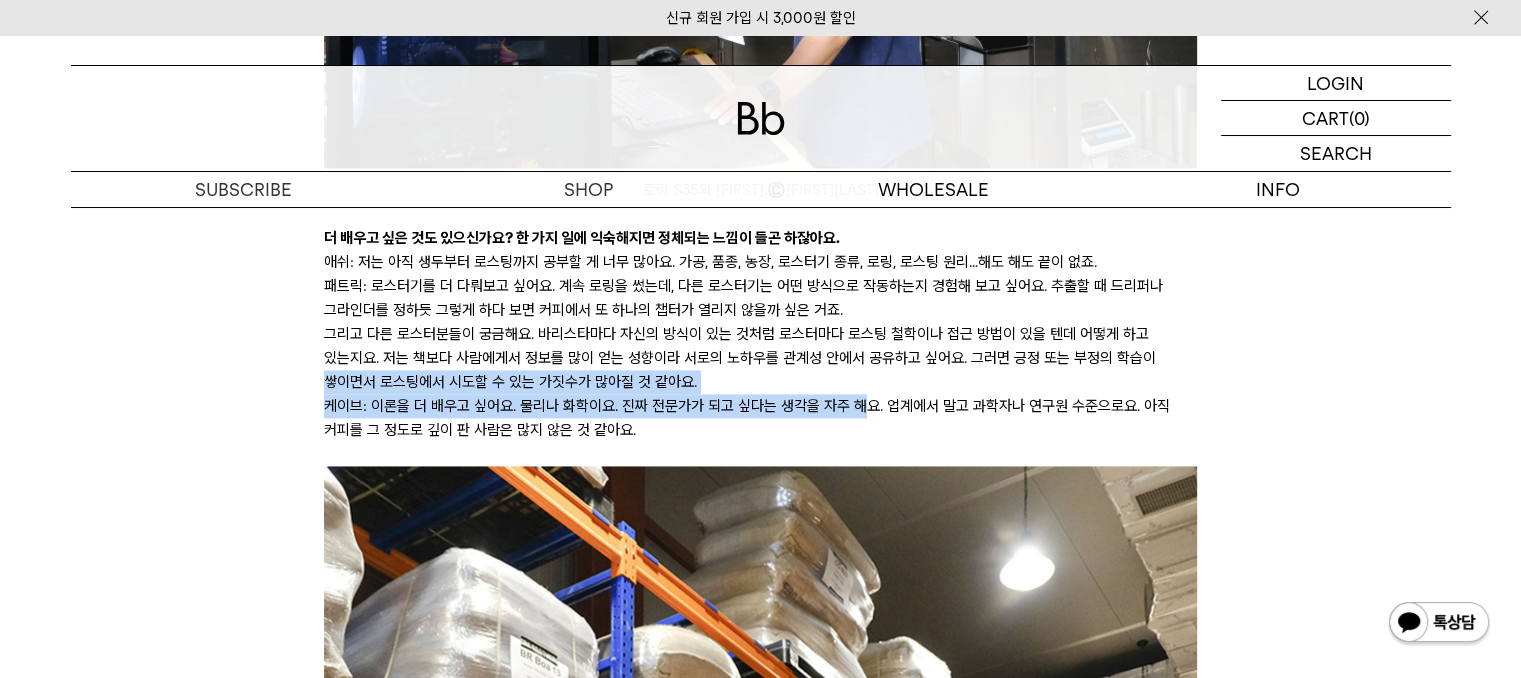 drag, startPoint x: 280, startPoint y: 267, endPoint x: 865, endPoint y: 295, distance: 585.6697 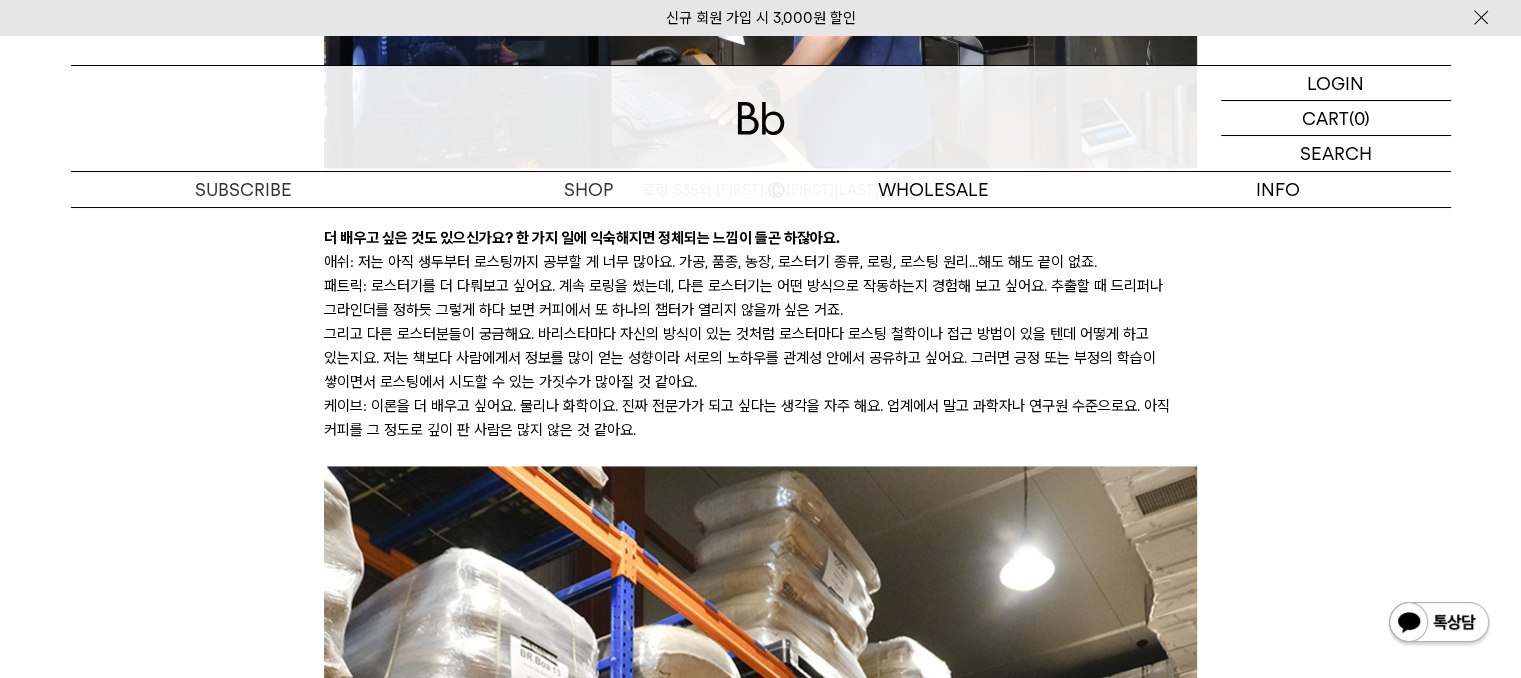 click on "케이브: 이론을 더 배우고 싶어요. 물리나 화학이요. 진짜 전문가가 되고 싶다는 생각을 자주 해요. 업계에서 말고 과학자나 연구원 수준으로요. 아직 커피를 그 정도로 깊이 판 사람은 많지 않은 것 같아요." at bounding box center (760, 418) 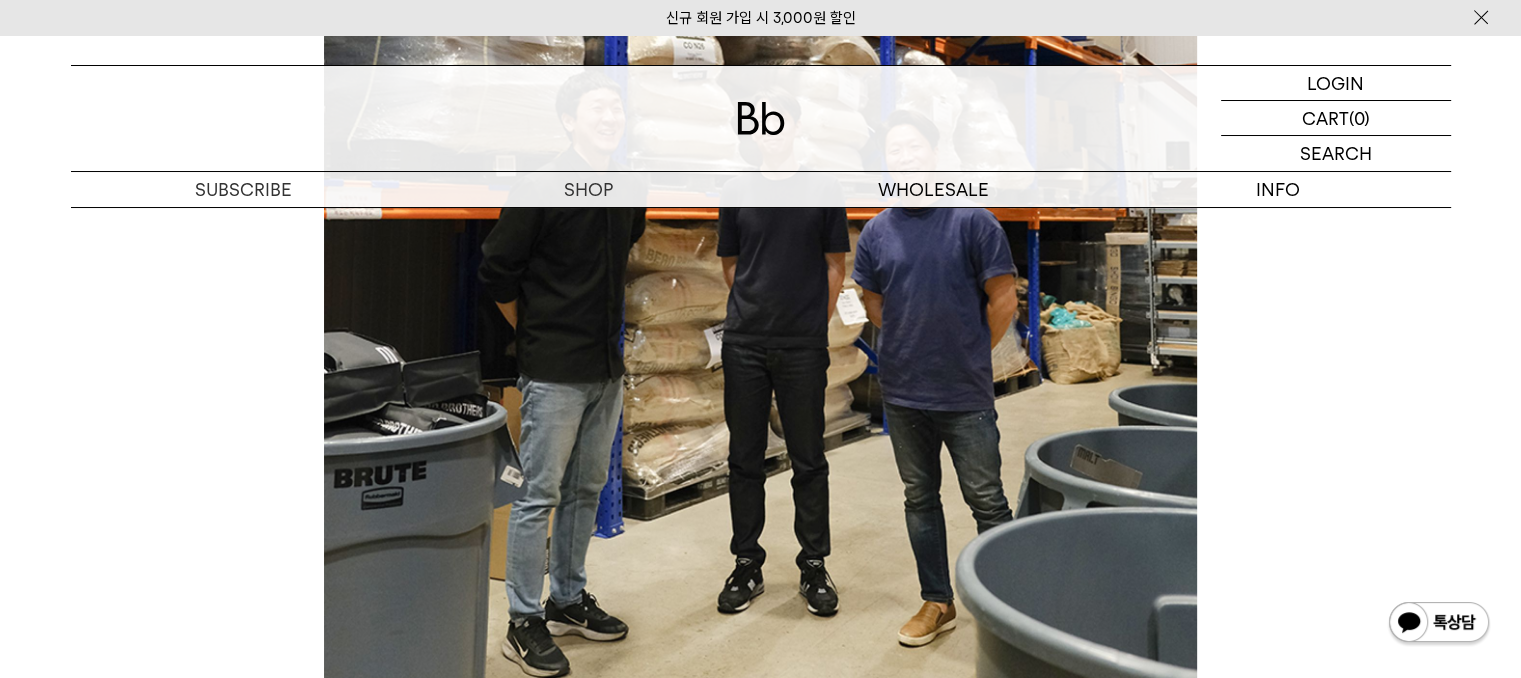 scroll, scrollTop: 11800, scrollLeft: 0, axis: vertical 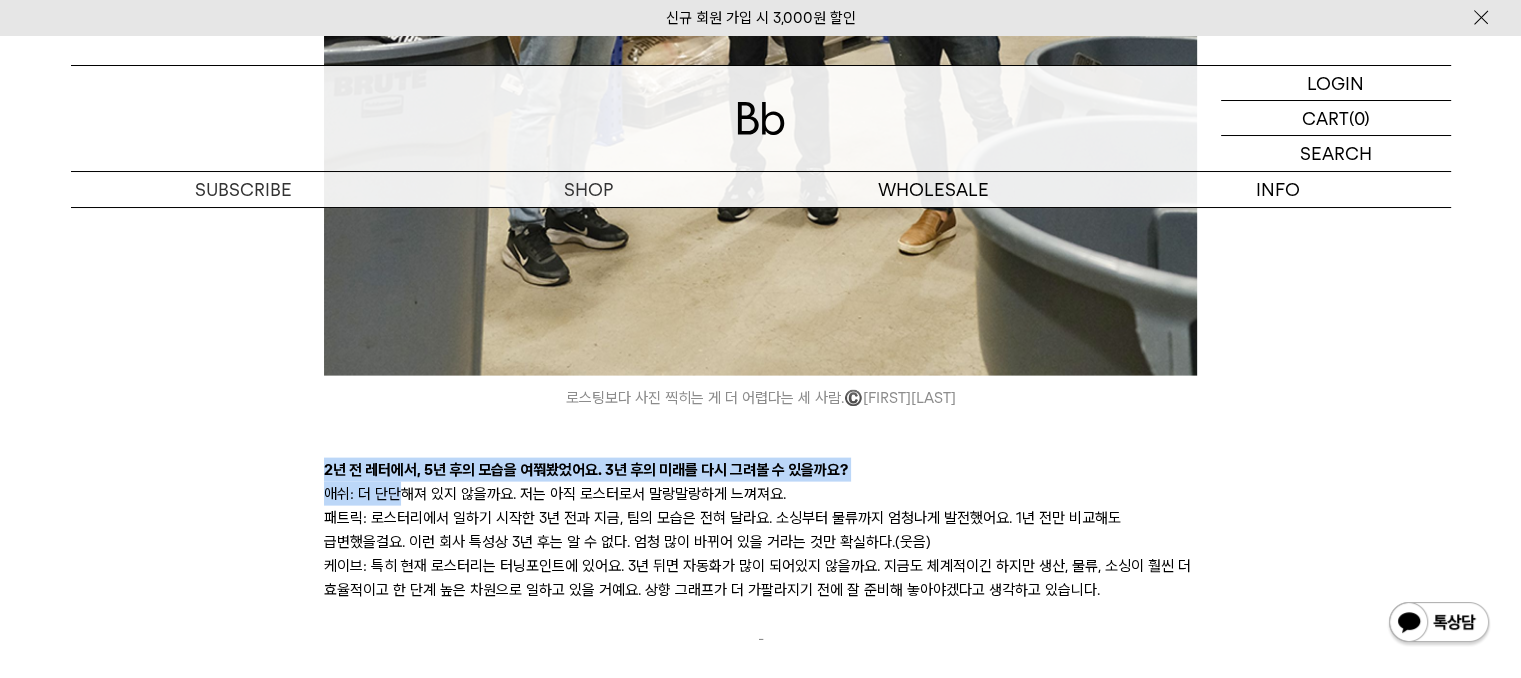 drag, startPoint x: 308, startPoint y: 364, endPoint x: 398, endPoint y: 391, distance: 93.96276 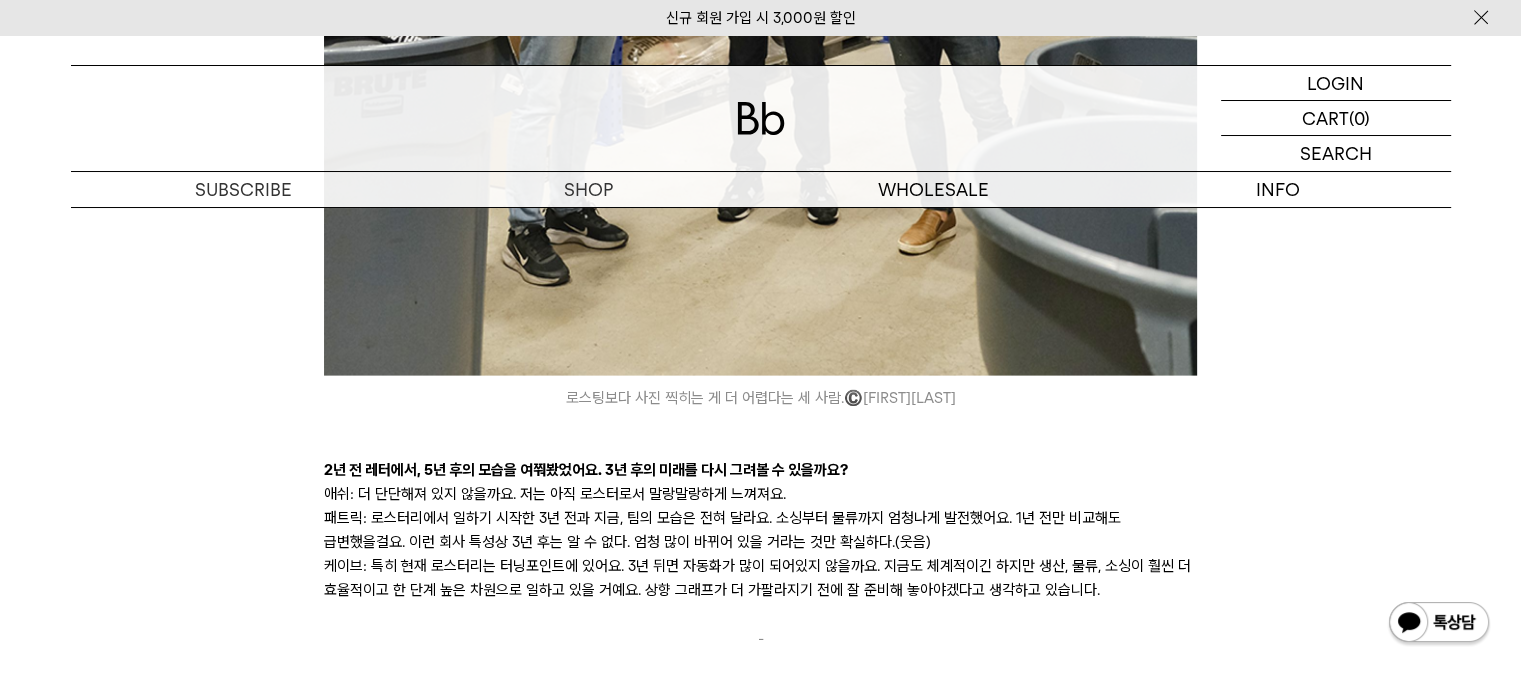 click on "케이브: 특히 현재 로스터리는 터닝포인트에 있어요. 3년 뒤면 자동화가 많이 되어있지 않을까요. 지금도 체계적이긴 하지만 생산, 물류, 소싱이 훨씬 더 효율적이고 한 단계 높은 차원으로 일하고 있을 거예요. 상향 그래프가 더 가팔라지기 전에 잘 준비해 놓아야겠다고 생각하고 있습니다." at bounding box center (760, 578) 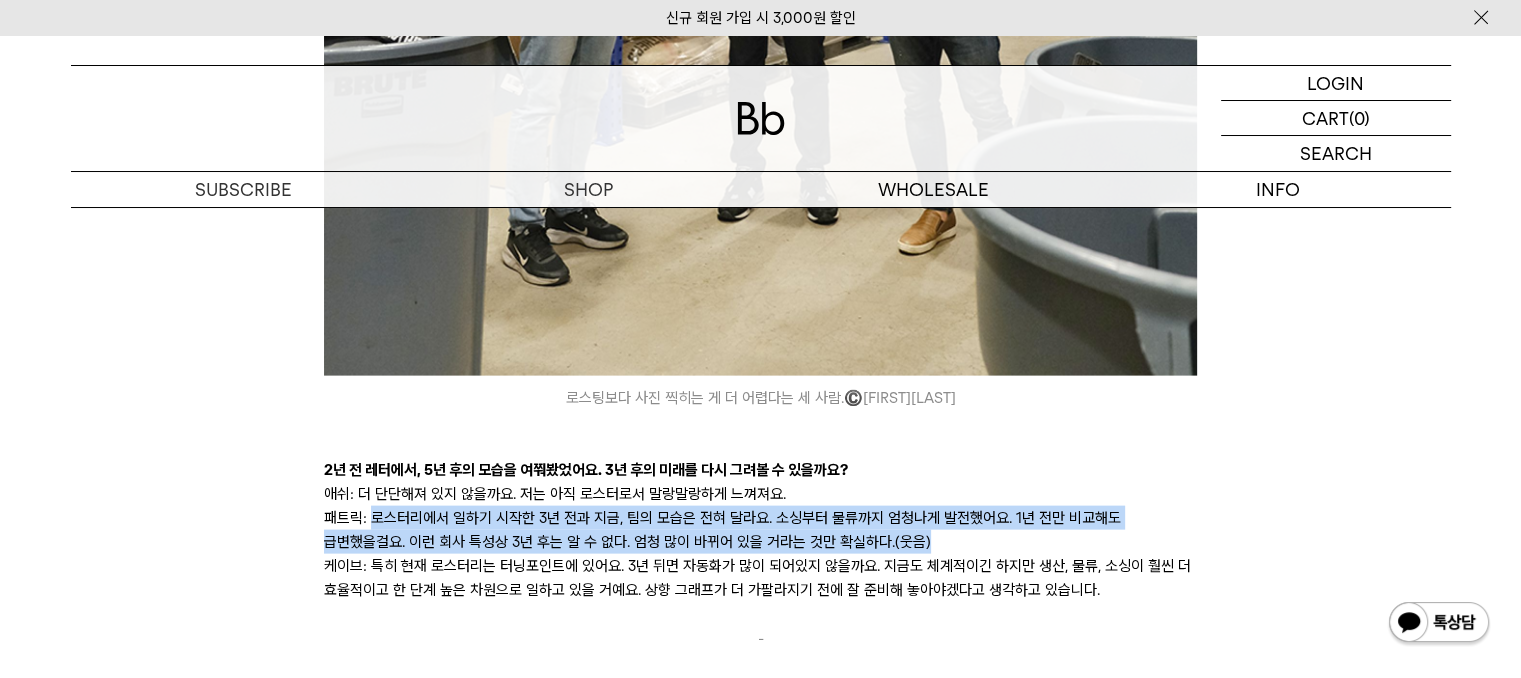 drag, startPoint x: 371, startPoint y: 410, endPoint x: 892, endPoint y: 440, distance: 521.86304 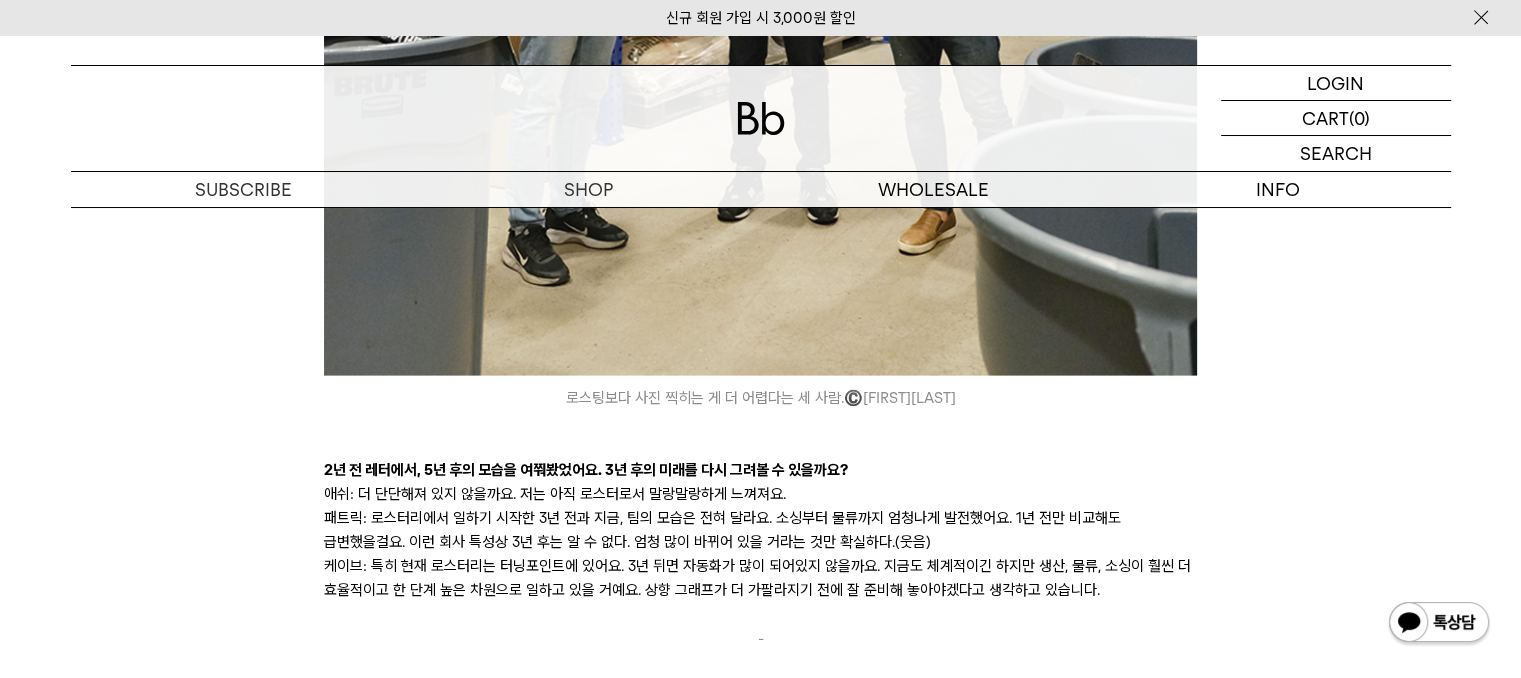 click on "케이브: 특히 현재 로스터리는 터닝포인트에 있어요. 3년 뒤면 자동화가 많이 되어있지 않을까요. 지금도 체계적이긴 하지만 생산, 물류, 소싱이 훨씬 더 효율적이고 한 단계 높은 차원으로 일하고 있을 거예요. 상향 그래프가 더 가팔라지기 전에 잘 준비해 놓아야겠다고 생각하고 있습니다." at bounding box center [760, 578] 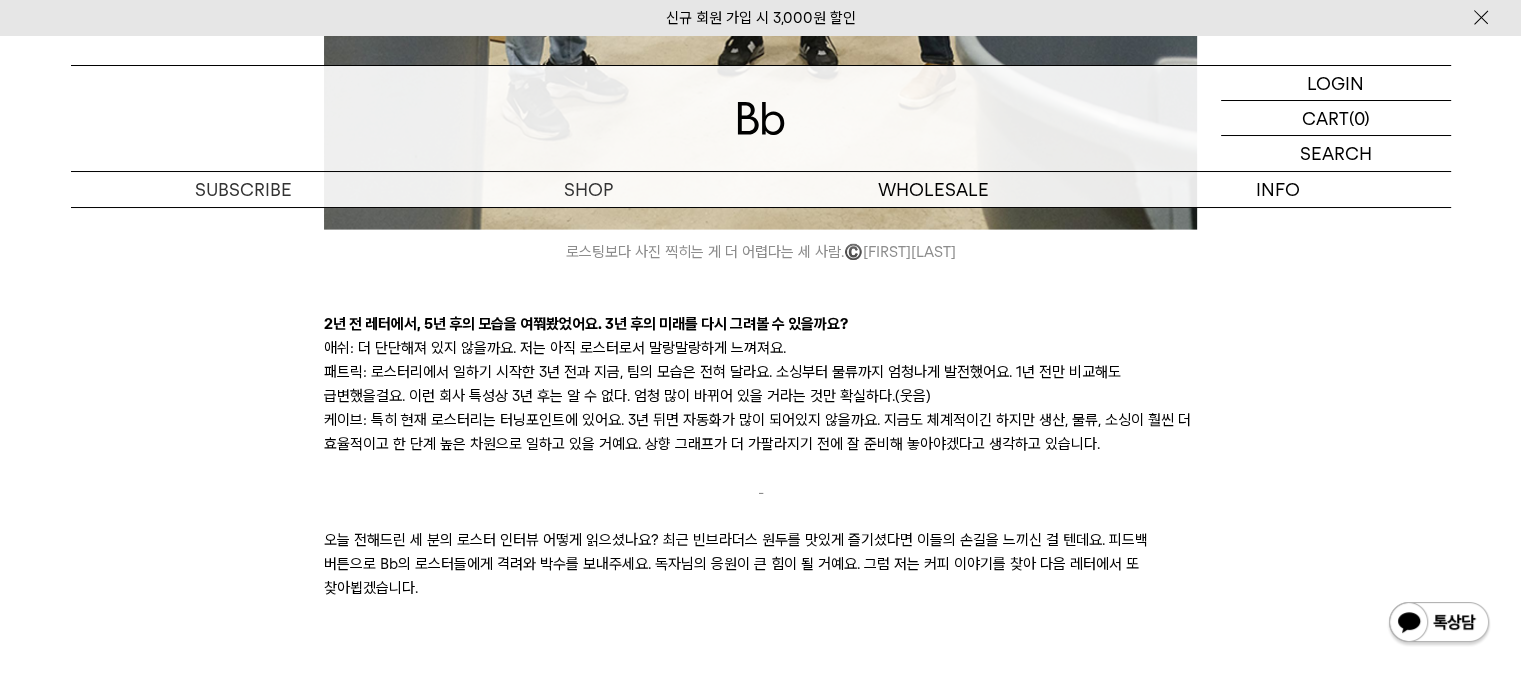 scroll, scrollTop: 11900, scrollLeft: 0, axis: vertical 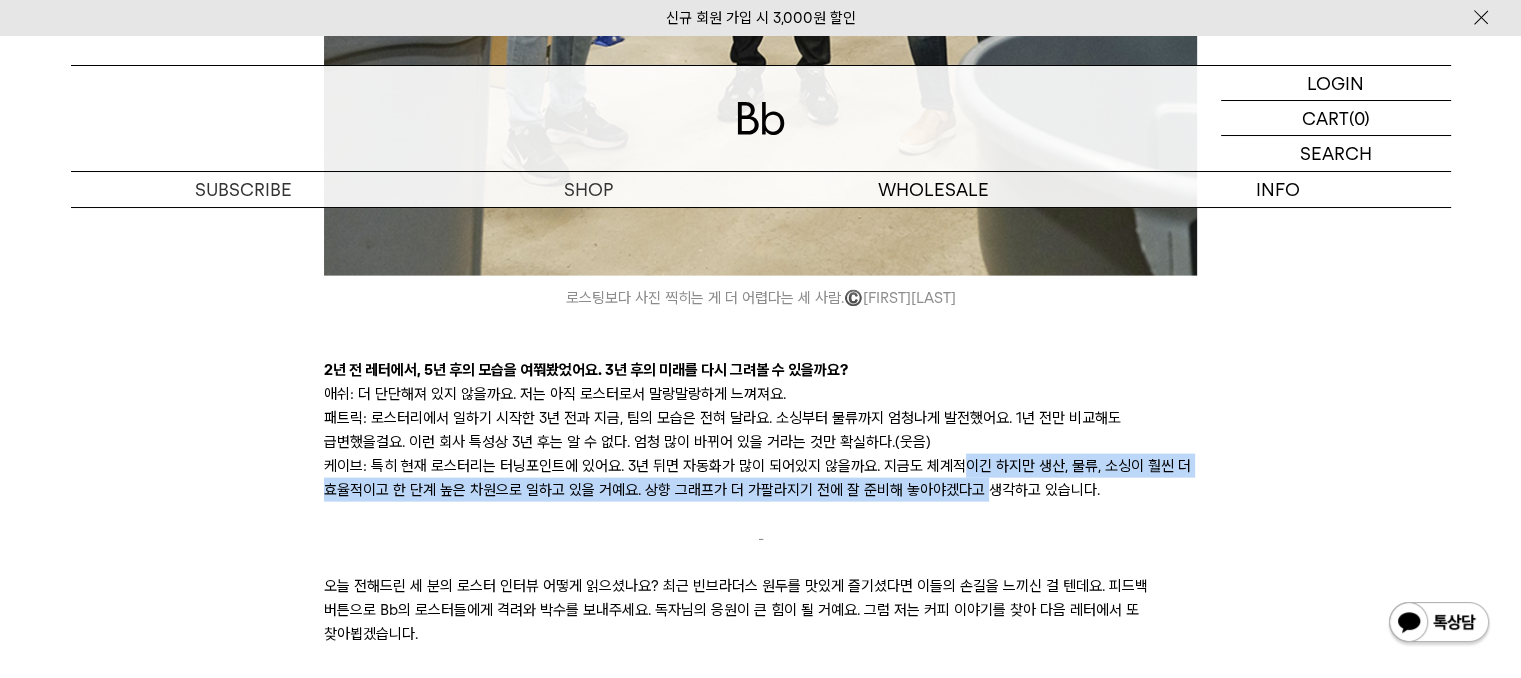 drag, startPoint x: 962, startPoint y: 356, endPoint x: 984, endPoint y: 387, distance: 38.013157 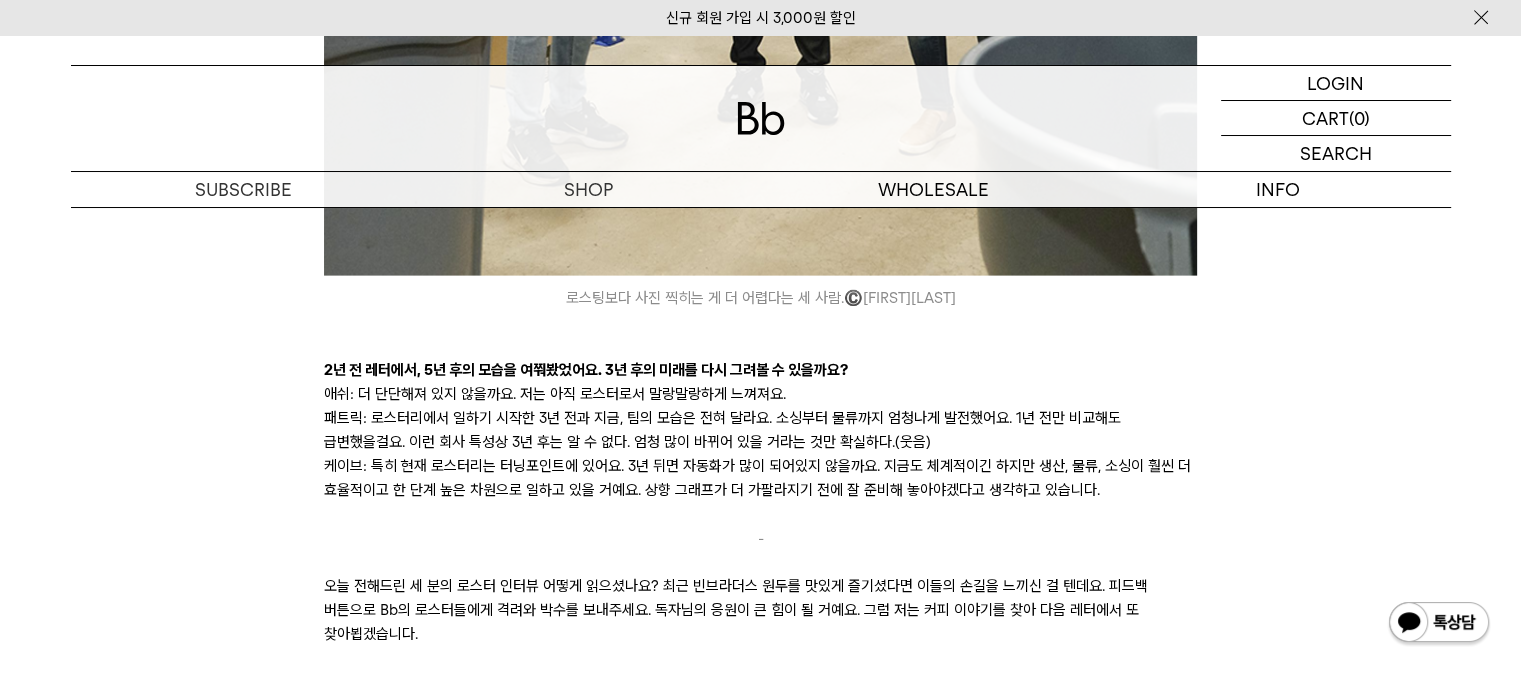 click at bounding box center (760, 514) 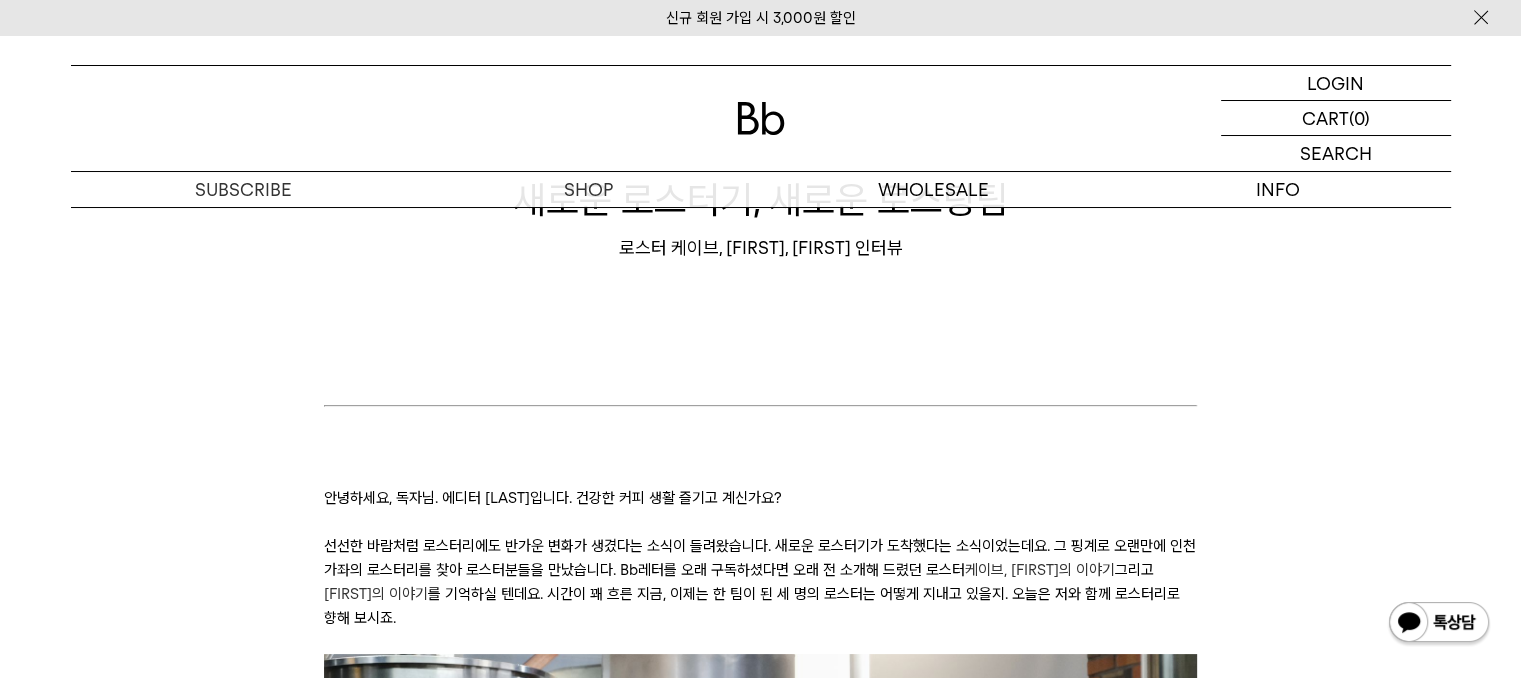 scroll, scrollTop: 0, scrollLeft: 0, axis: both 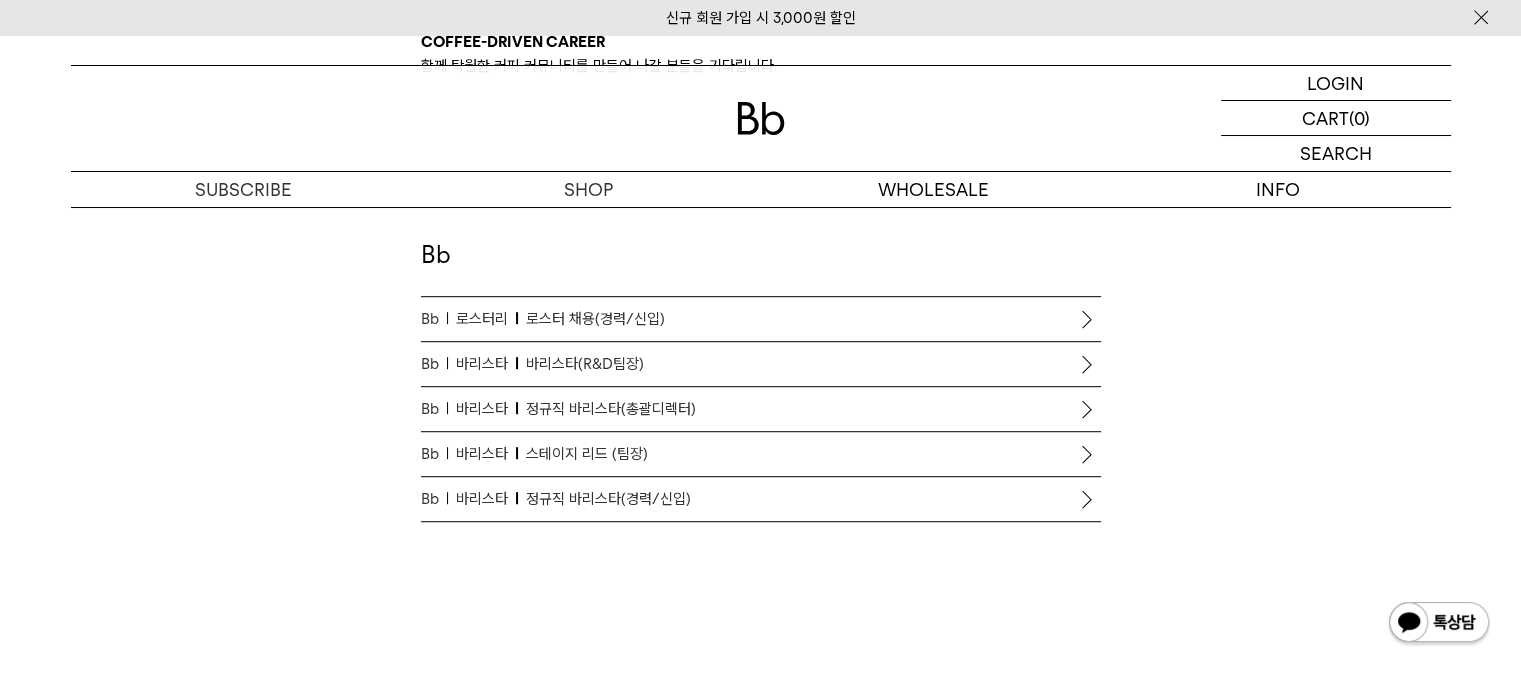 click on "정규직 바리스타(경력/신입)" at bounding box center [608, 499] 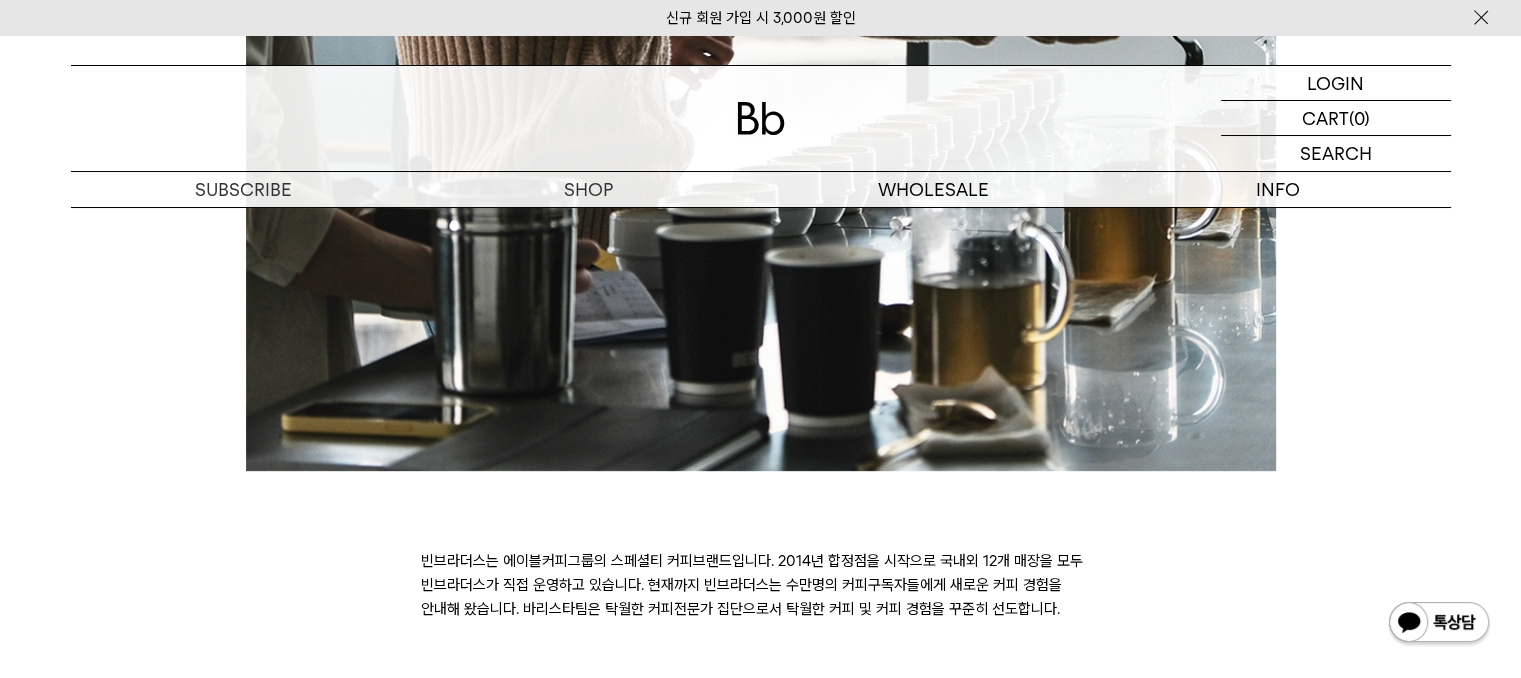 scroll, scrollTop: 0, scrollLeft: 0, axis: both 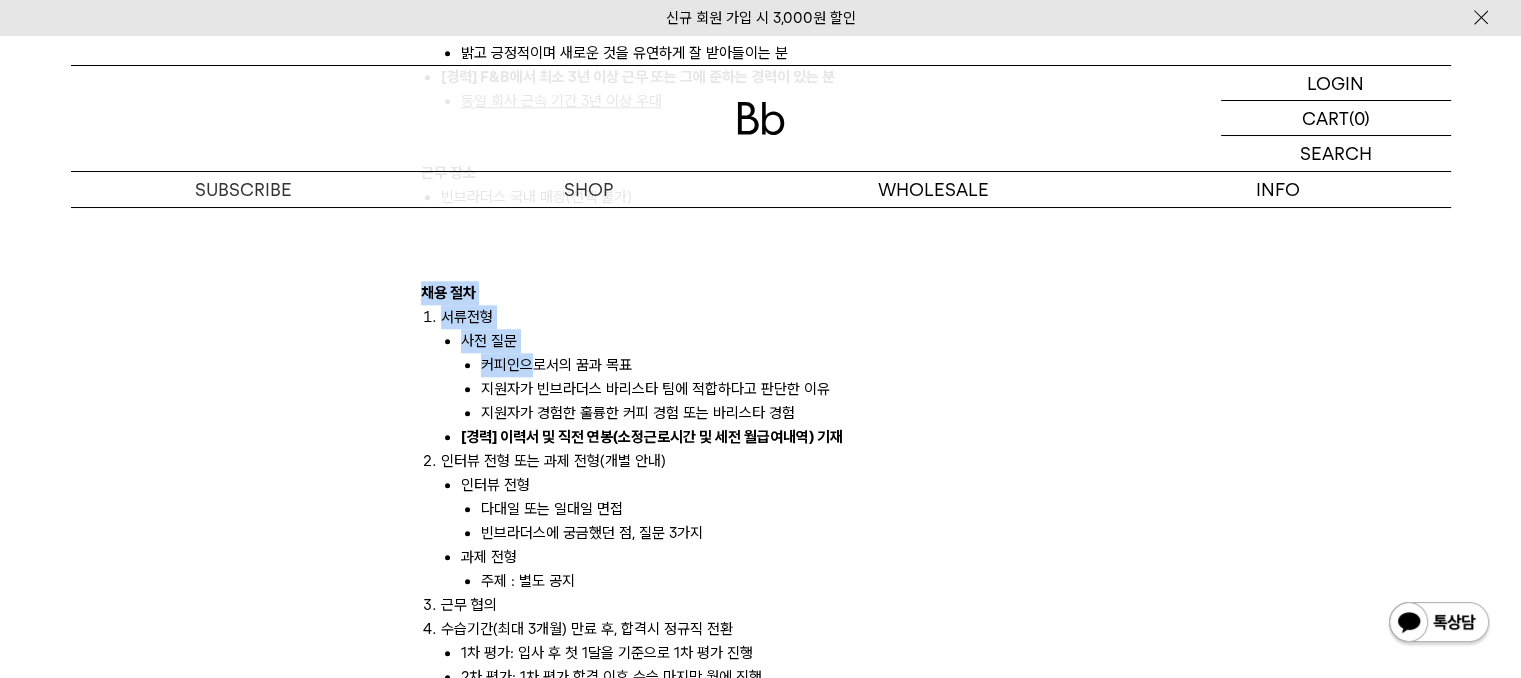 drag, startPoint x: 409, startPoint y: 300, endPoint x: 529, endPoint y: 363, distance: 135.53229 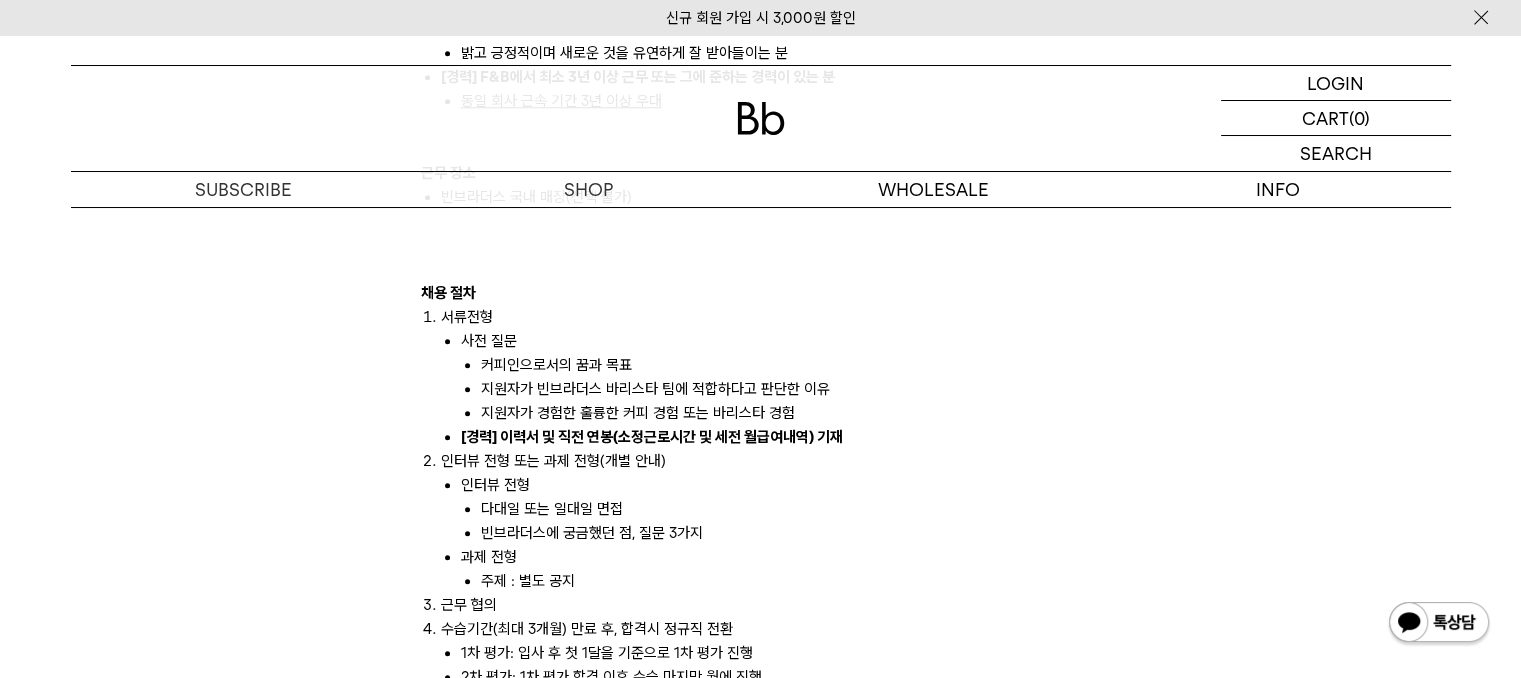 click on "인터뷰 전형 또는 과제 전형(개별 안내)
인터뷰 전형
다대일 또는 일대일 면접
빈브라더스에 궁금했던 점, 질문 3가지
과제 전형
주제 : 별도 공지" at bounding box center (771, 521) 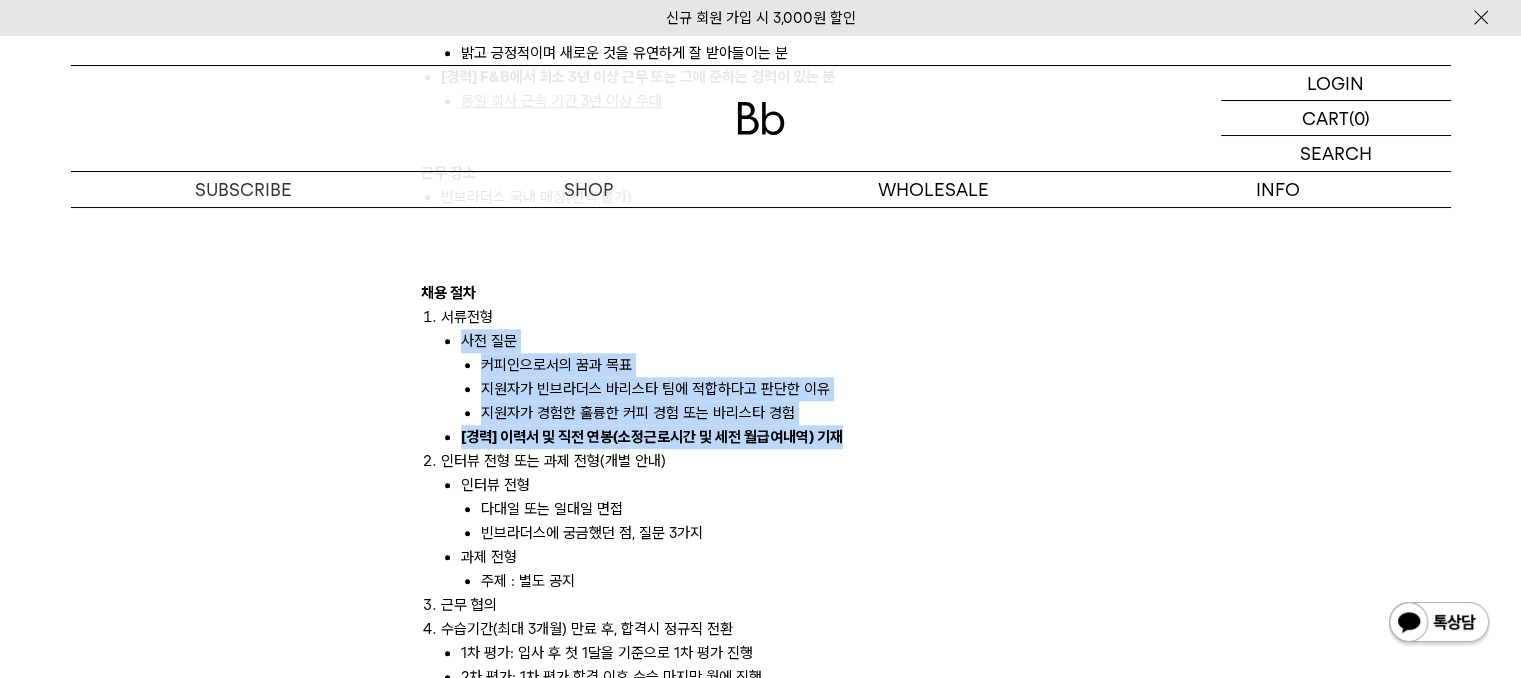 drag, startPoint x: 866, startPoint y: 432, endPoint x: 457, endPoint y: 345, distance: 418.1507 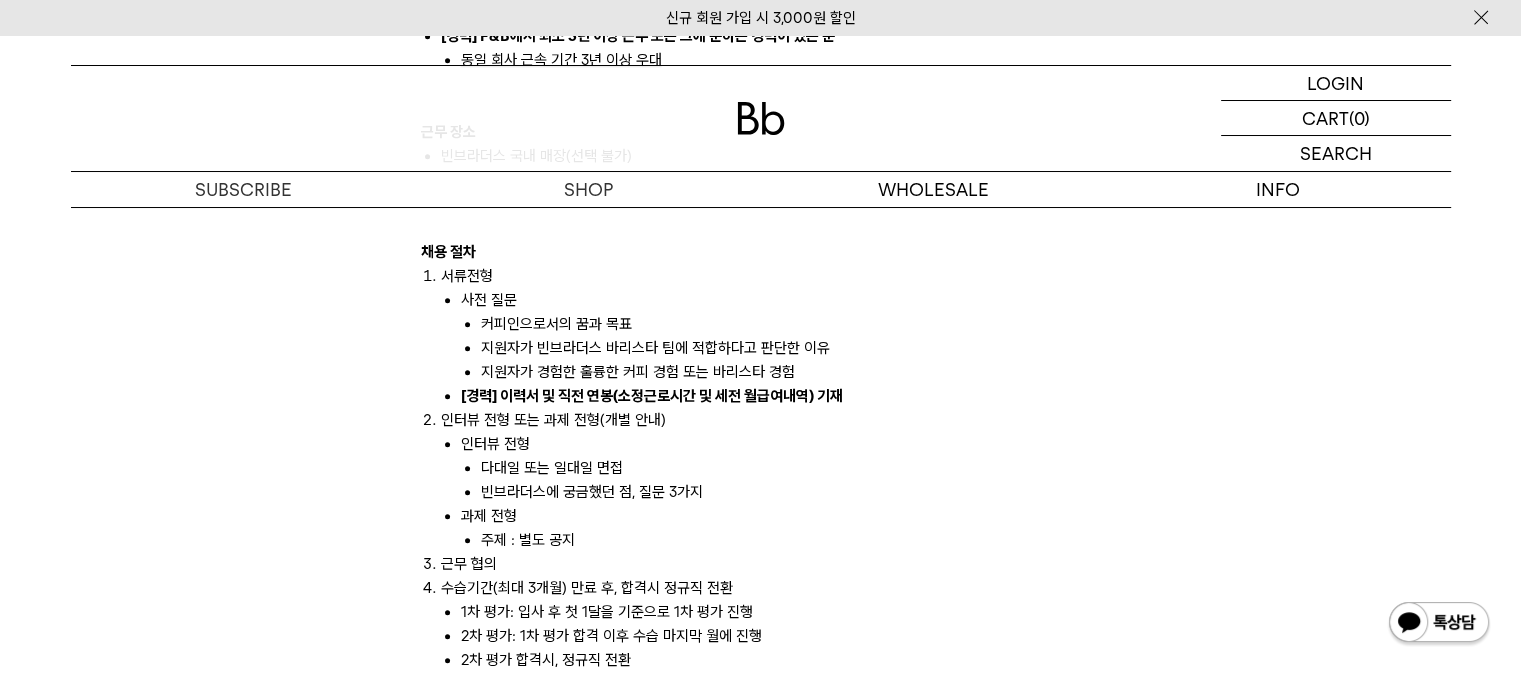 scroll, scrollTop: 2200, scrollLeft: 0, axis: vertical 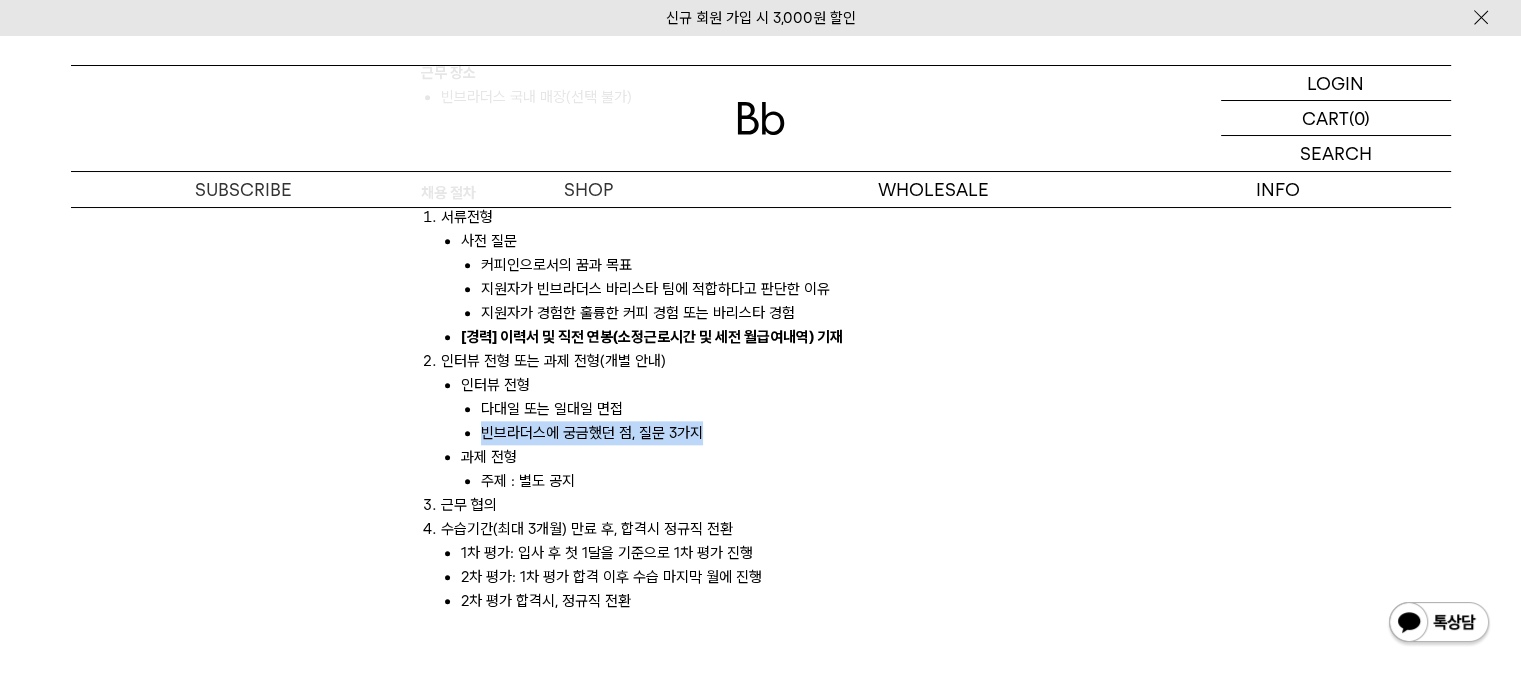 drag, startPoint x: 482, startPoint y: 422, endPoint x: 800, endPoint y: 440, distance: 318.50903 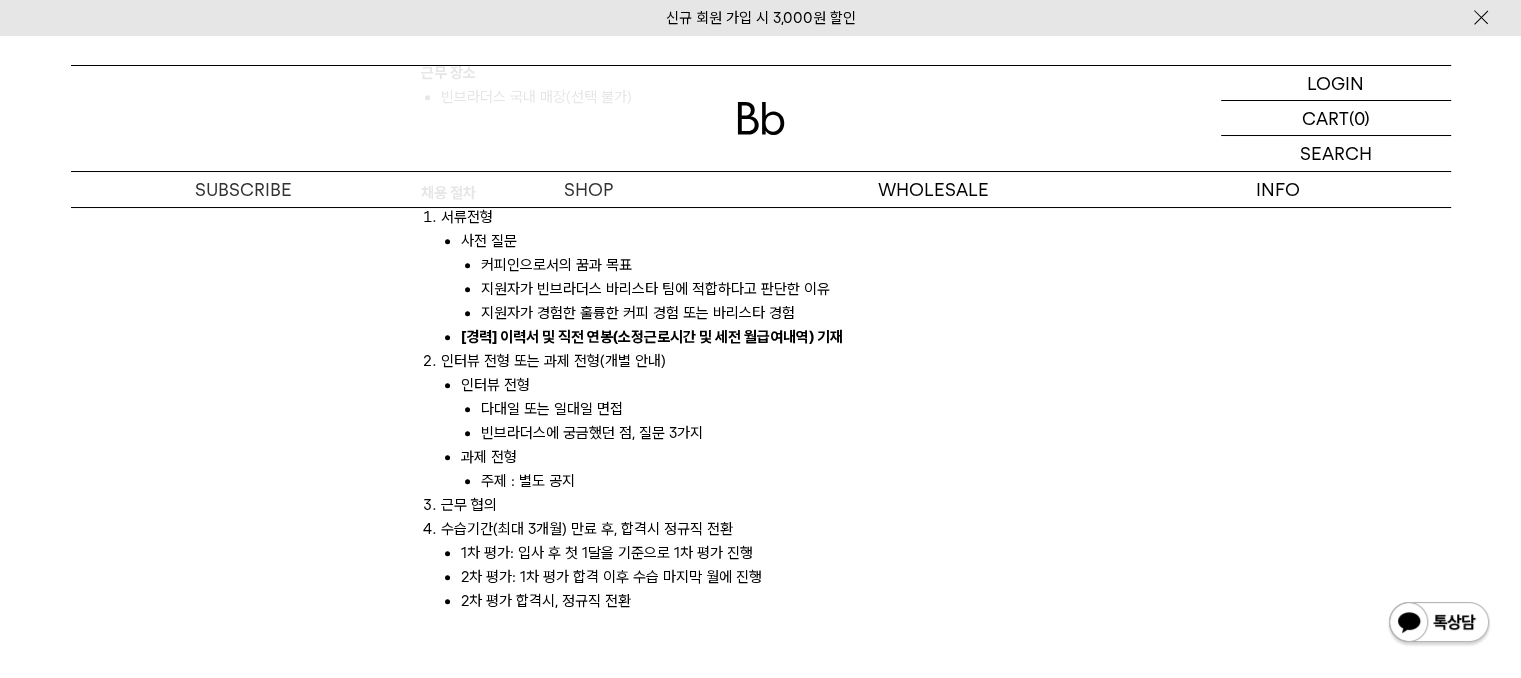 click on "1차 평가: 입사 후 첫 1달을 기준으로 1차 평가 진행" at bounding box center [781, 553] 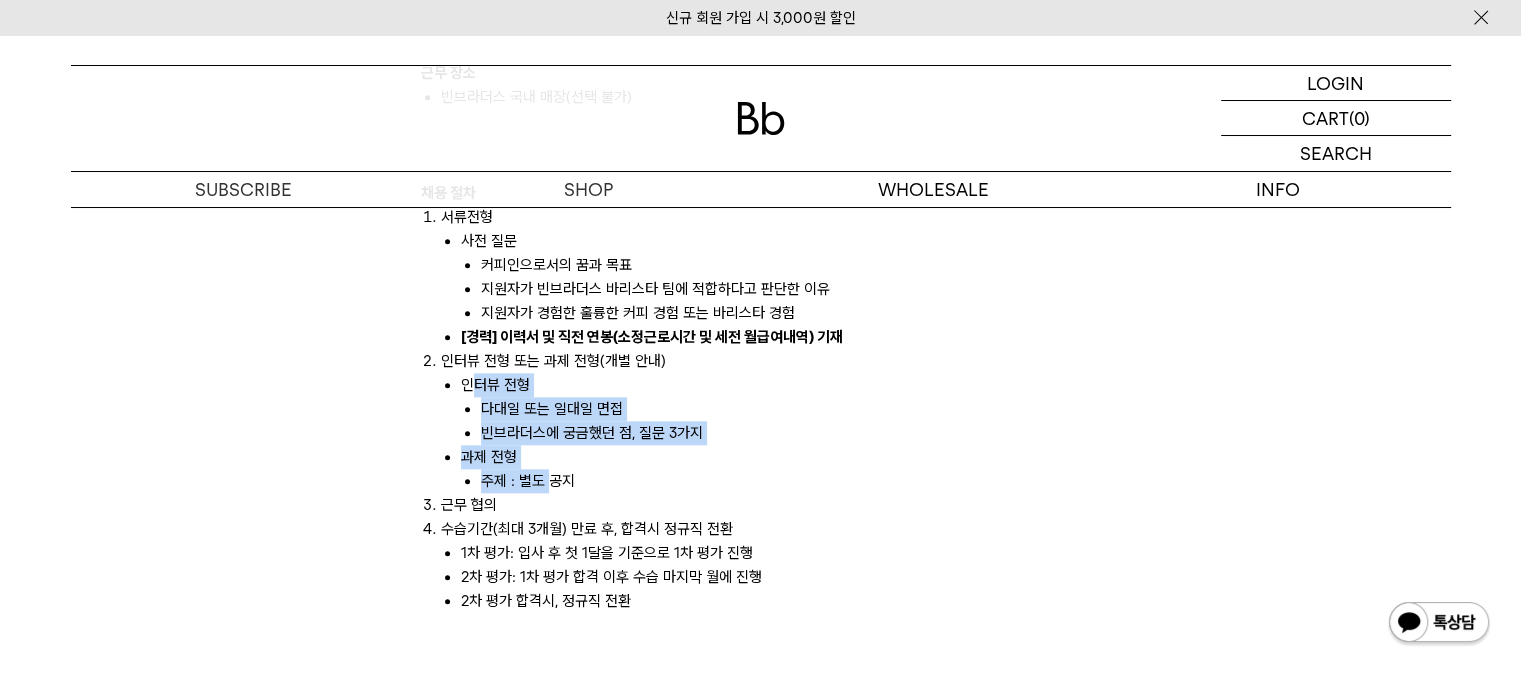 drag, startPoint x: 550, startPoint y: 482, endPoint x: 468, endPoint y: 376, distance: 134.01492 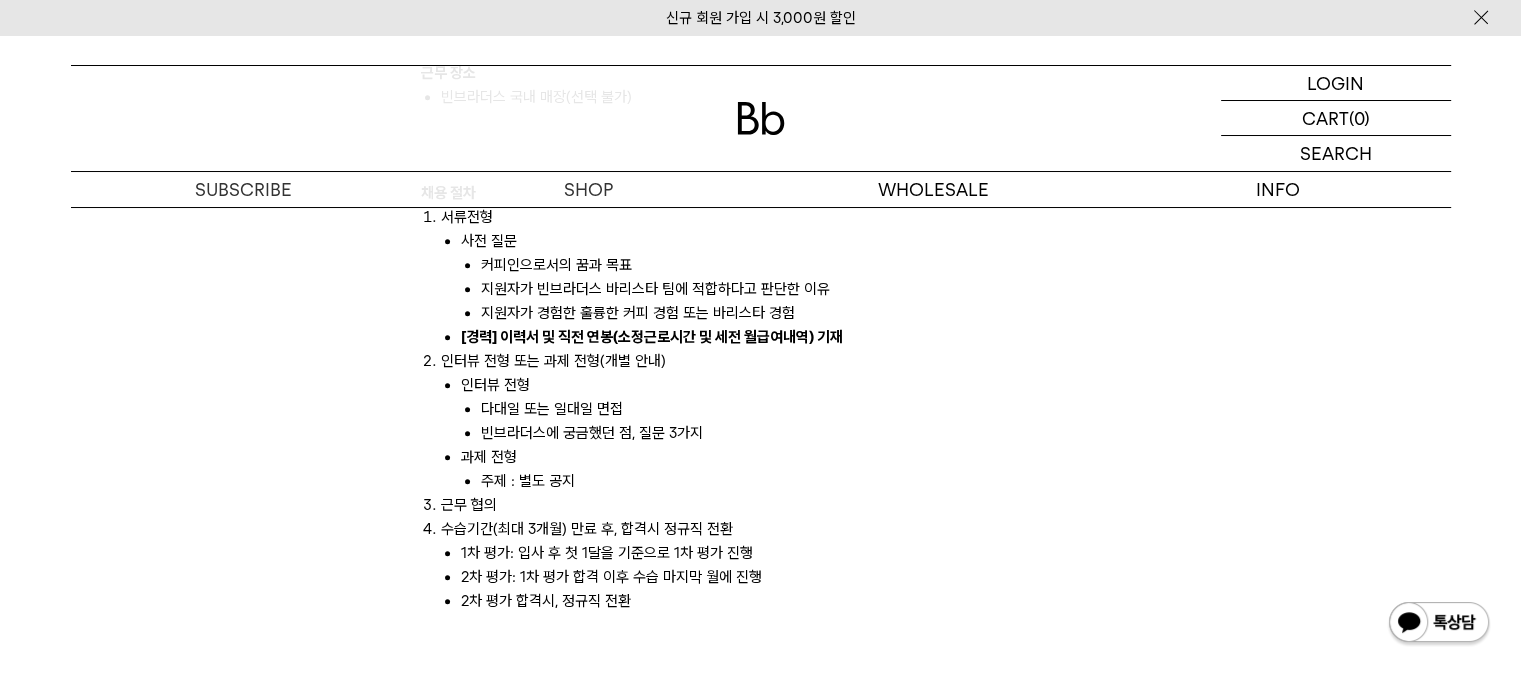 click on "근무 협의" at bounding box center [771, 505] 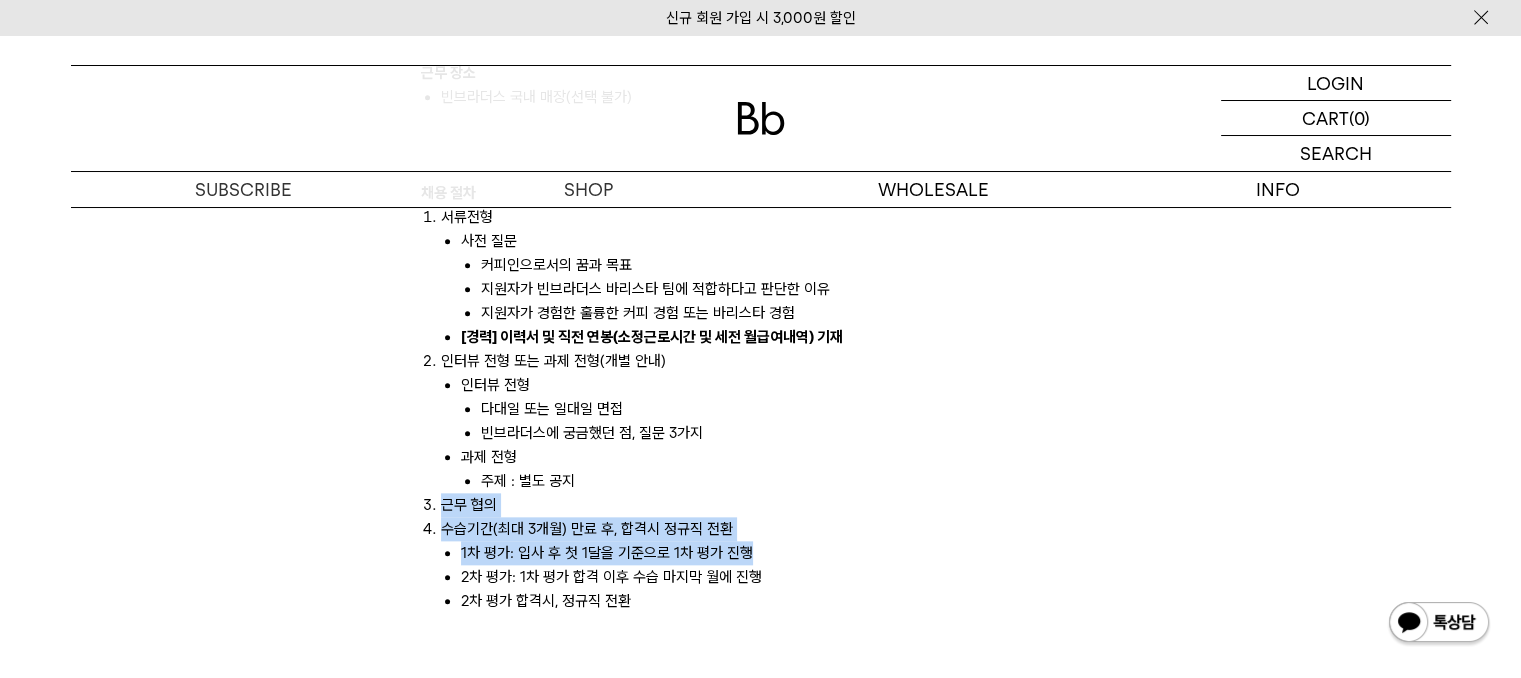 drag, startPoint x: 404, startPoint y: 507, endPoint x: 847, endPoint y: 542, distance: 444.38046 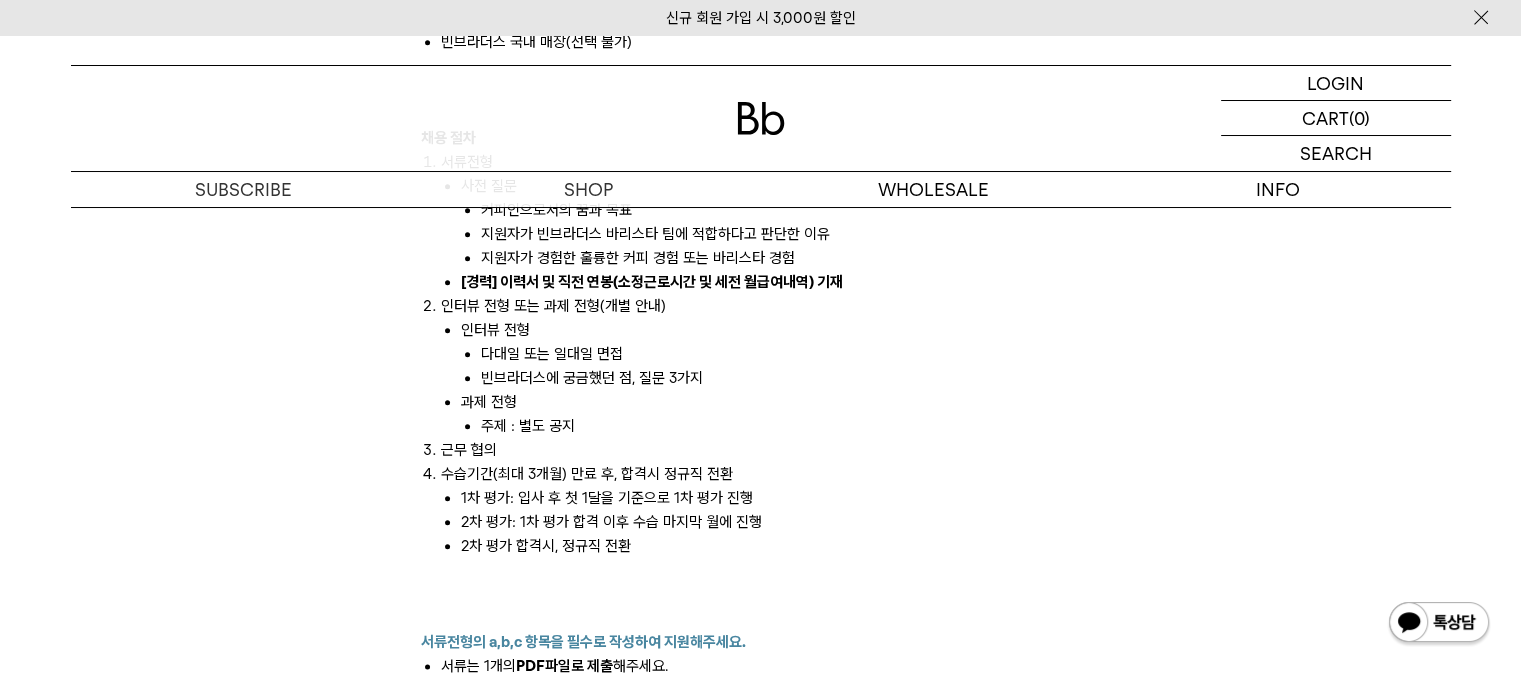 scroll, scrollTop: 2300, scrollLeft: 0, axis: vertical 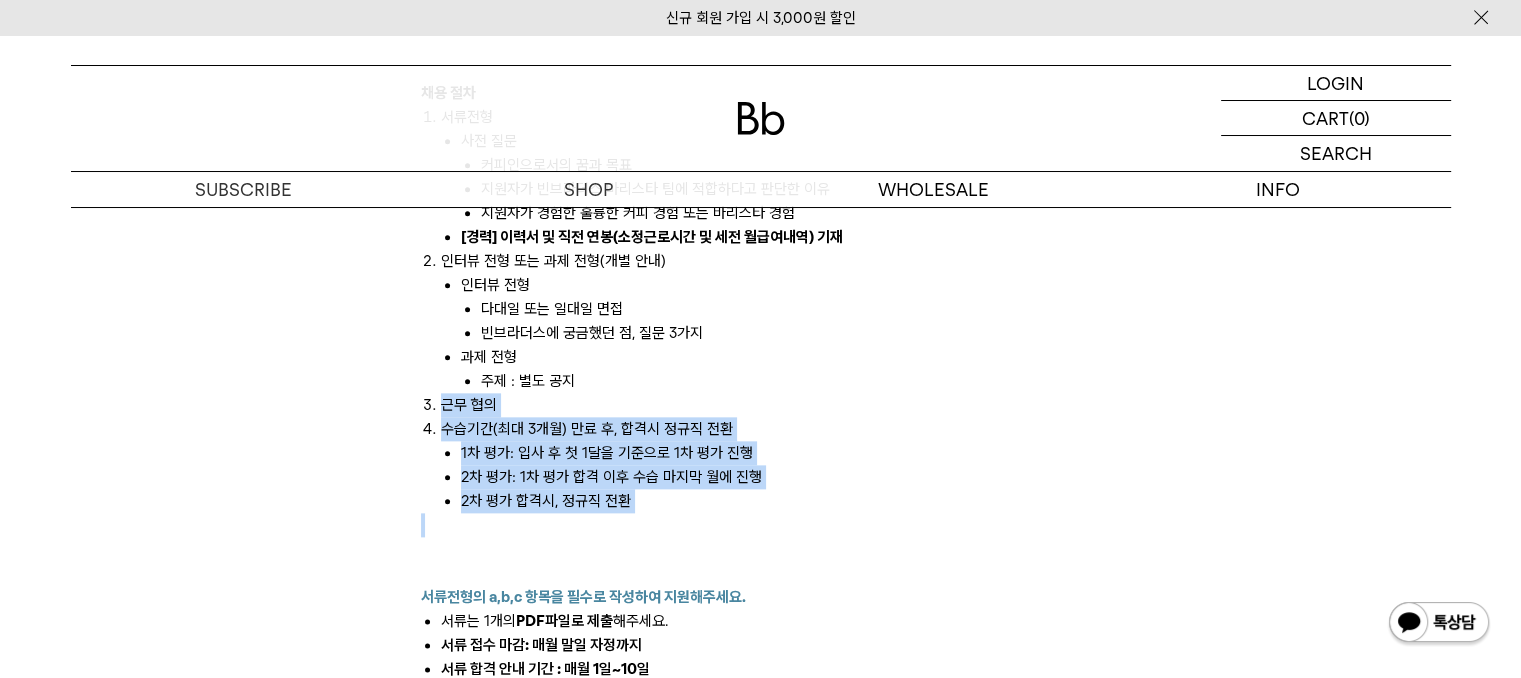 drag, startPoint x: 700, startPoint y: 513, endPoint x: 380, endPoint y: 404, distance: 338.05472 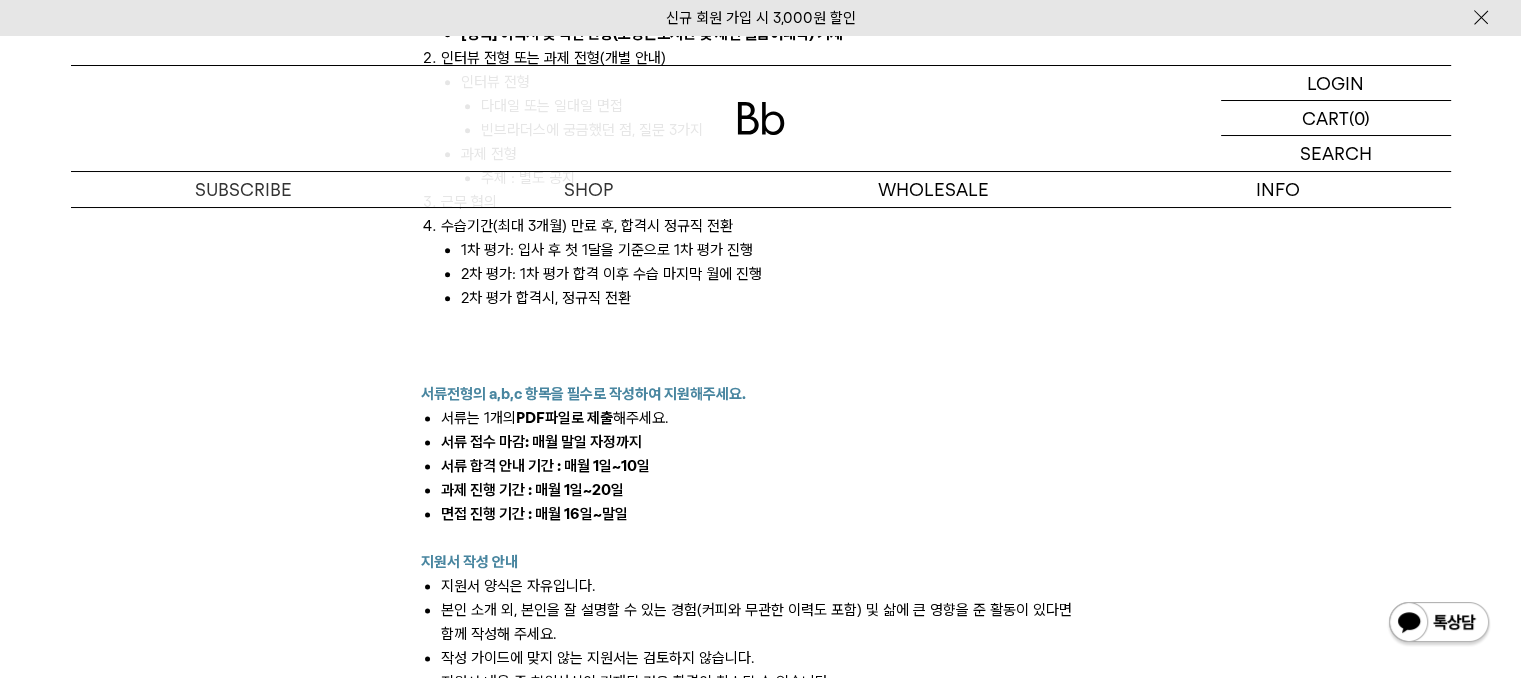 scroll, scrollTop: 2500, scrollLeft: 0, axis: vertical 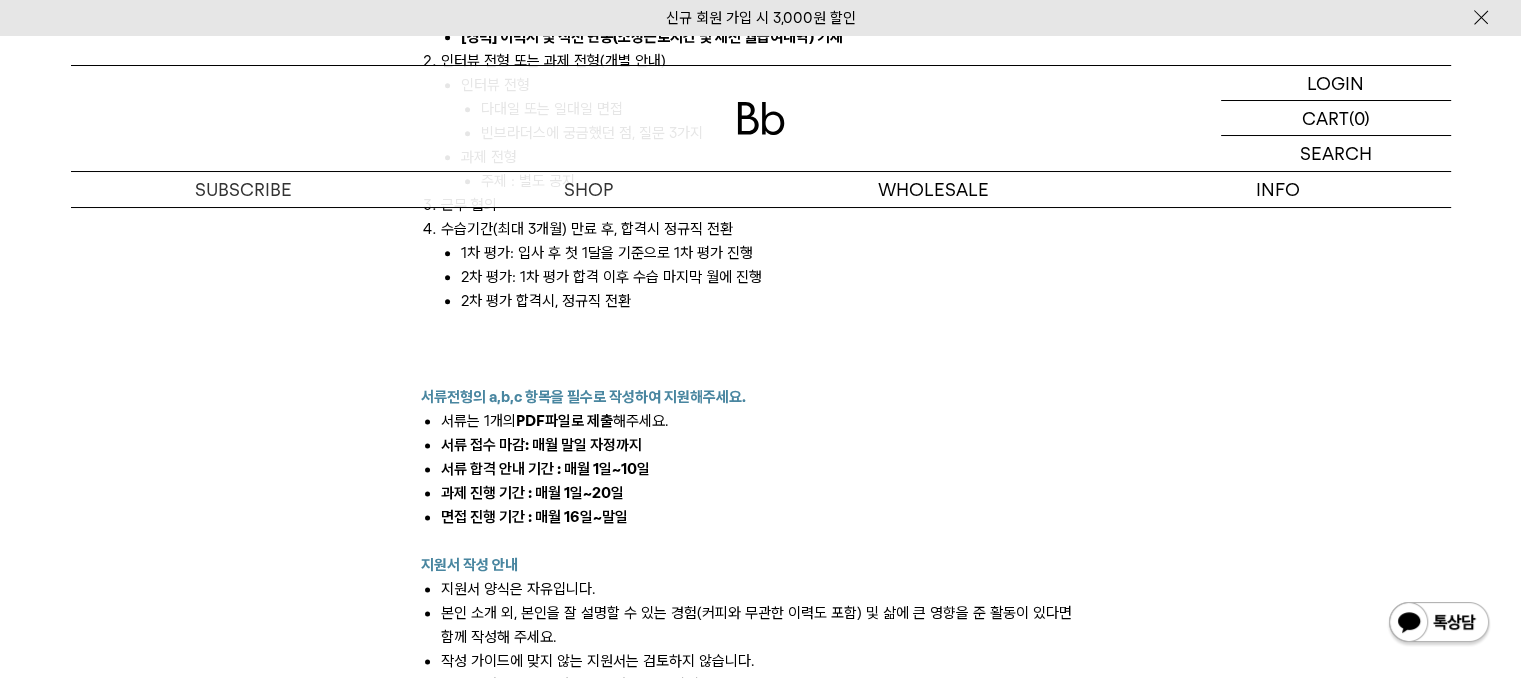 drag, startPoint x: 453, startPoint y: 464, endPoint x: 764, endPoint y: 470, distance: 311.05786 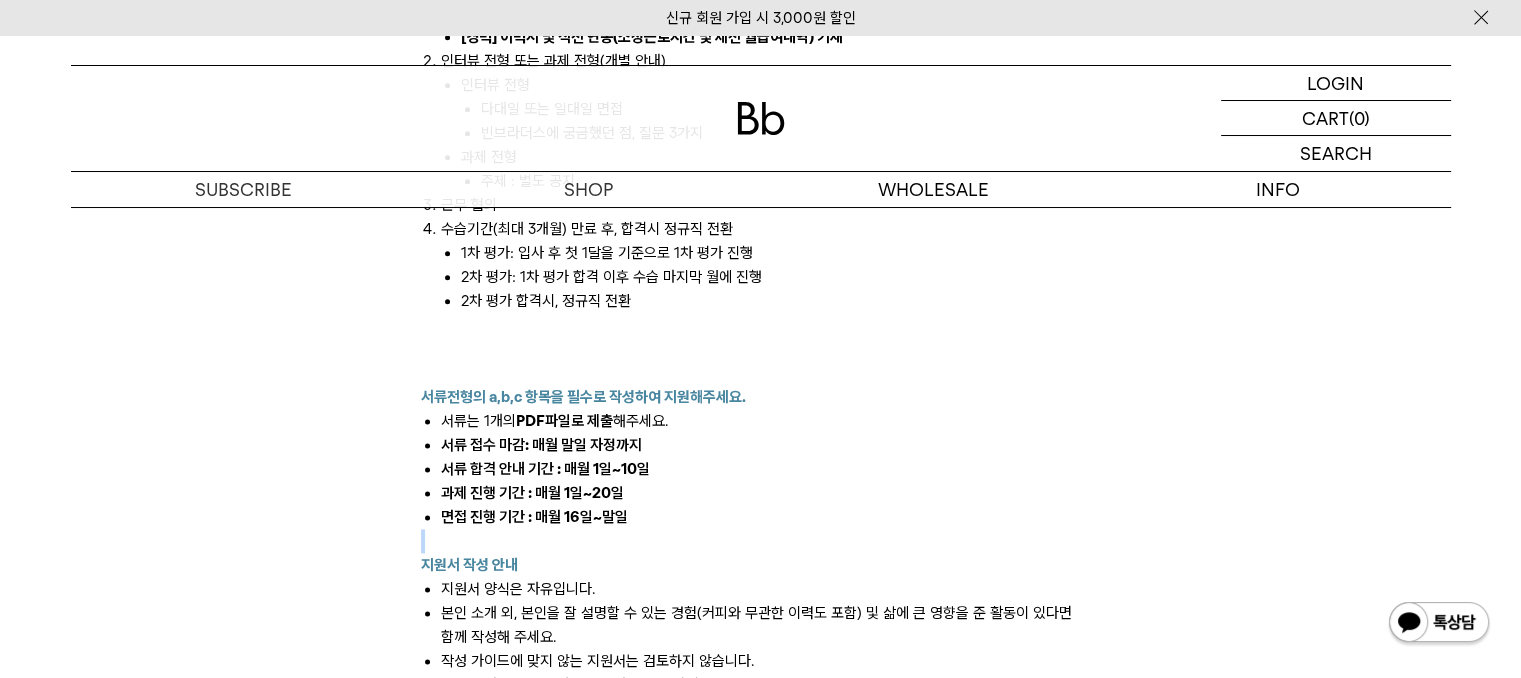 drag, startPoint x: 546, startPoint y: 524, endPoint x: 719, endPoint y: 518, distance: 173.10402 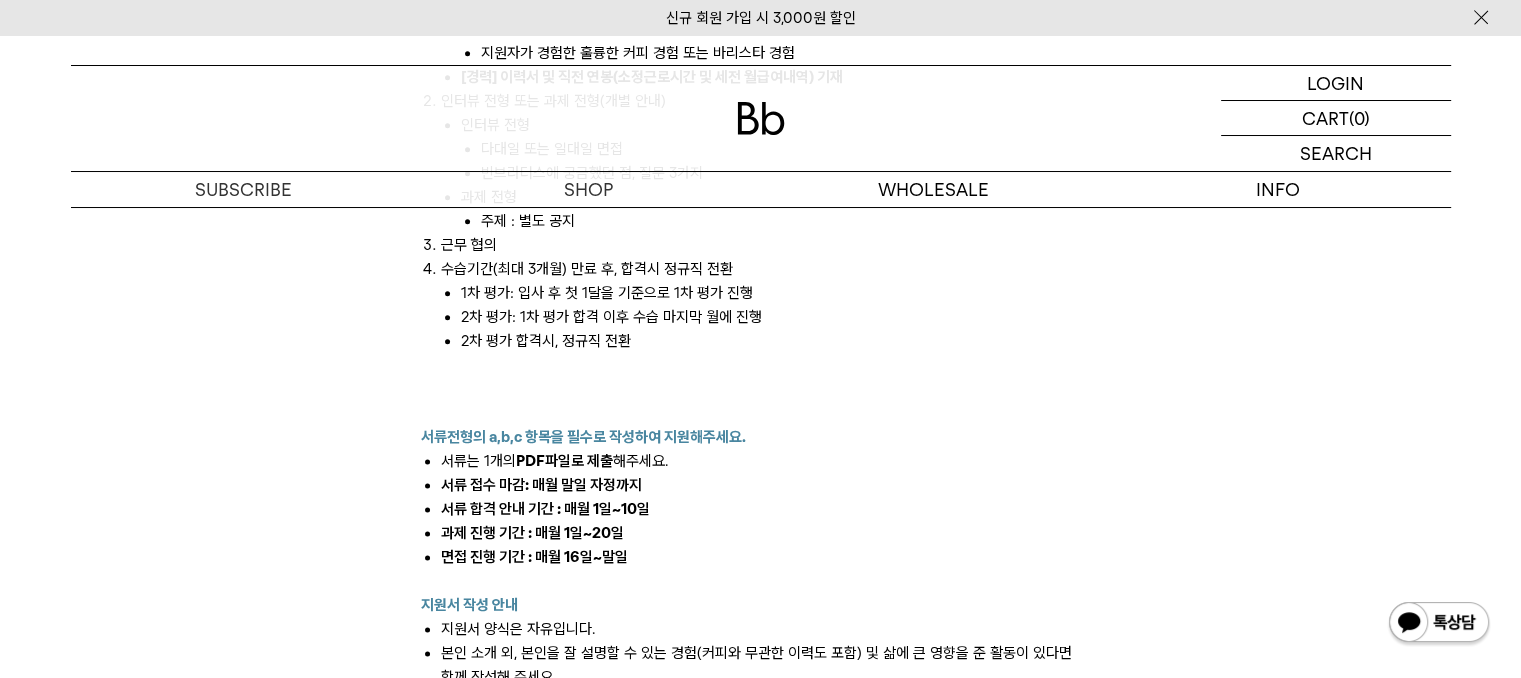 scroll, scrollTop: 2900, scrollLeft: 0, axis: vertical 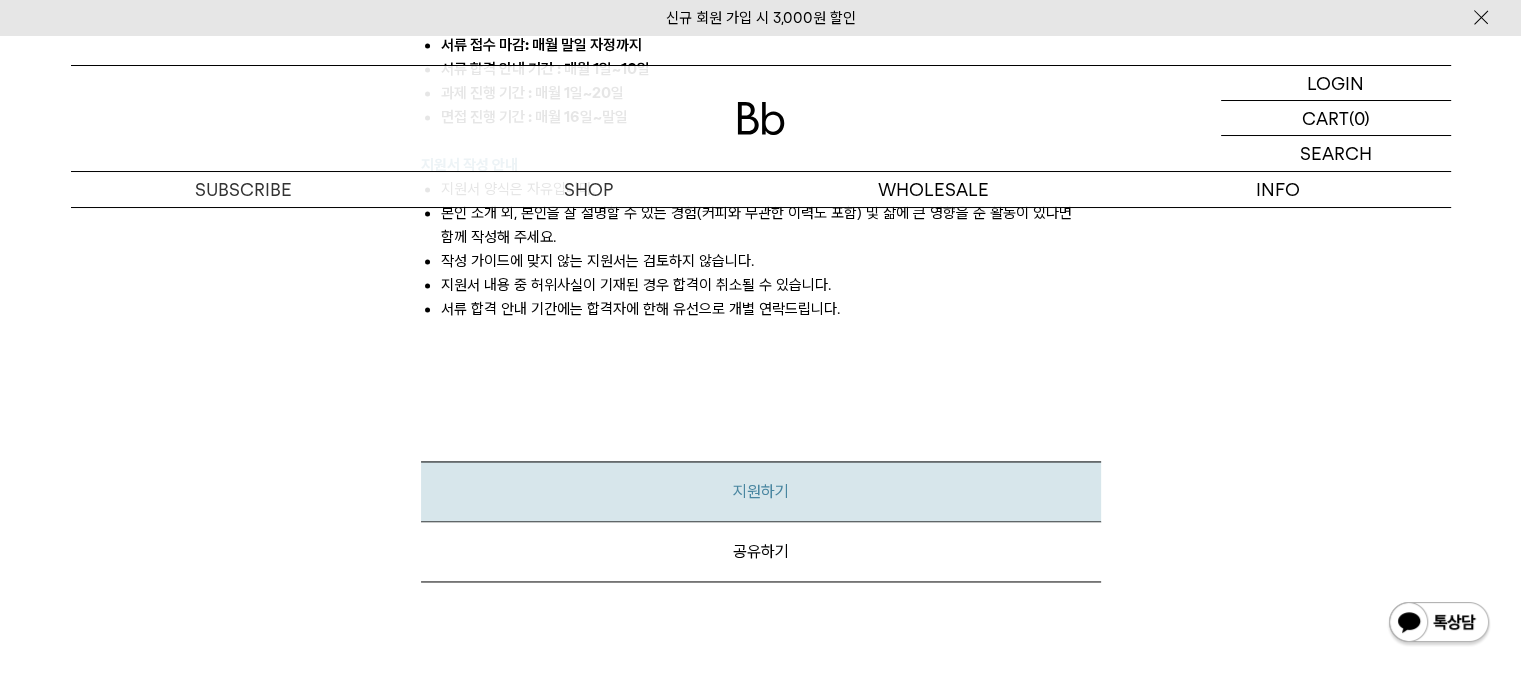 click on "지원하기" at bounding box center (761, 491) 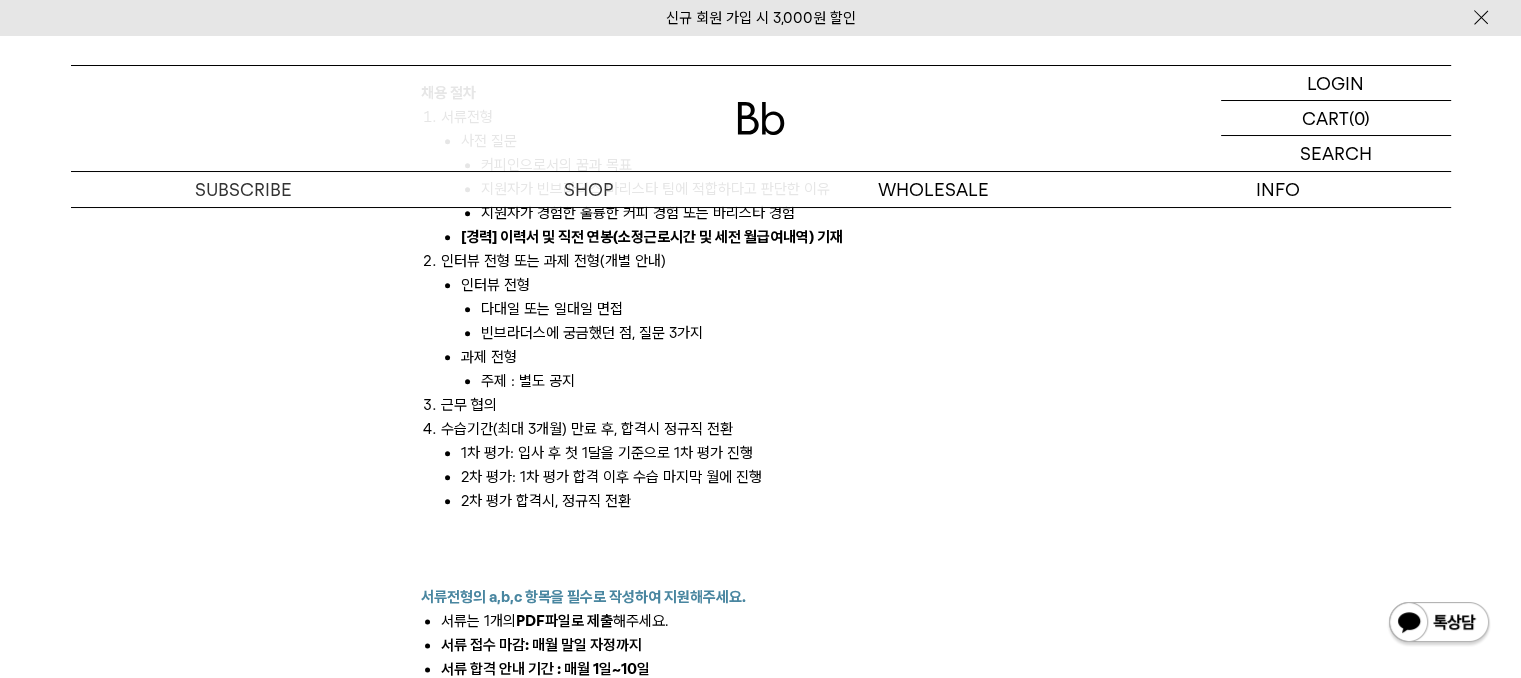 scroll, scrollTop: 2200, scrollLeft: 0, axis: vertical 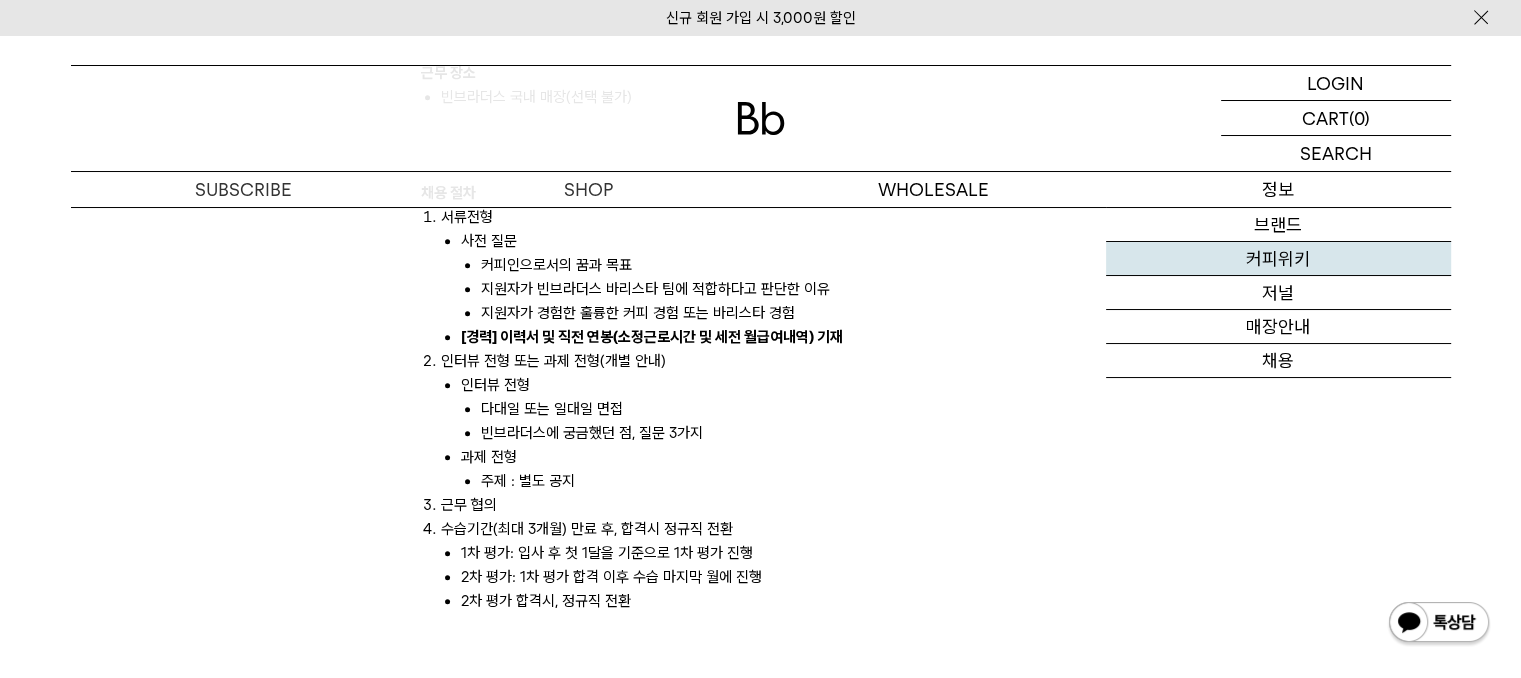 click on "커피위키" at bounding box center [1278, 259] 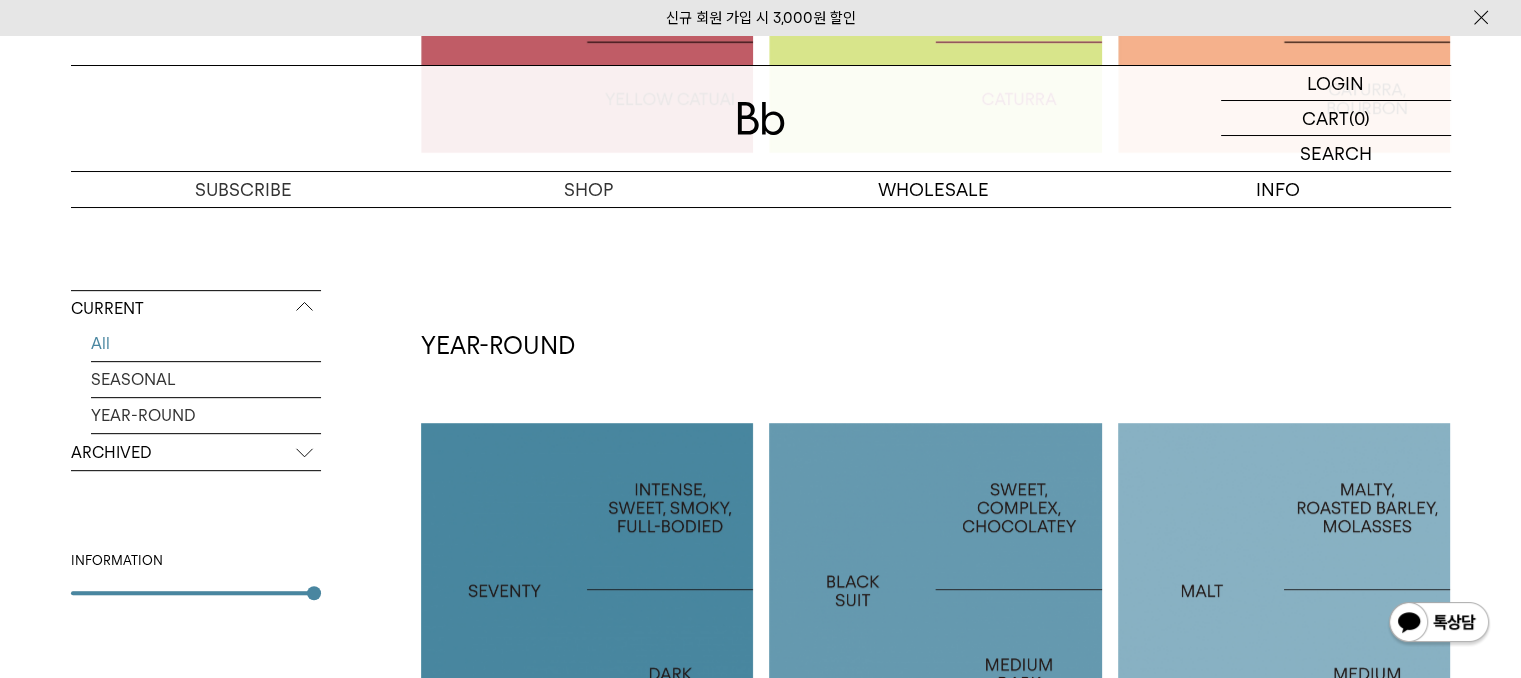scroll, scrollTop: 800, scrollLeft: 0, axis: vertical 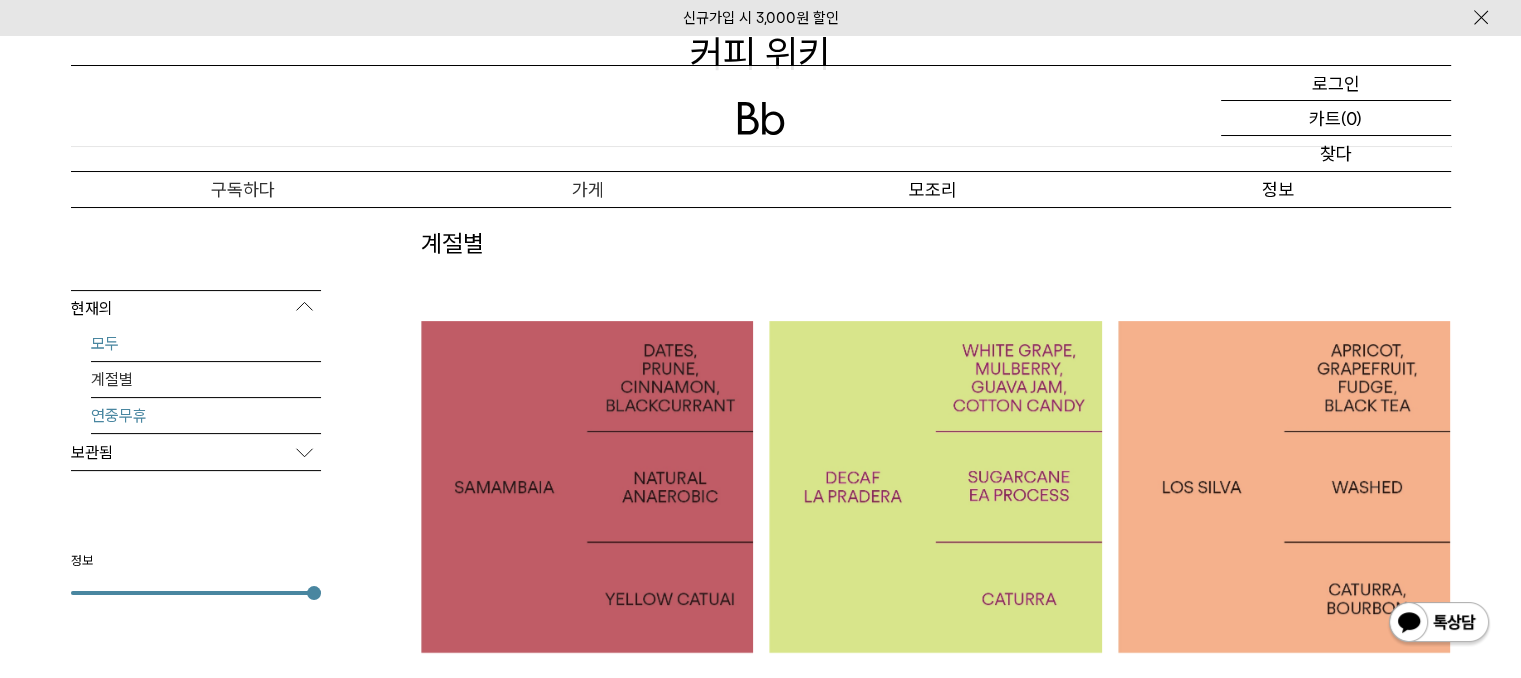 click on "연중무휴" at bounding box center [119, 415] 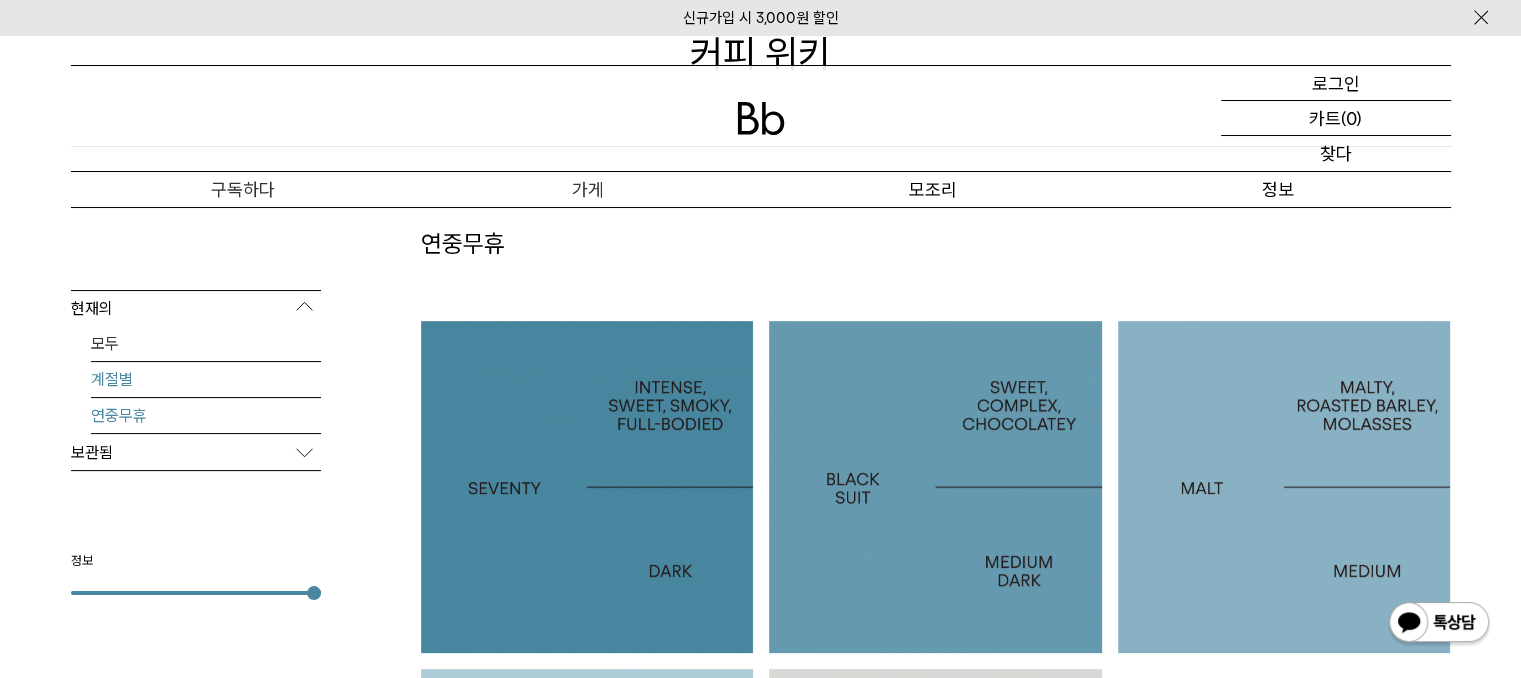 scroll, scrollTop: 0, scrollLeft: 0, axis: both 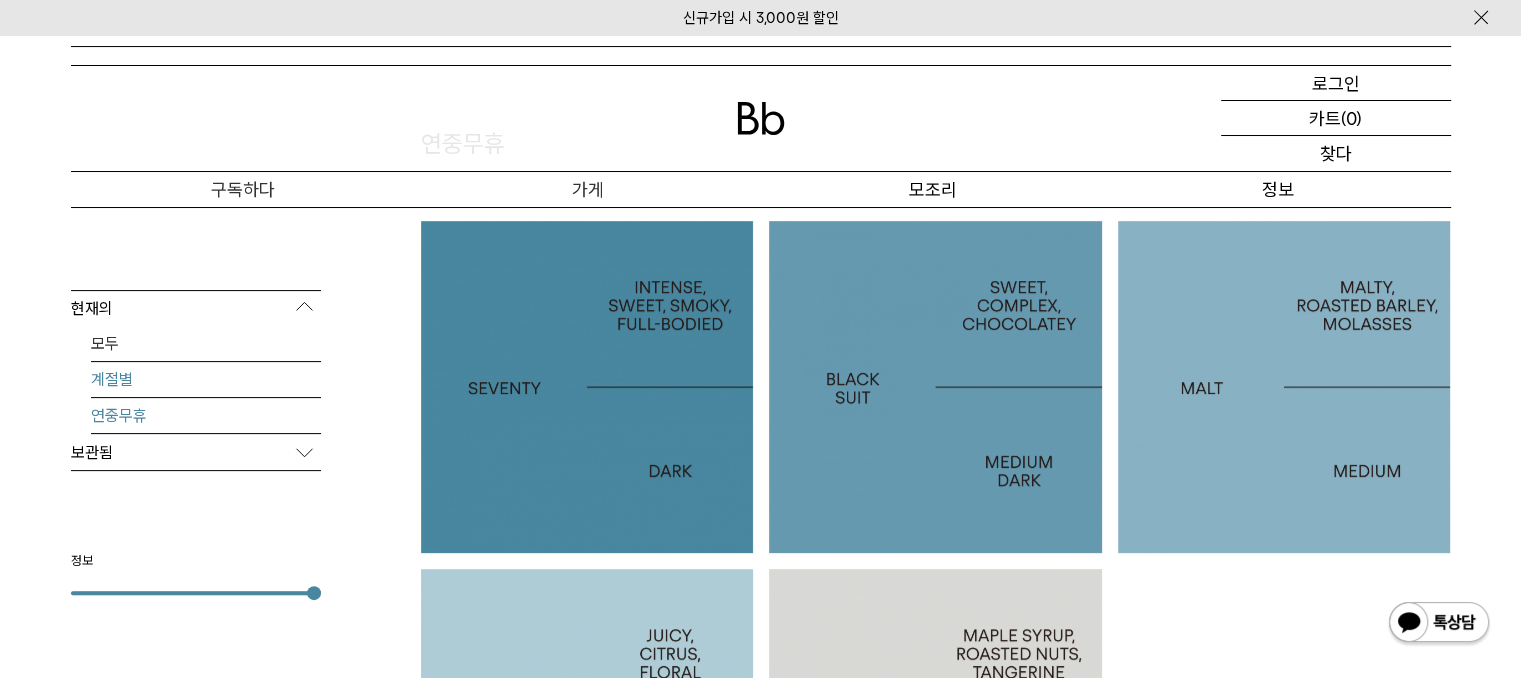 click on "계절별" at bounding box center (206, 379) 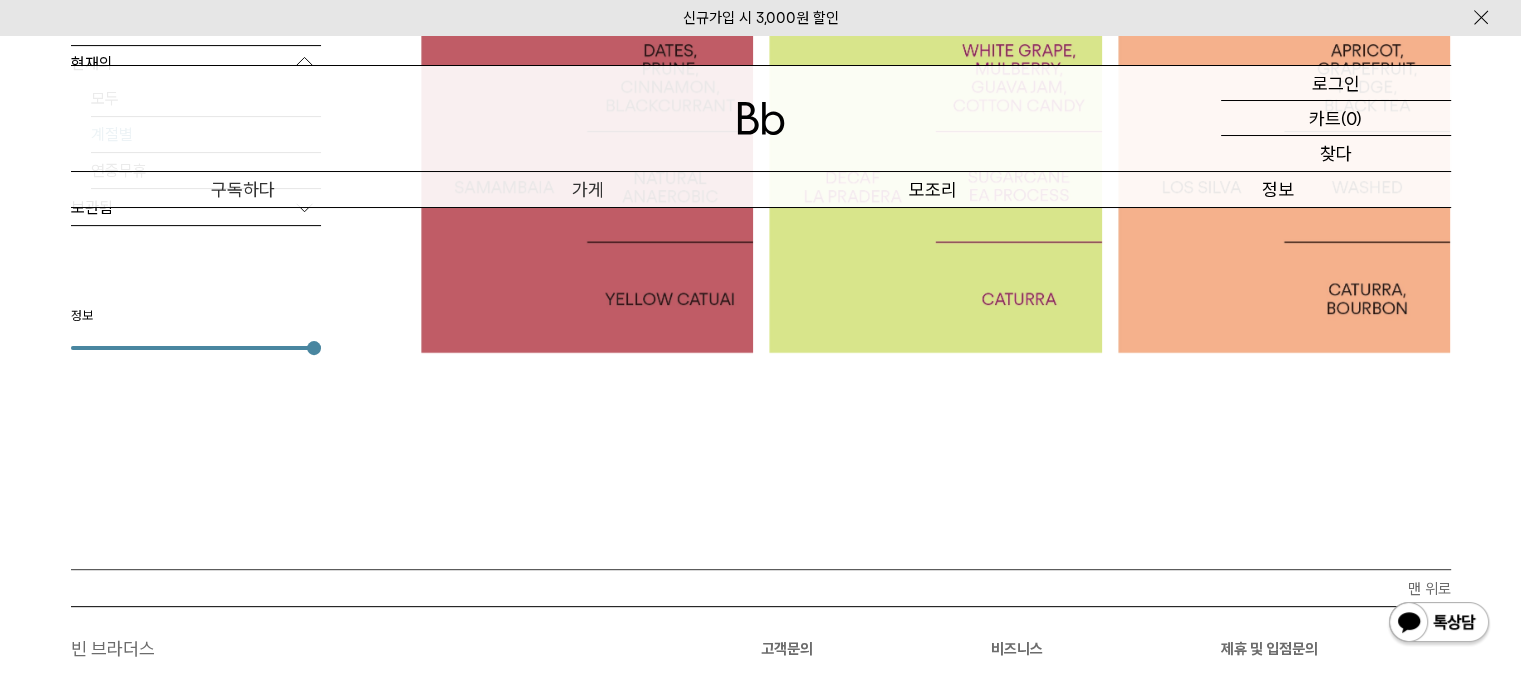 scroll, scrollTop: 0, scrollLeft: 0, axis: both 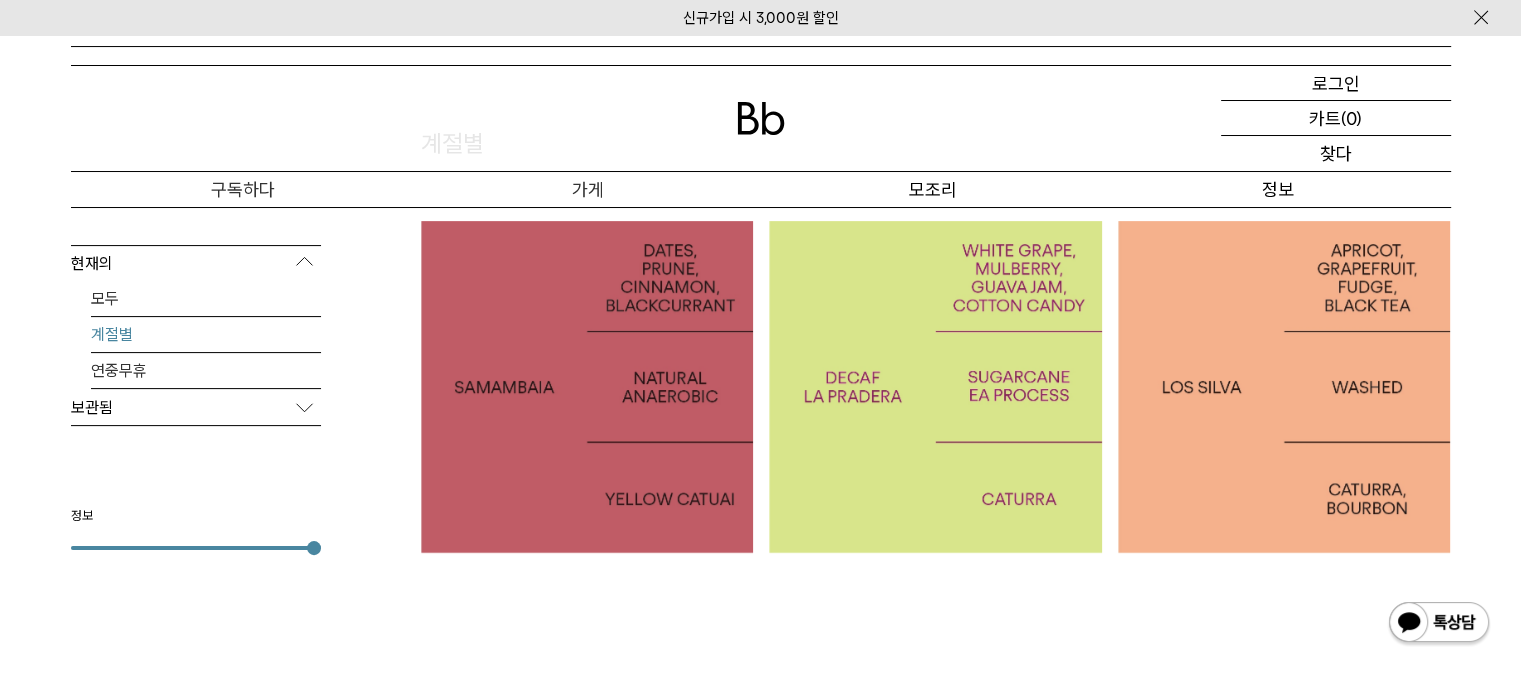 click at bounding box center [587, 387] 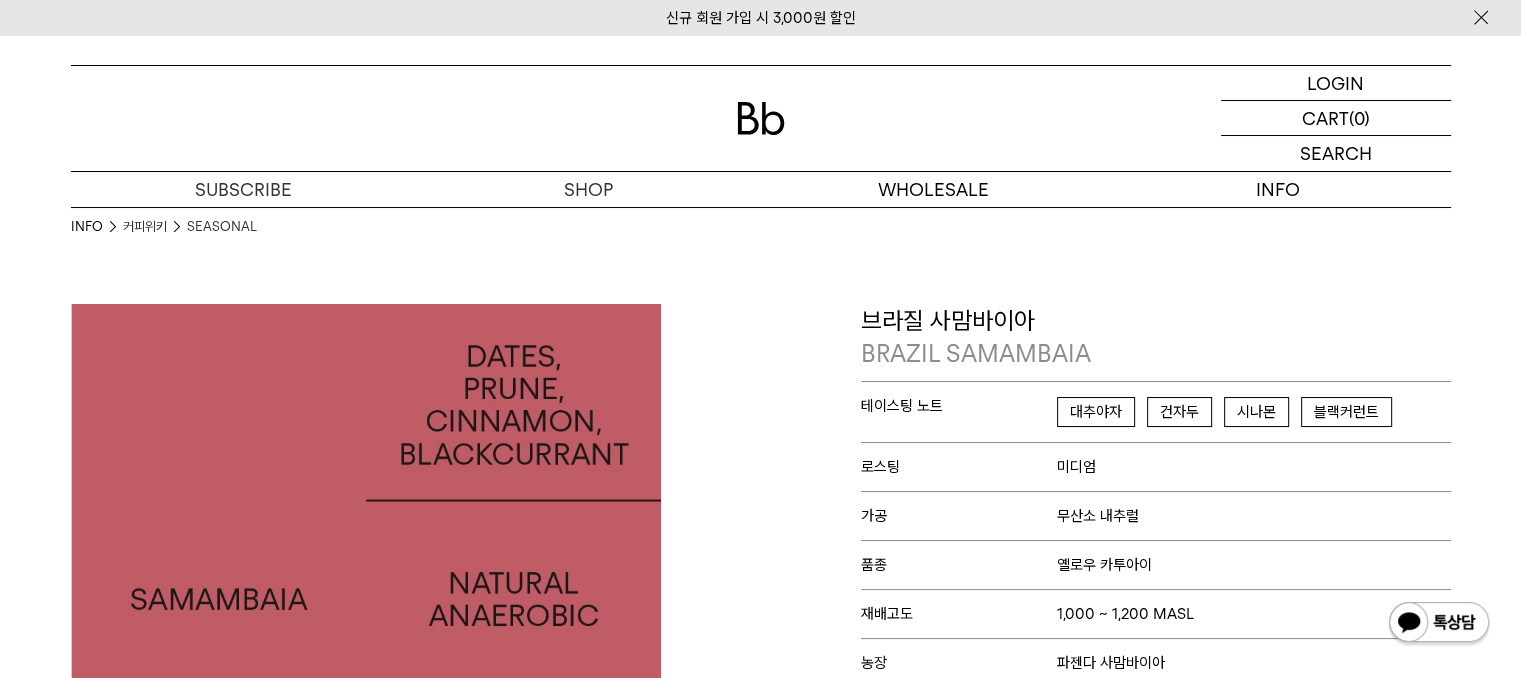 scroll, scrollTop: 0, scrollLeft: 0, axis: both 